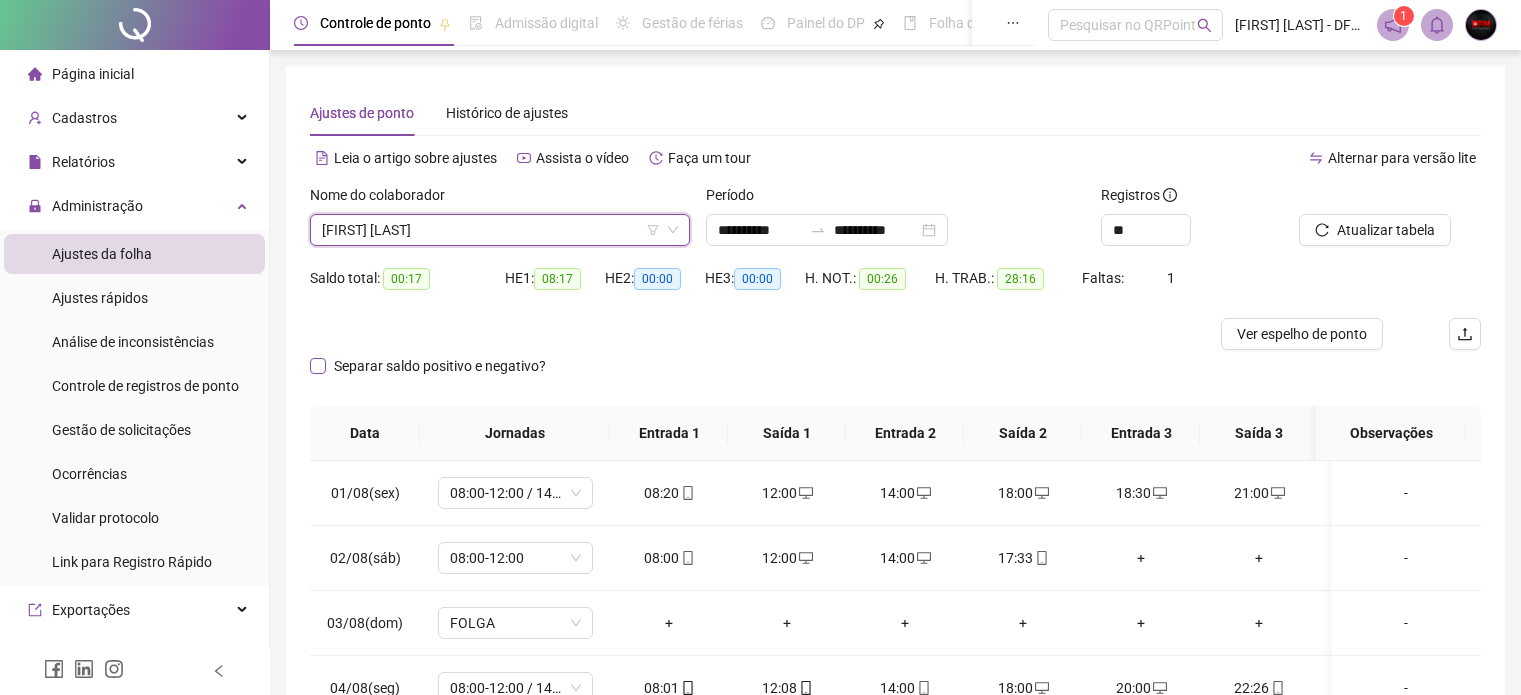 scroll, scrollTop: 115, scrollLeft: 0, axis: vertical 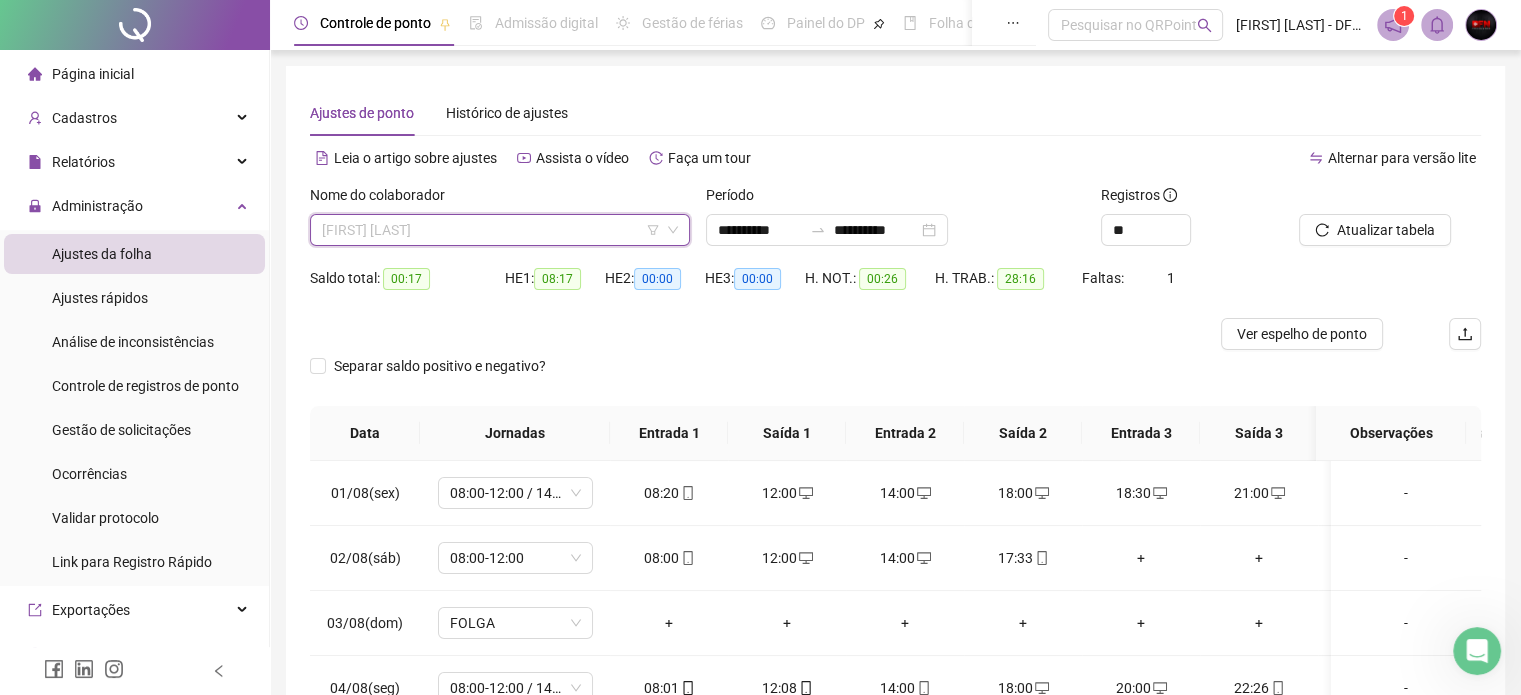 click on "[FIRST] [LAST]" at bounding box center [500, 230] 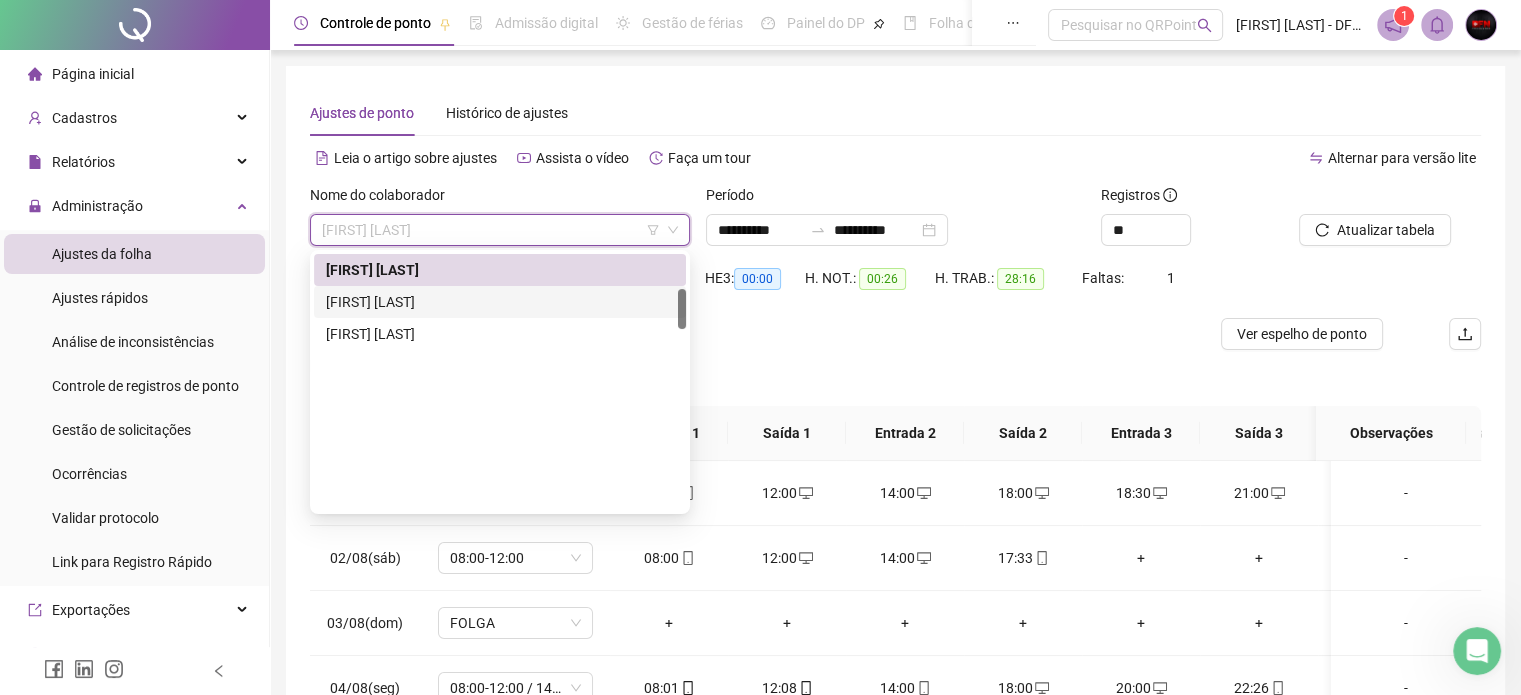 scroll, scrollTop: 0, scrollLeft: 0, axis: both 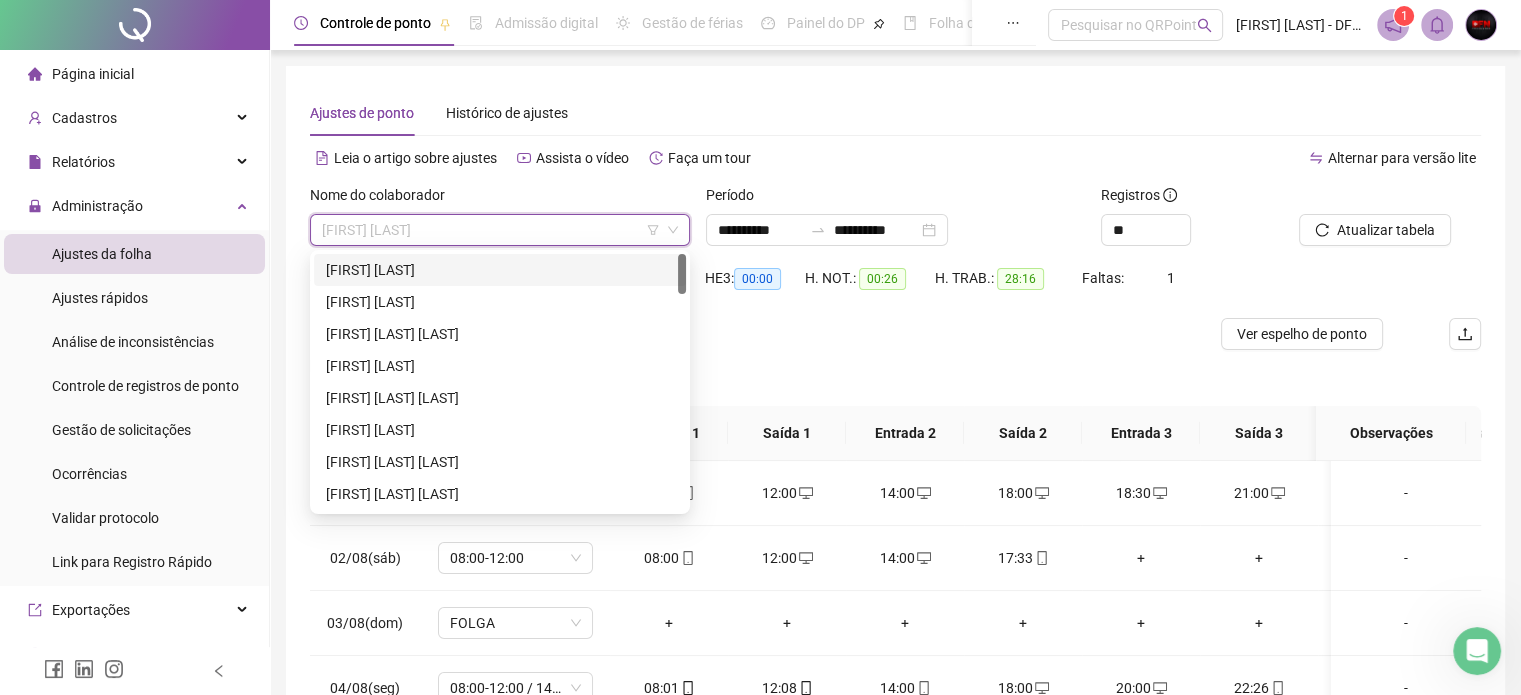 click on "[FIRST] [LAST]" at bounding box center [500, 270] 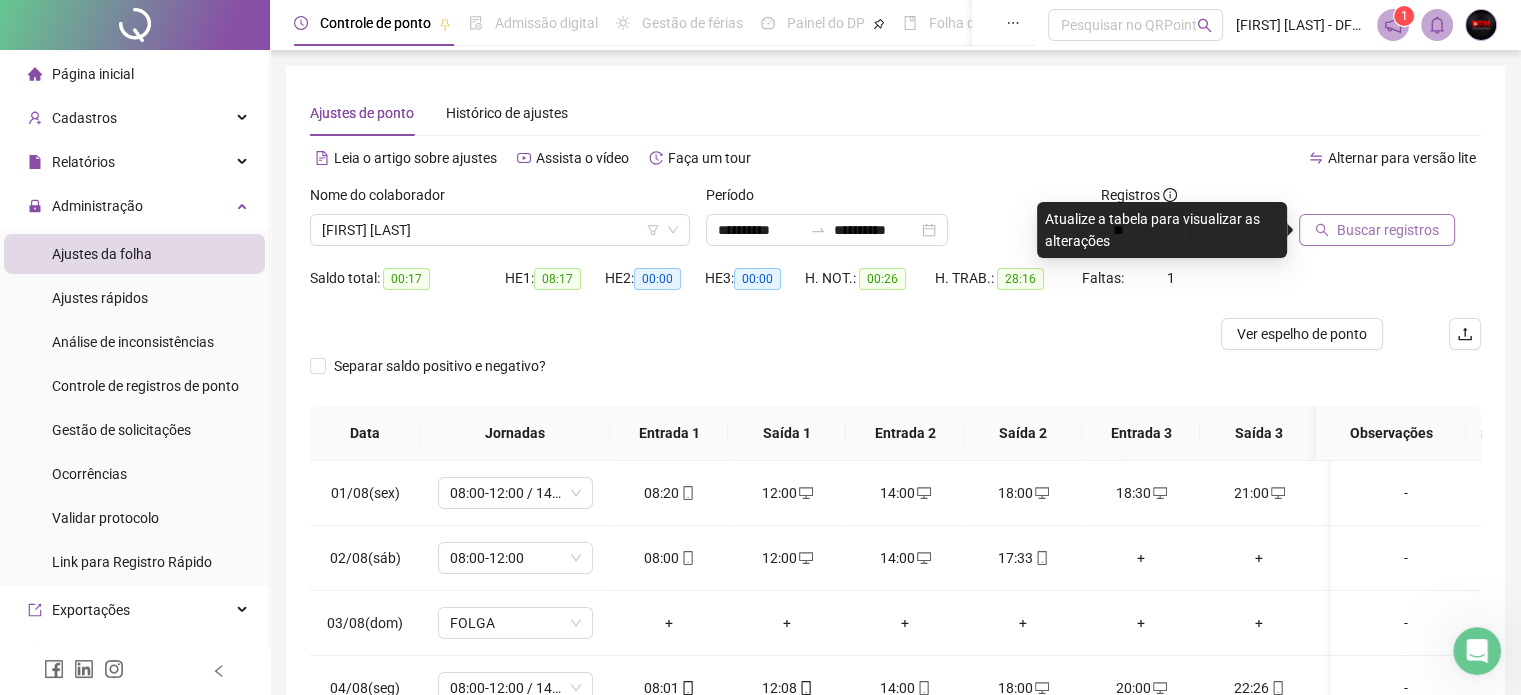 click on "Buscar registros" at bounding box center (1388, 230) 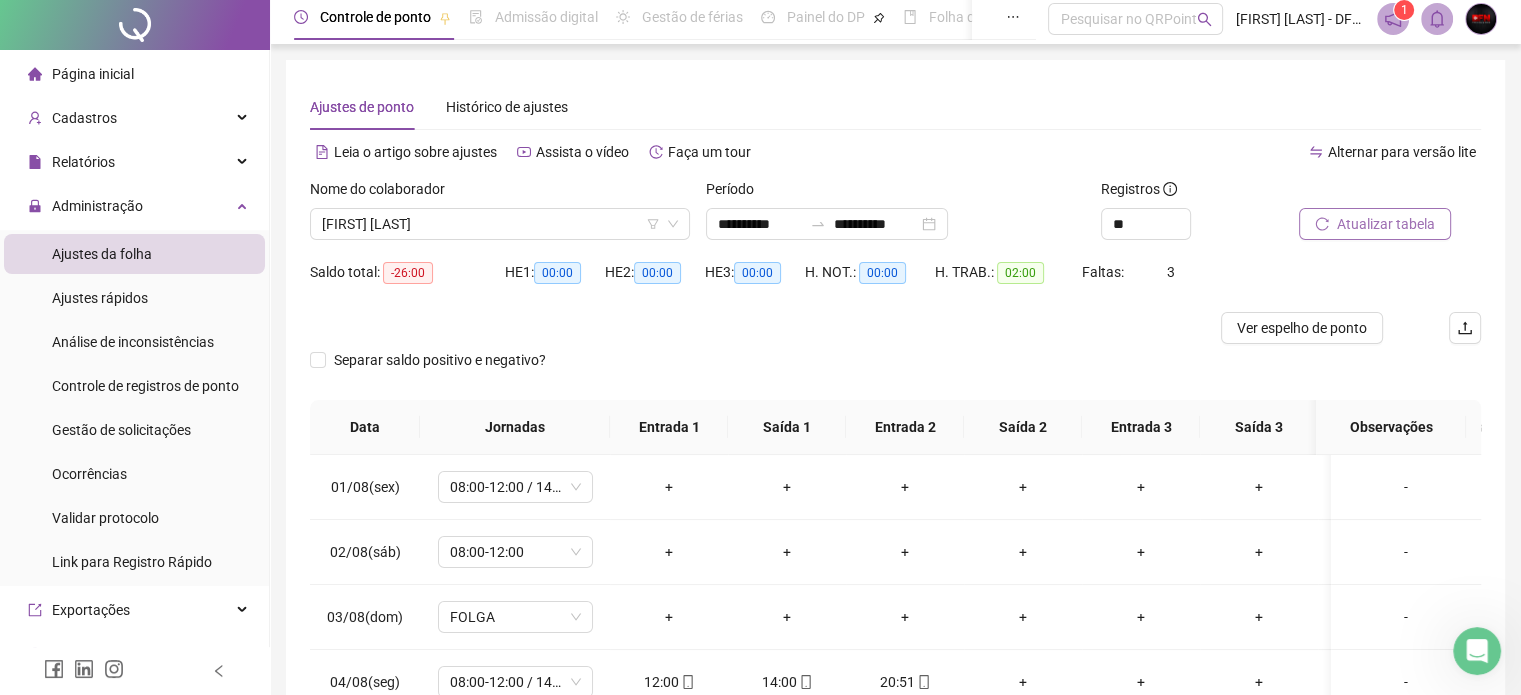 scroll, scrollTop: 0, scrollLeft: 0, axis: both 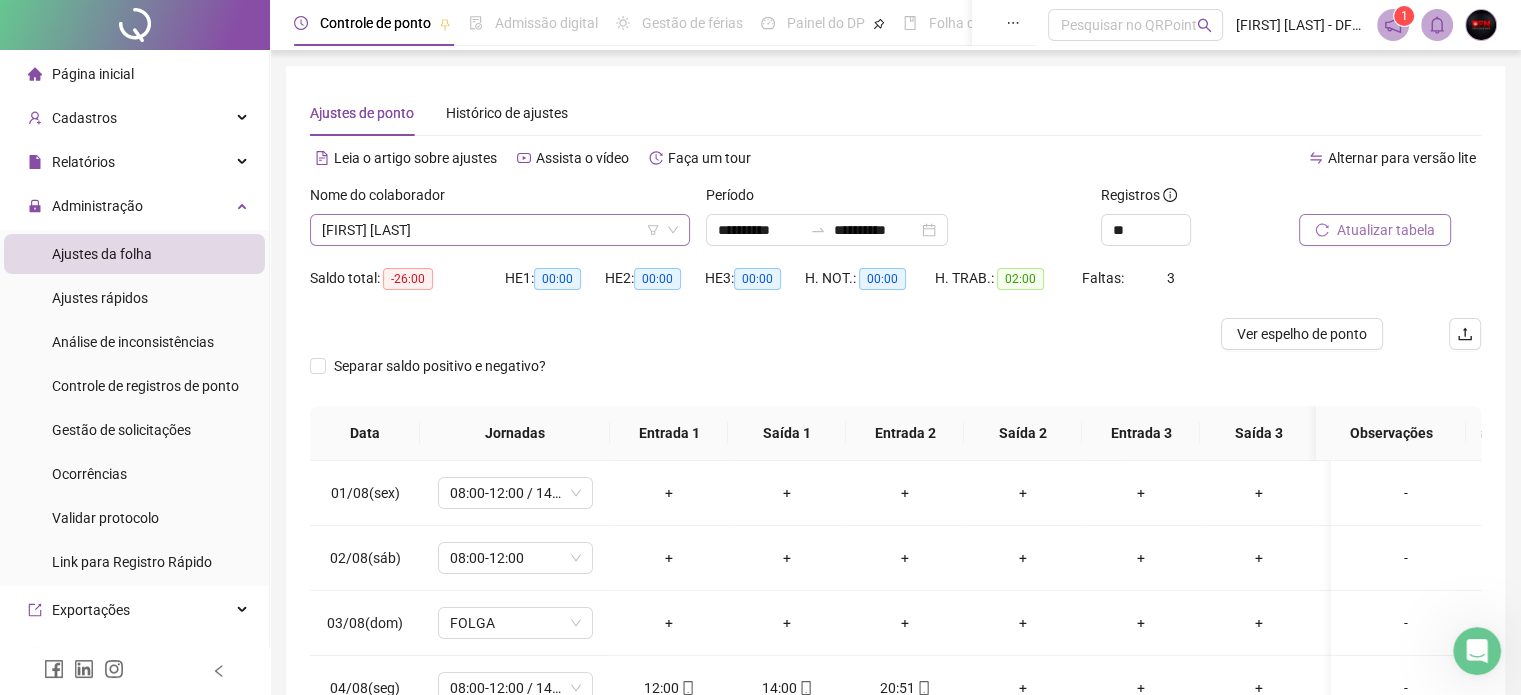 click on "[FIRST] [LAST]" at bounding box center (500, 230) 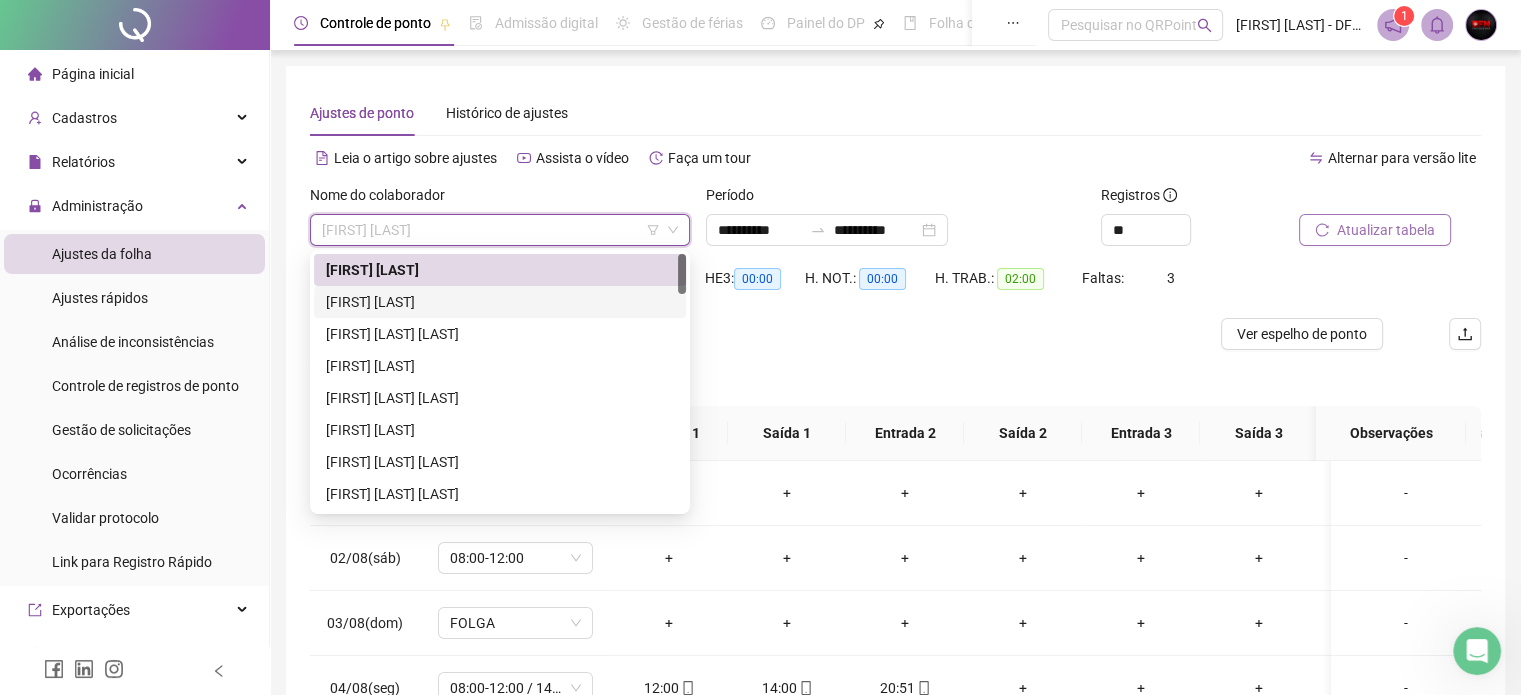 click on "[FIRST] [LAST]" at bounding box center [500, 302] 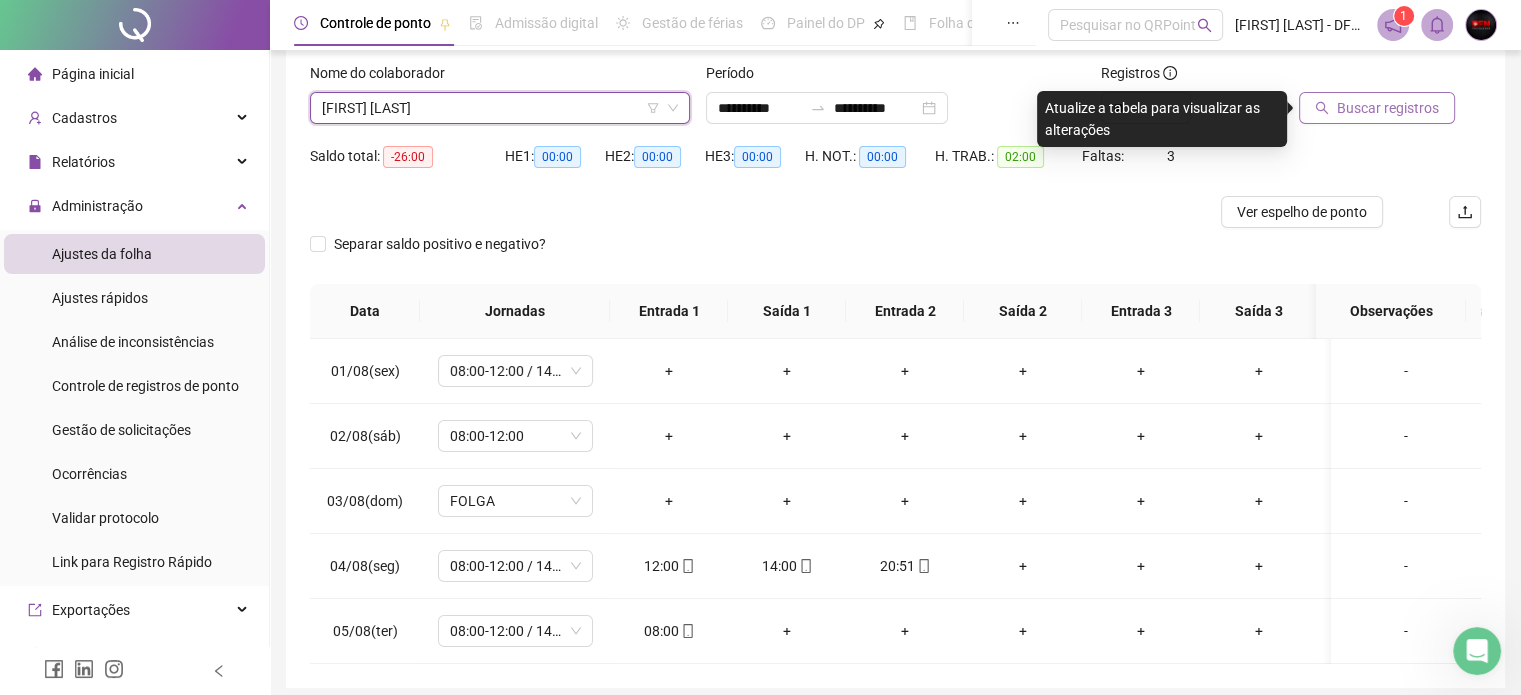 scroll, scrollTop: 215, scrollLeft: 0, axis: vertical 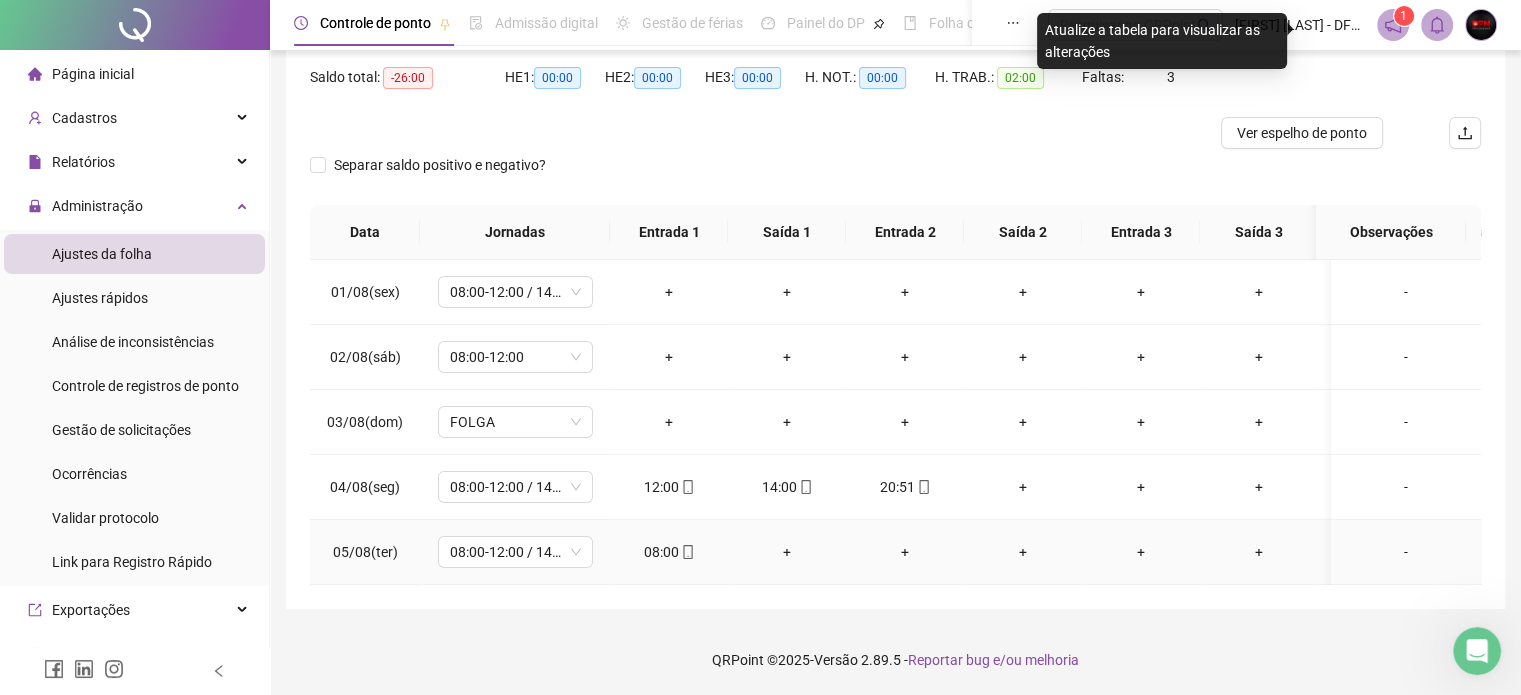click 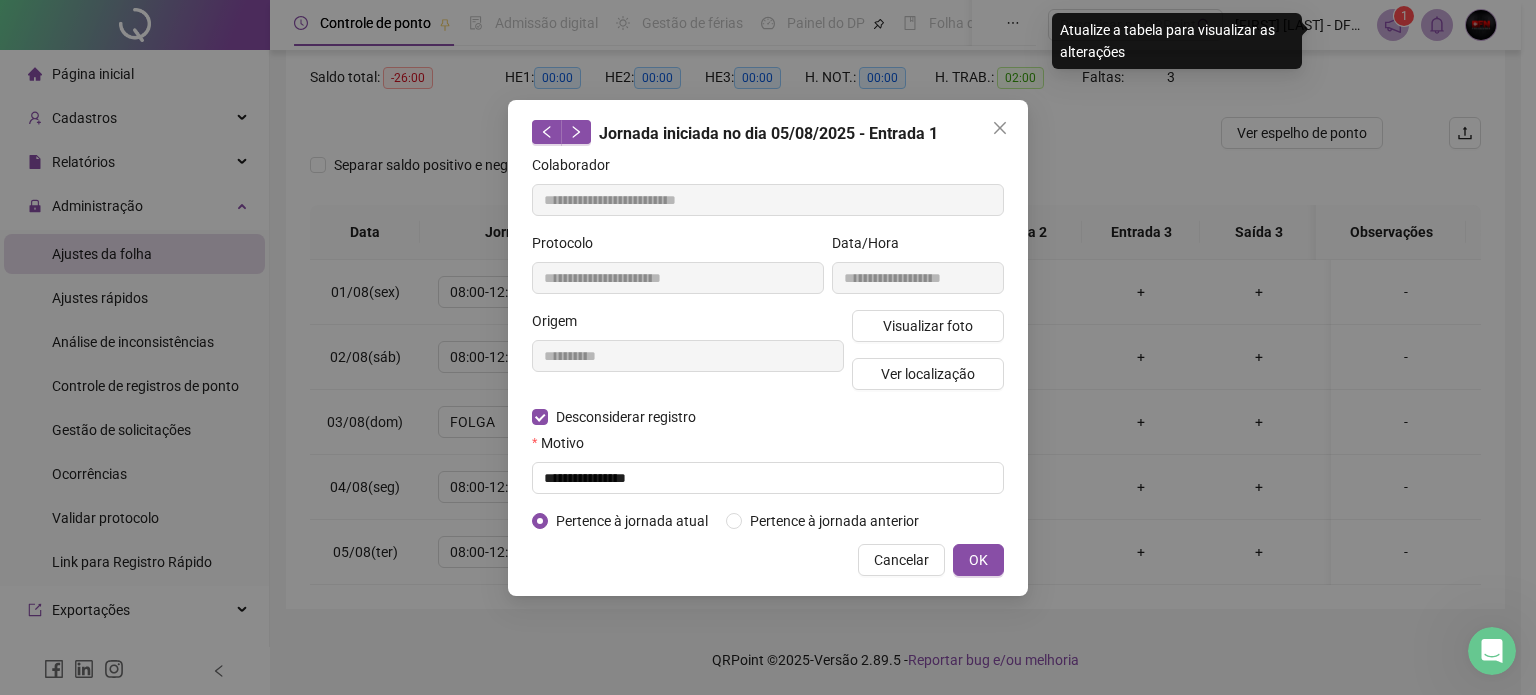 type on "**********" 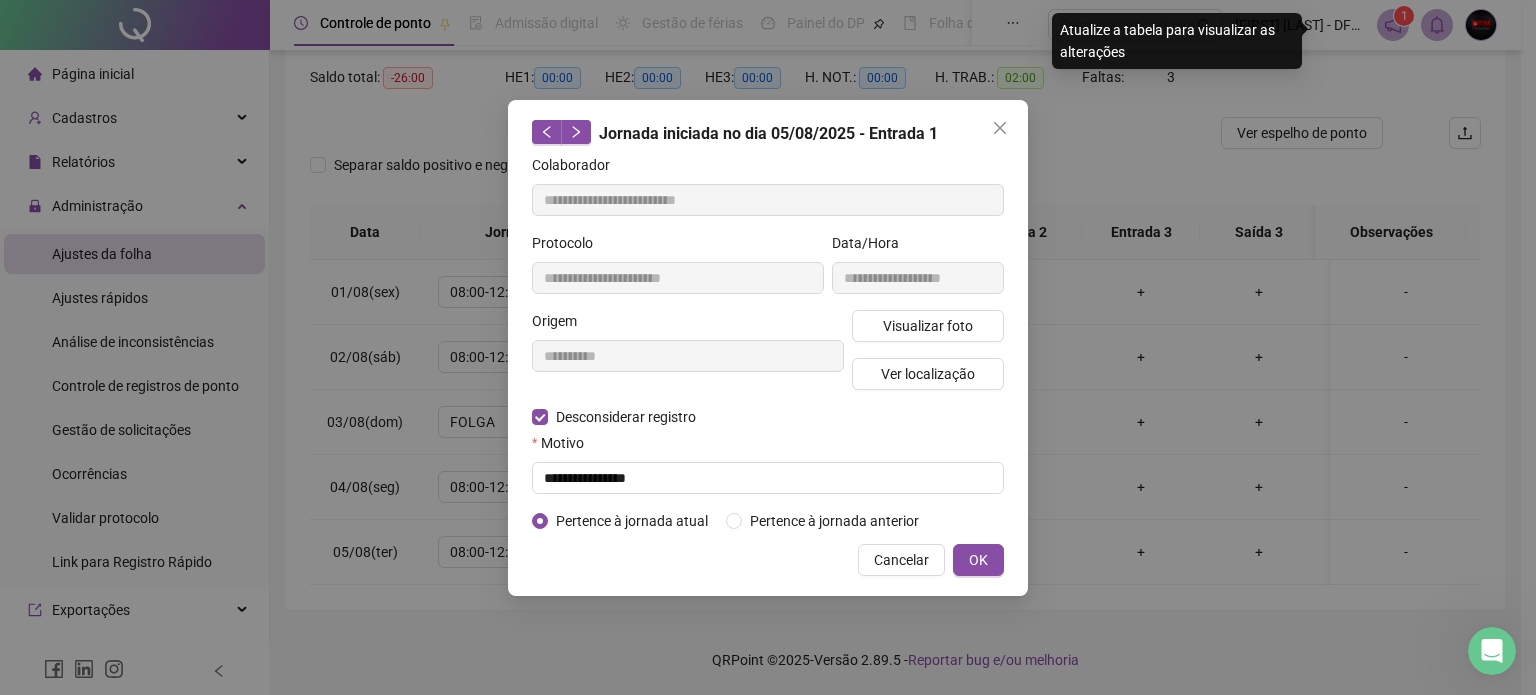 type on "**********" 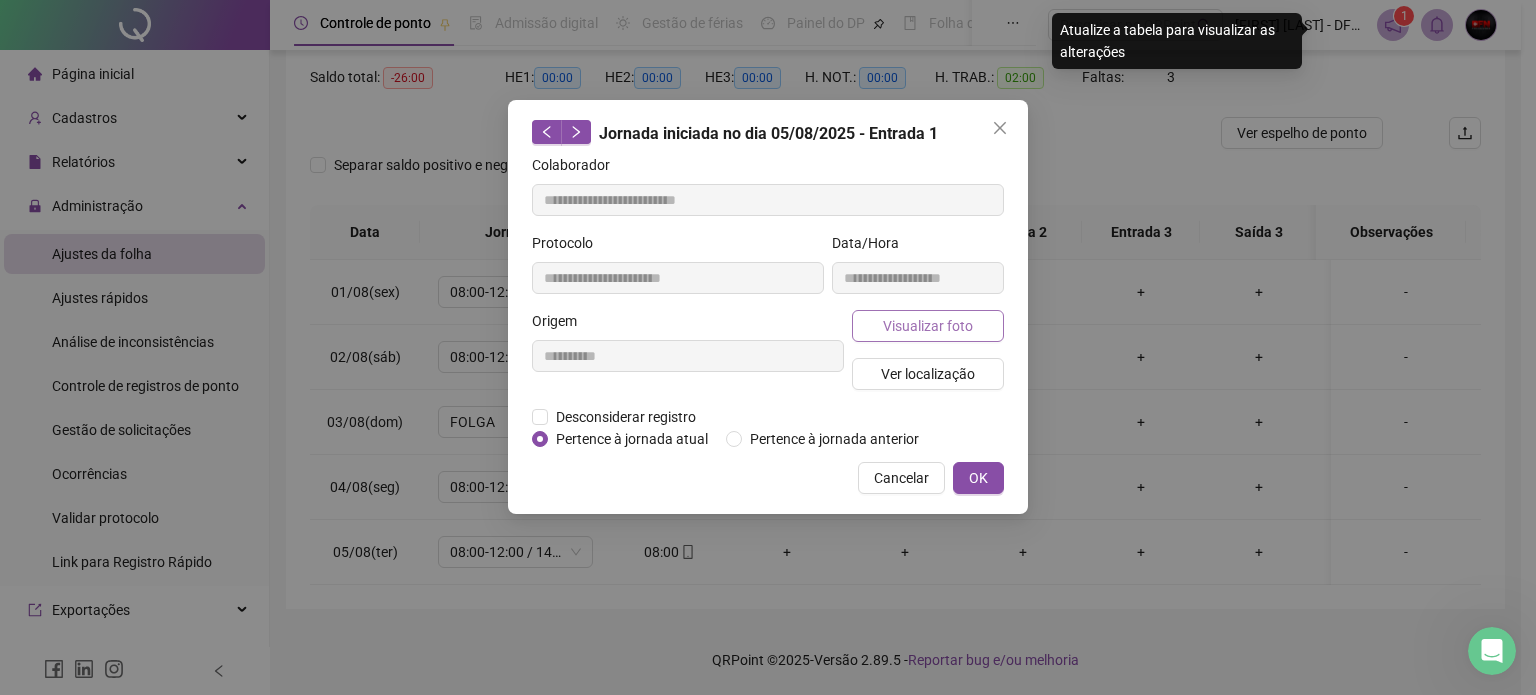 click on "Visualizar foto" at bounding box center [928, 326] 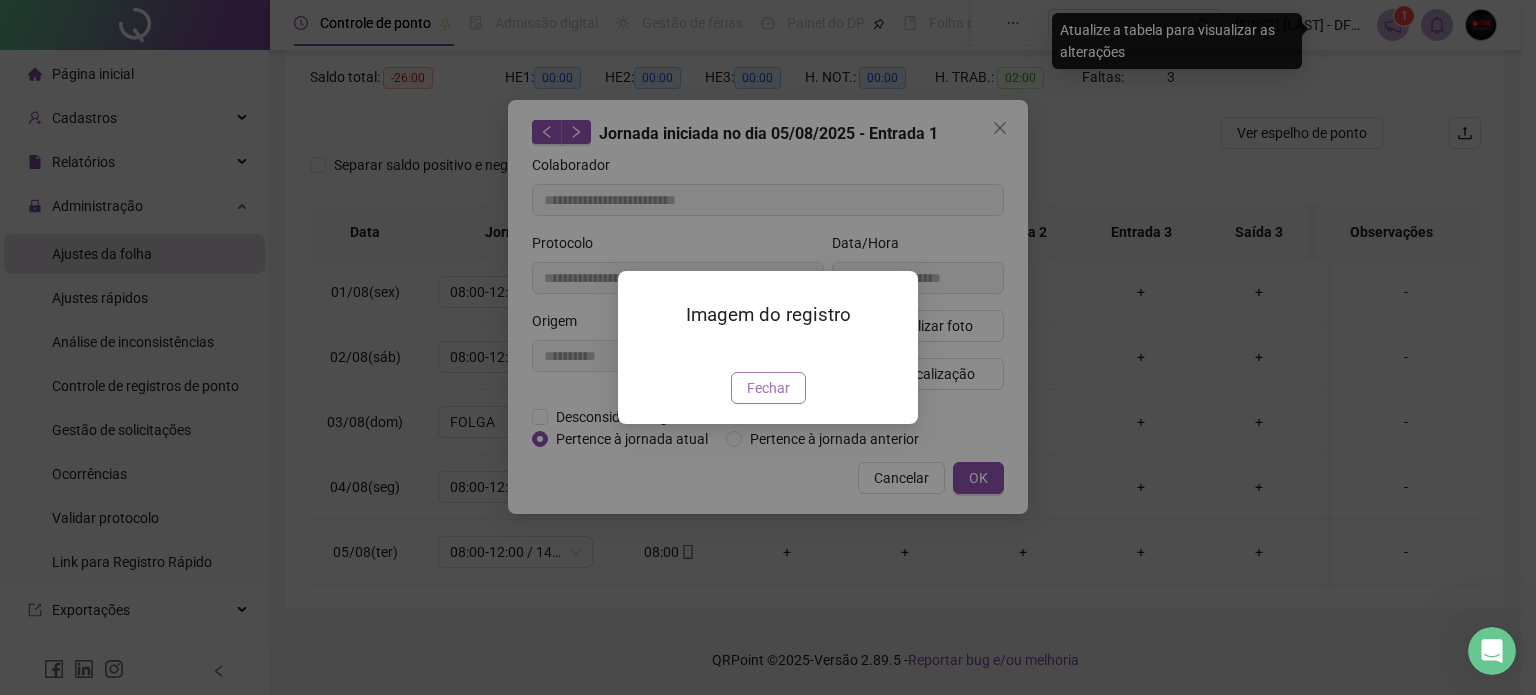 click on "Fechar" at bounding box center (768, 388) 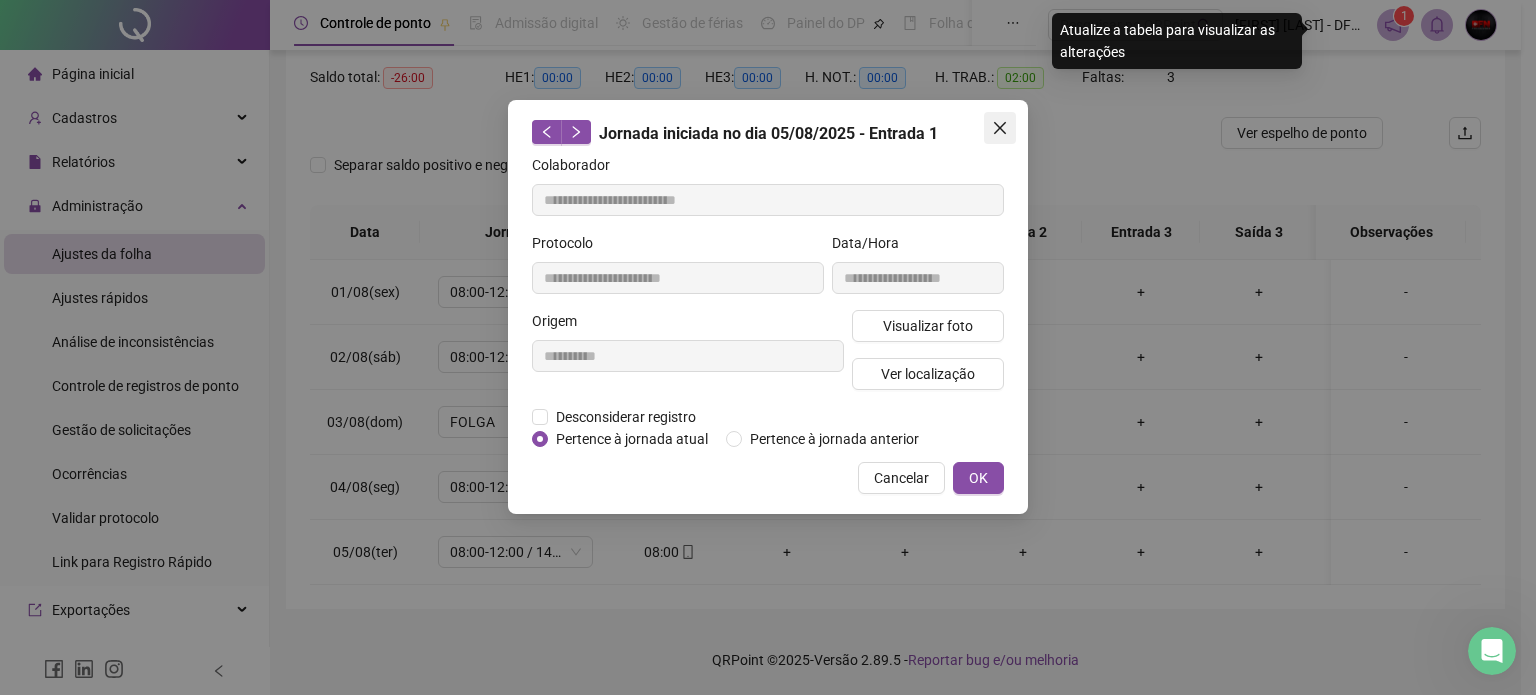 click 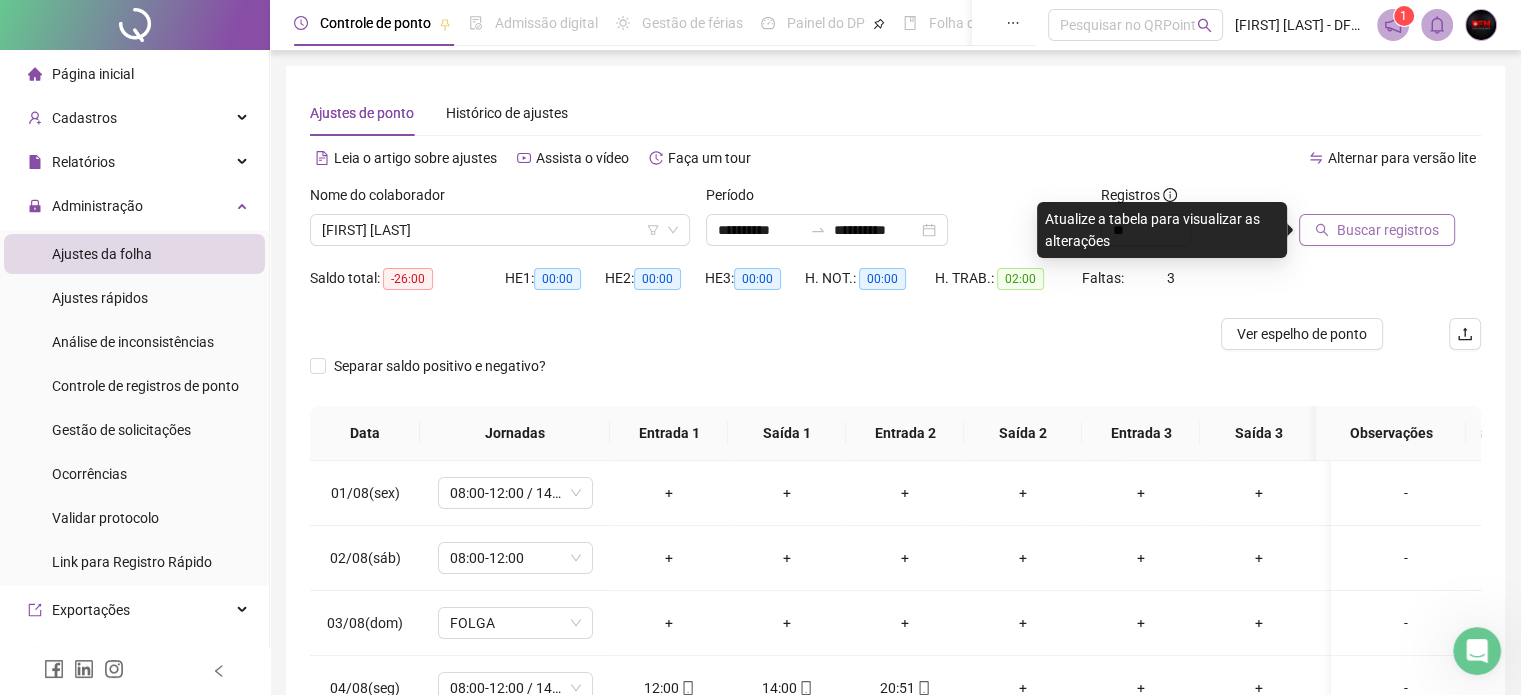 scroll, scrollTop: 0, scrollLeft: 0, axis: both 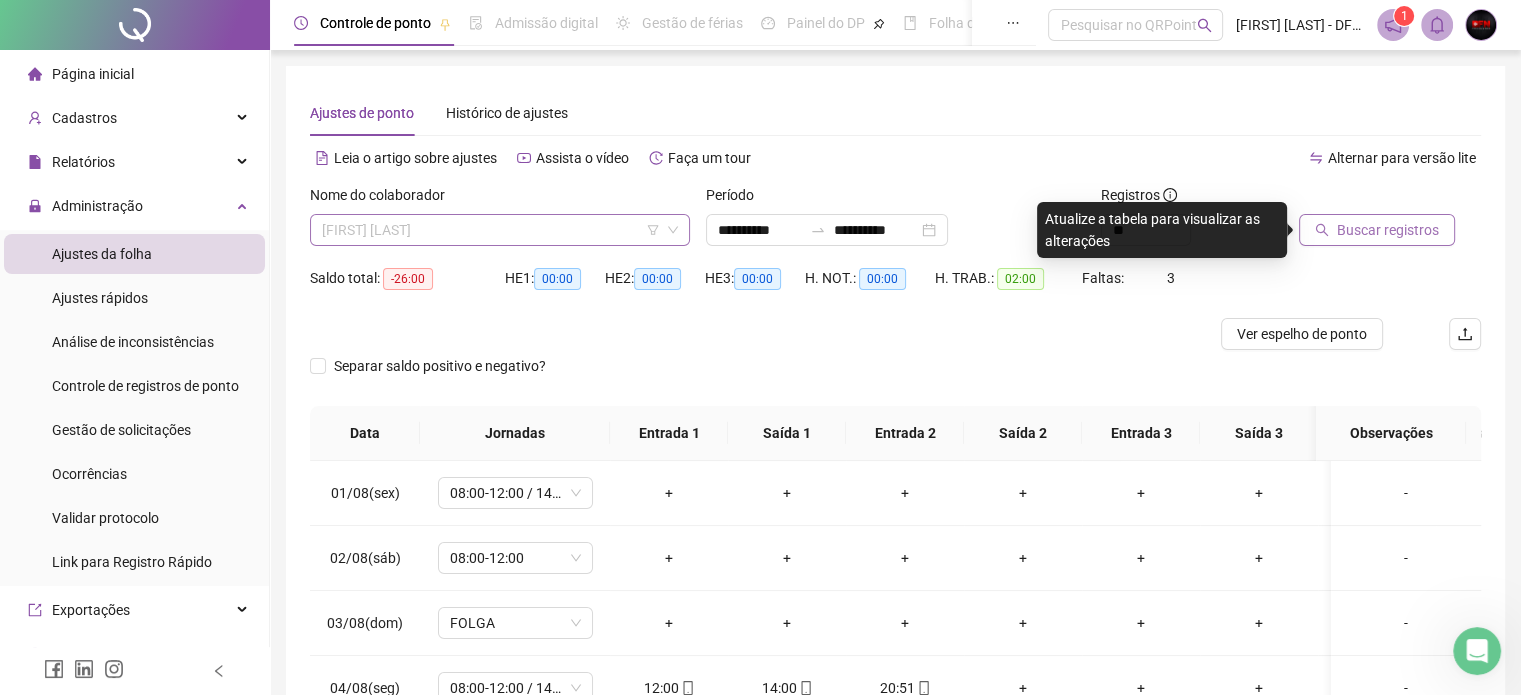 click on "[FIRST] [LAST]" at bounding box center [500, 230] 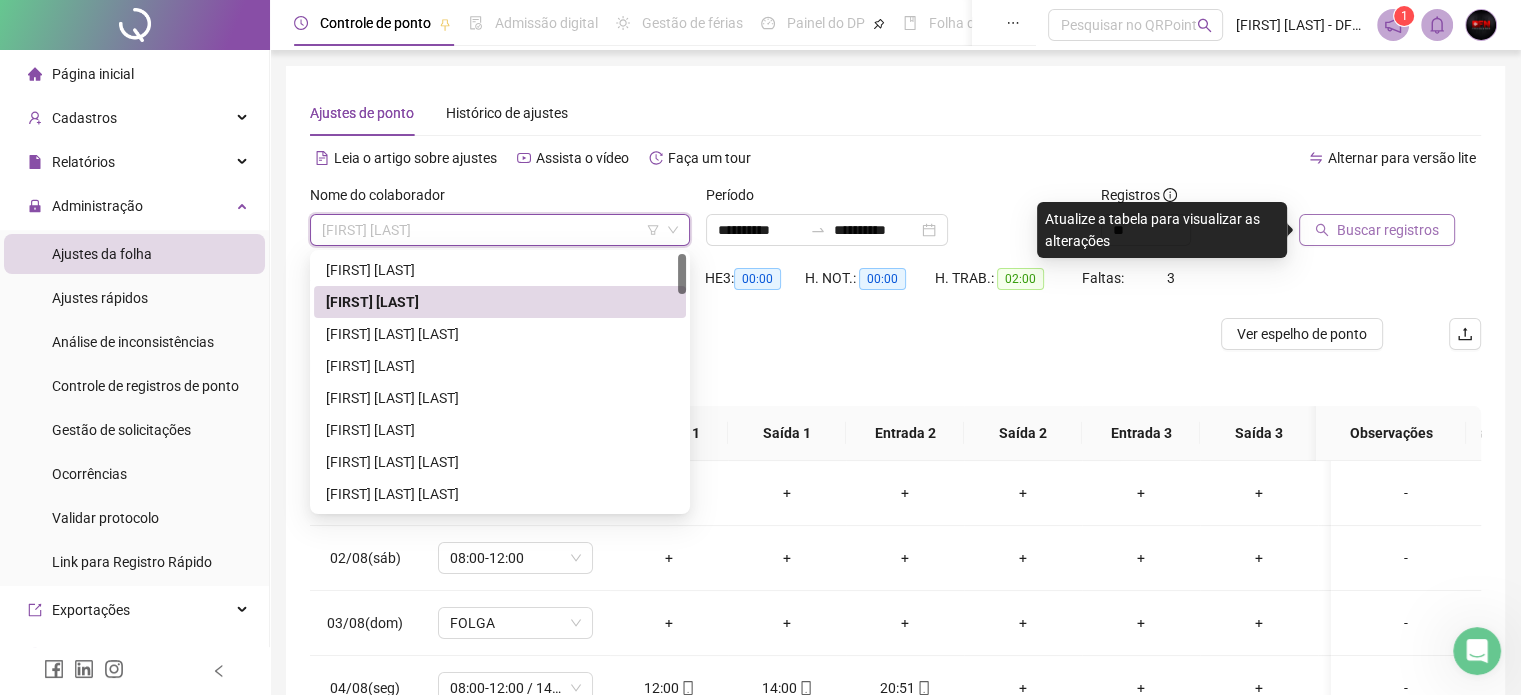 click on "Buscar registros" at bounding box center [1388, 230] 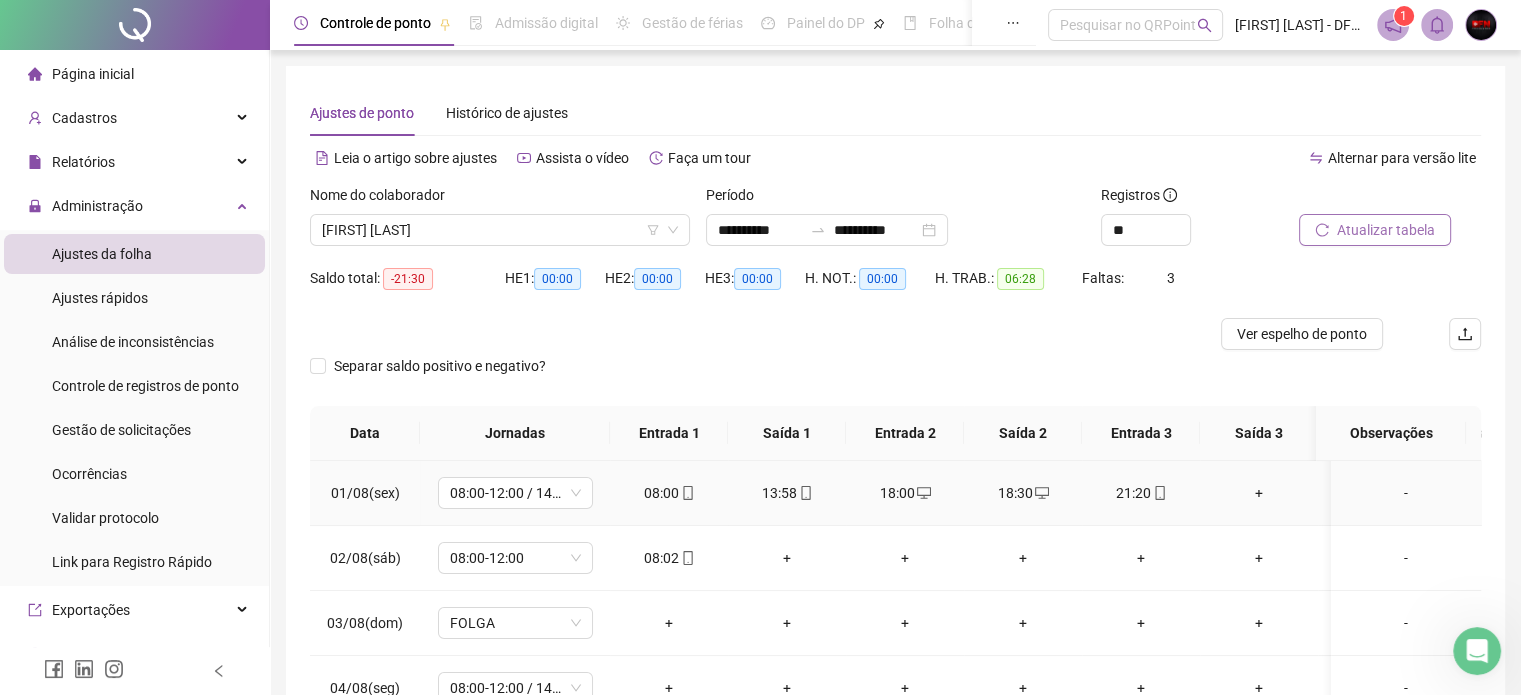 scroll, scrollTop: 215, scrollLeft: 0, axis: vertical 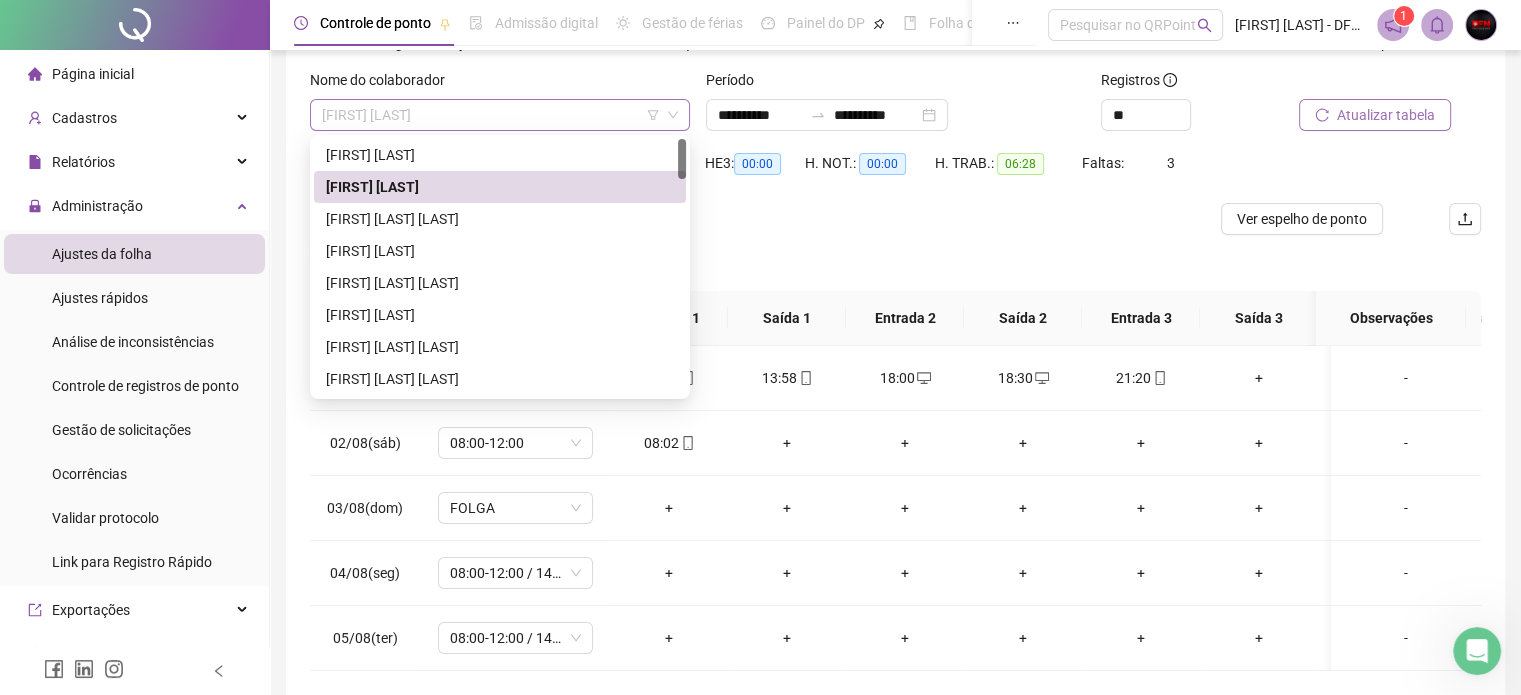 click on "[FIRST] [LAST]" at bounding box center [500, 115] 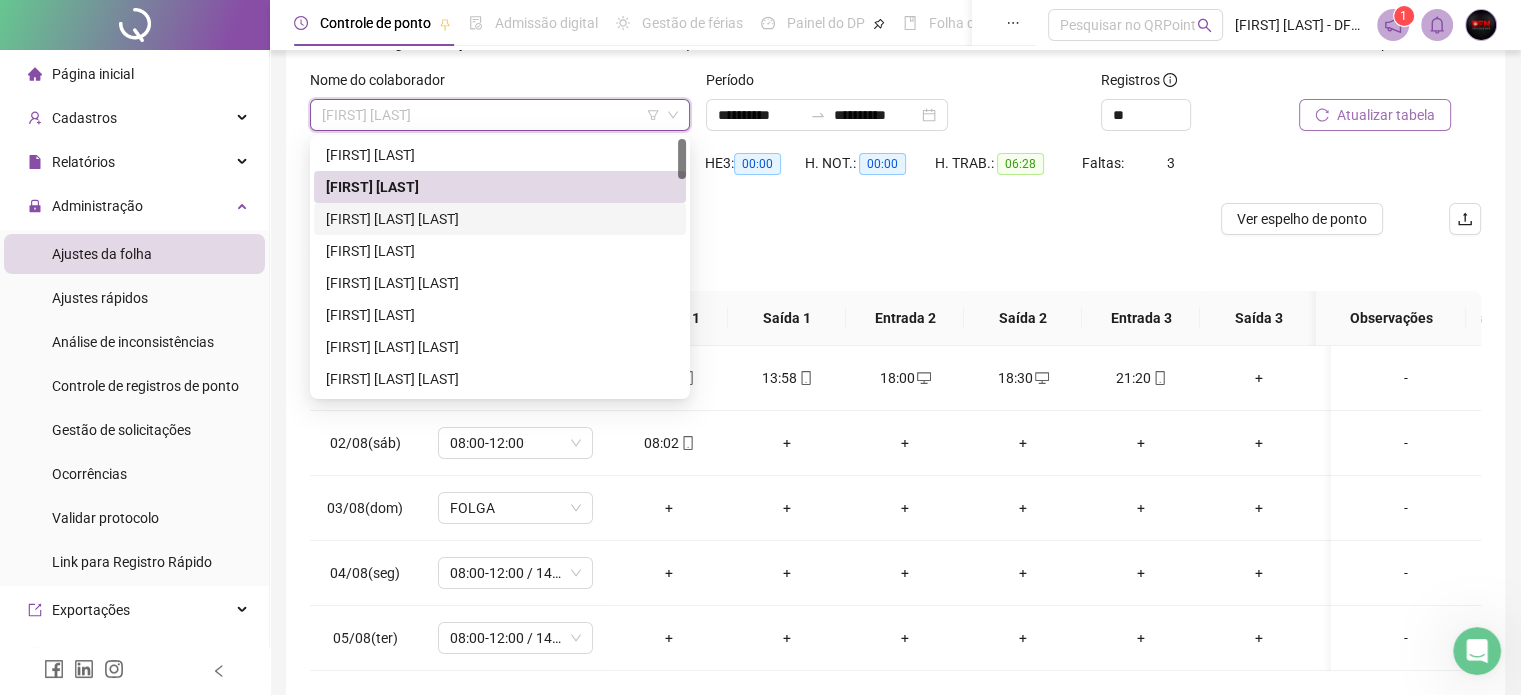 click on "[FIRST] [LAST] [LAST]" at bounding box center [500, 219] 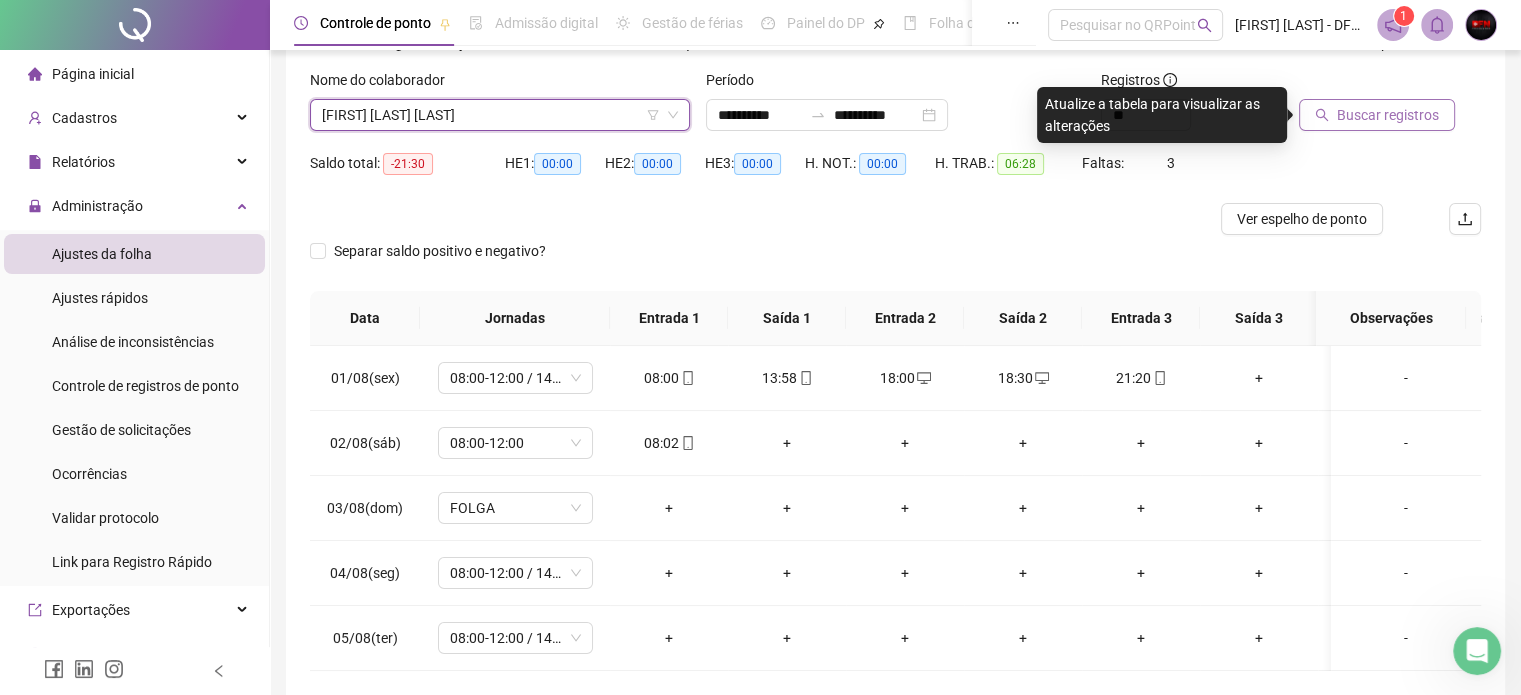 click on "Buscar registros" at bounding box center (1388, 115) 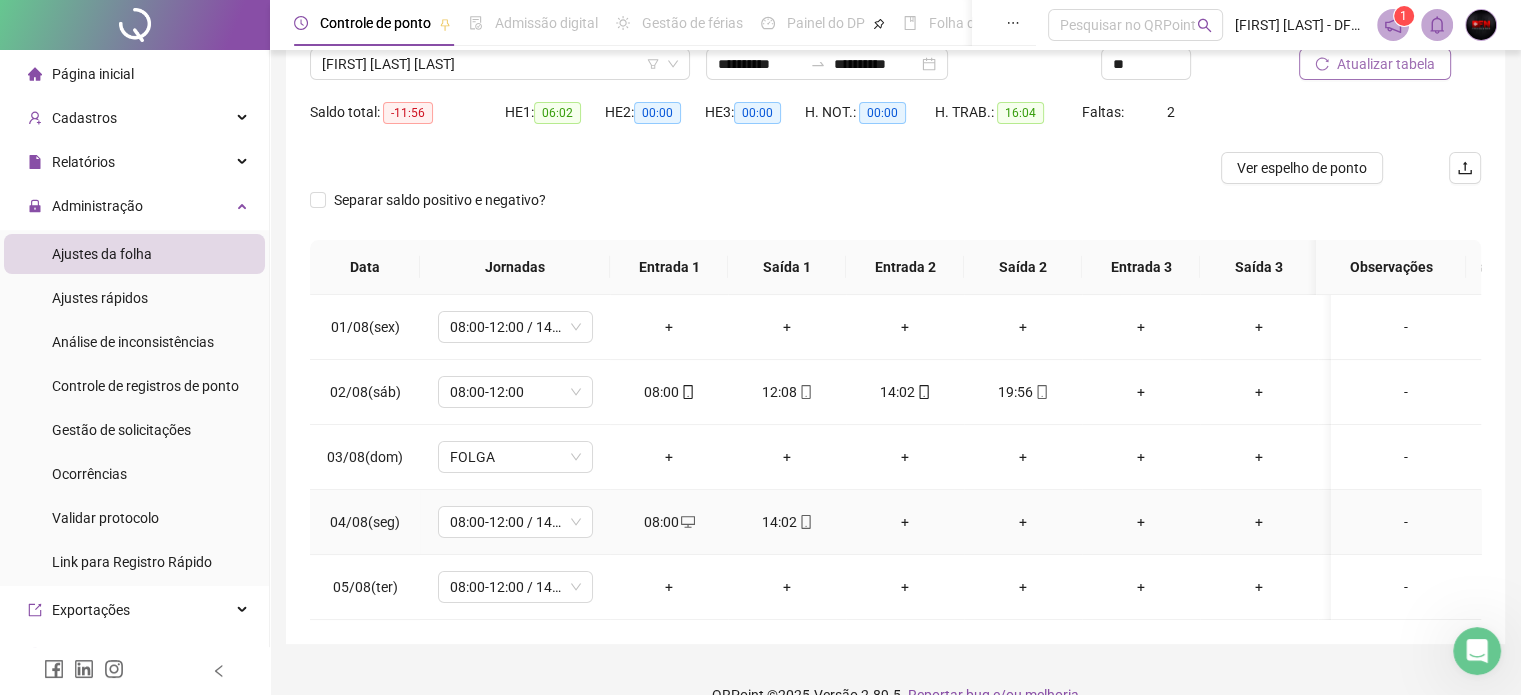 scroll, scrollTop: 215, scrollLeft: 0, axis: vertical 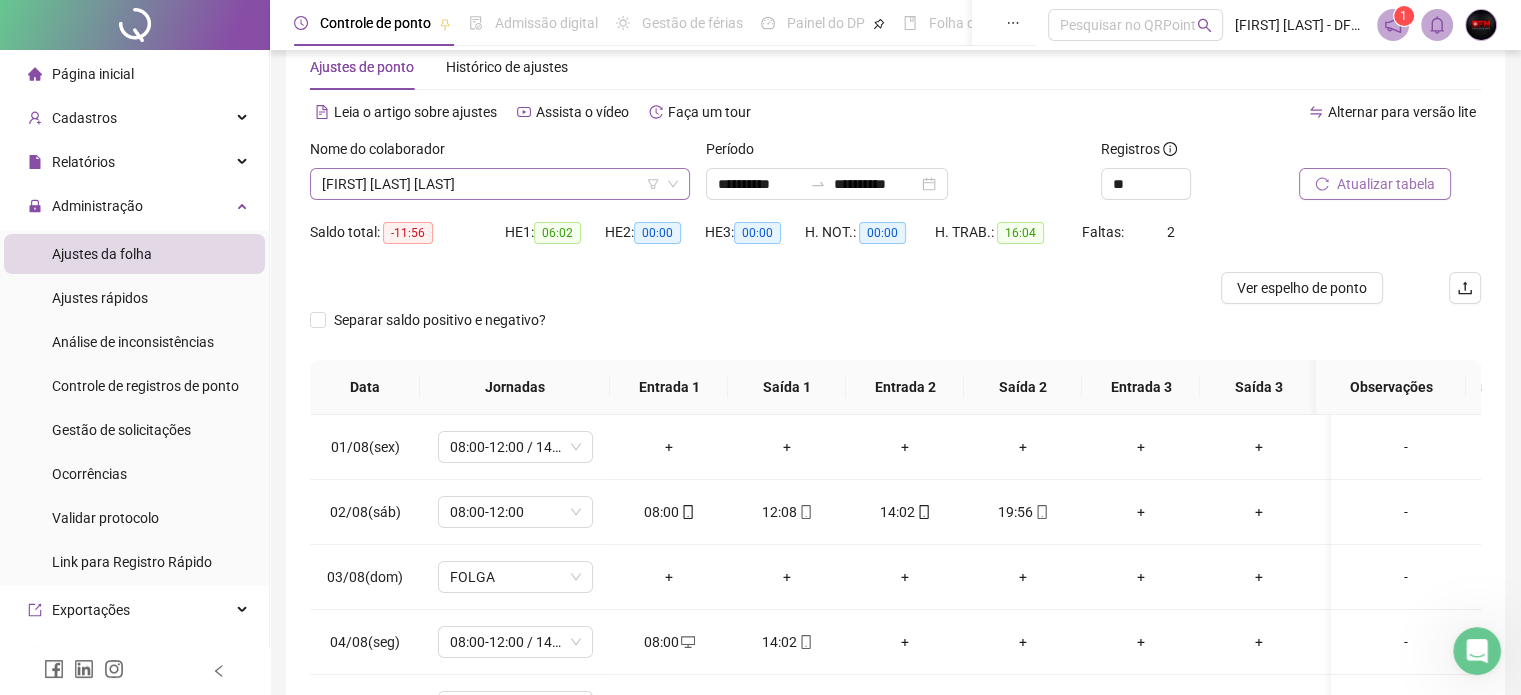 click on "[FIRST] [LAST] [LAST]" at bounding box center [500, 184] 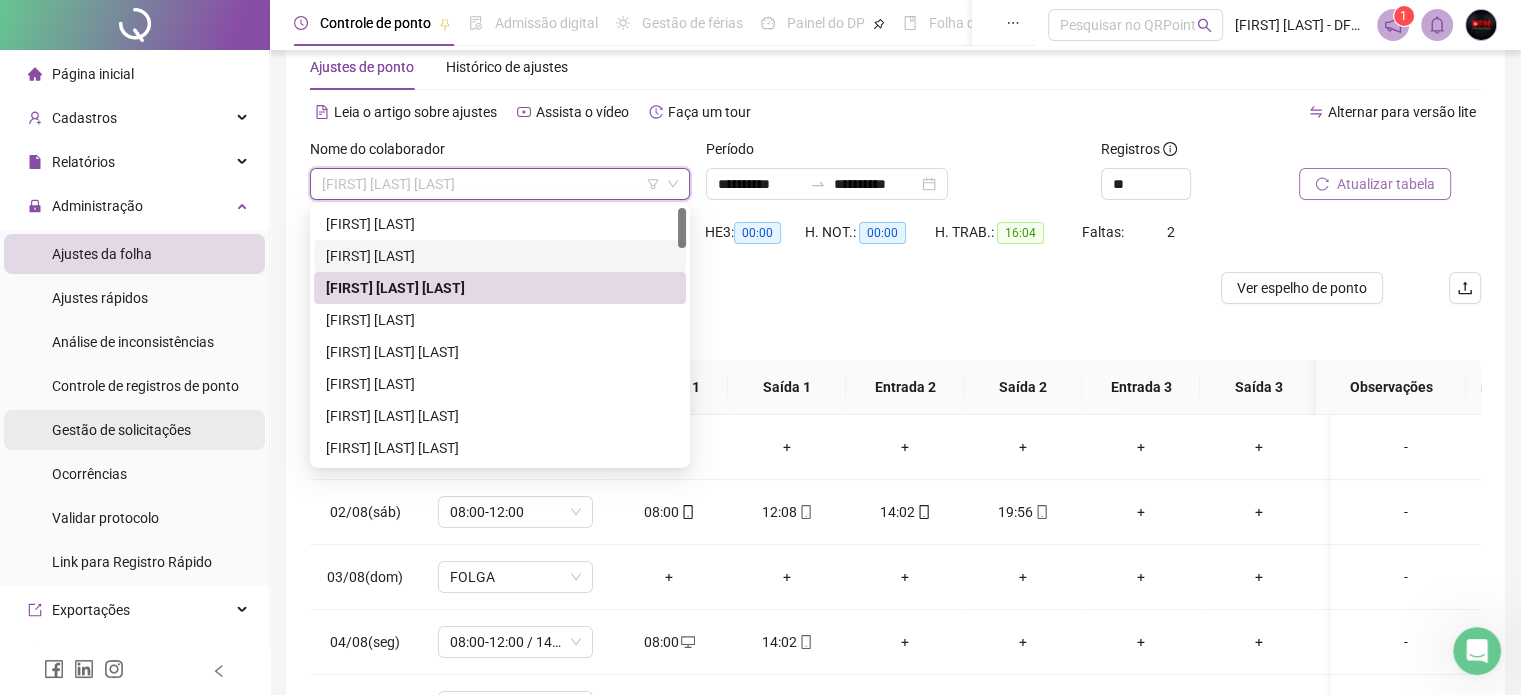 click on "Gestão de solicitações" at bounding box center [121, 430] 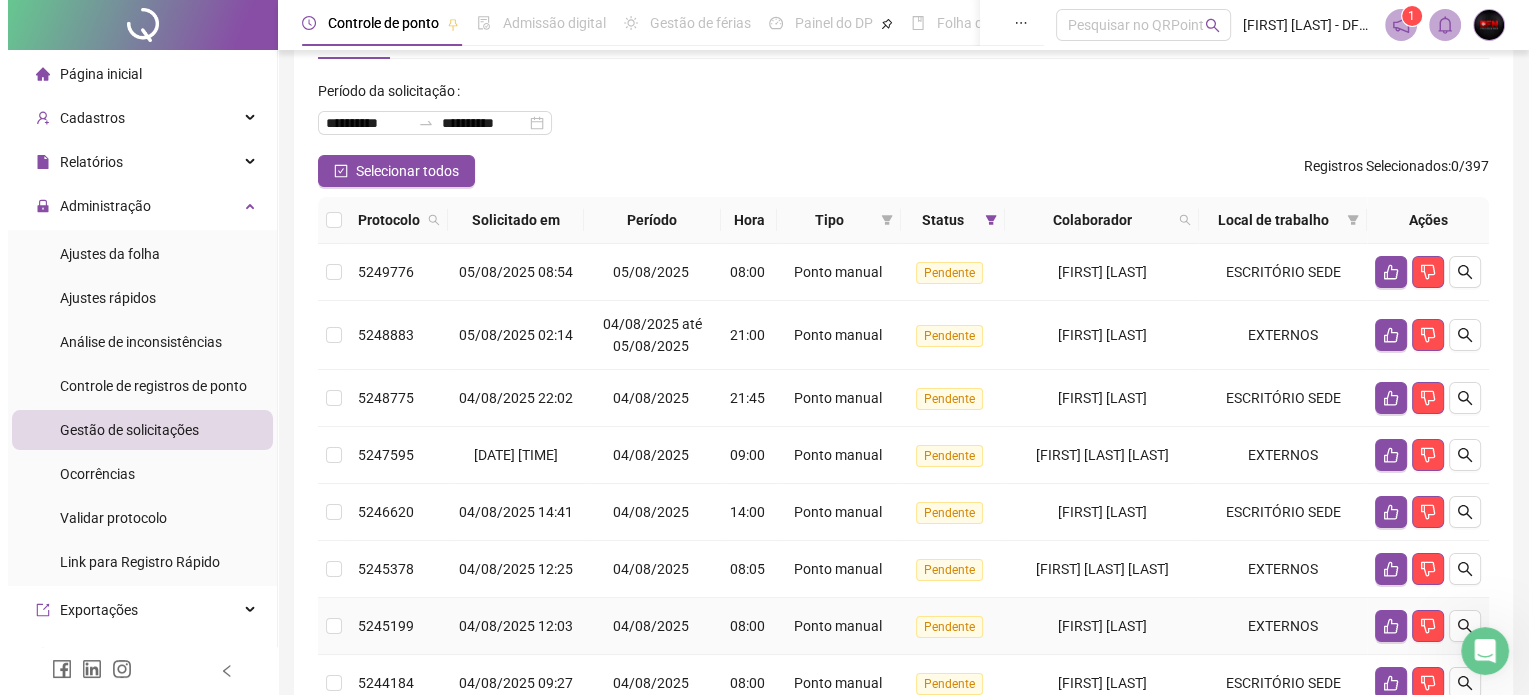 scroll, scrollTop: 58, scrollLeft: 0, axis: vertical 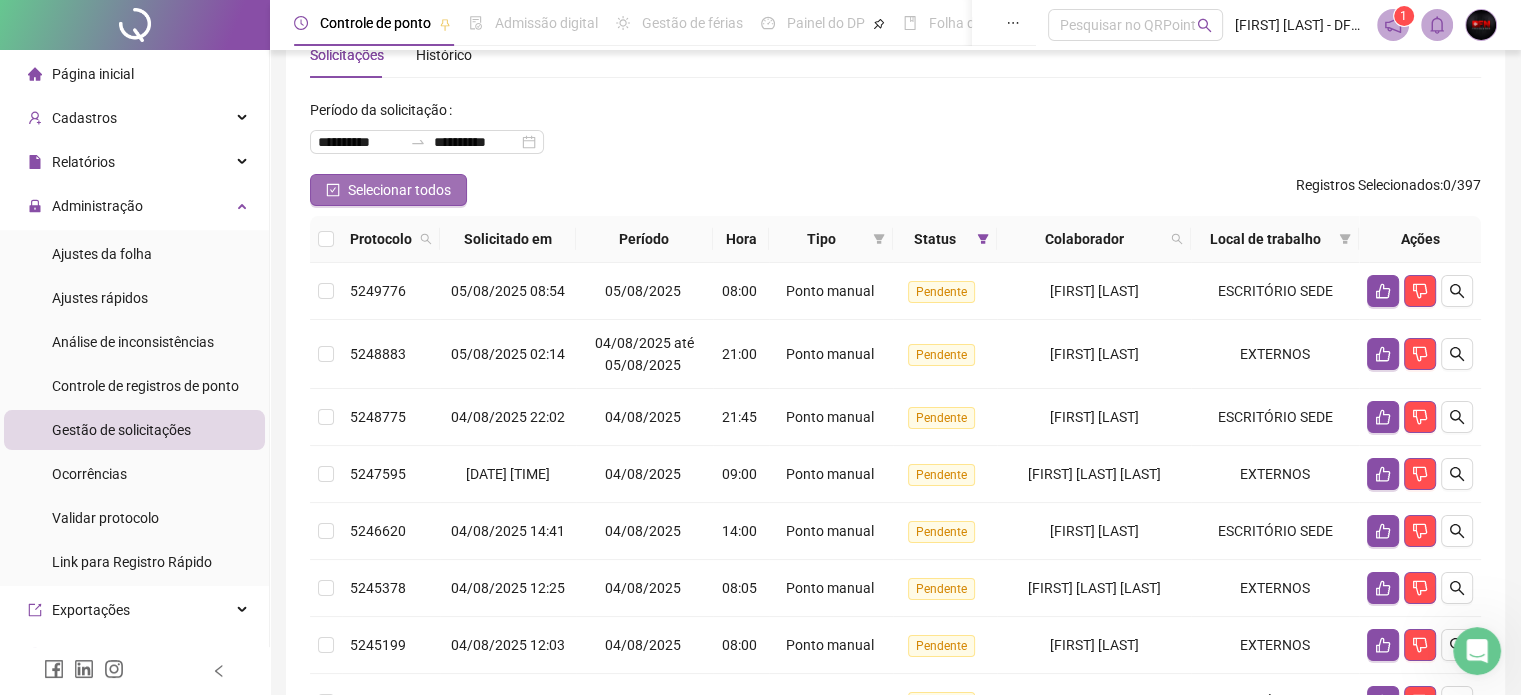 click 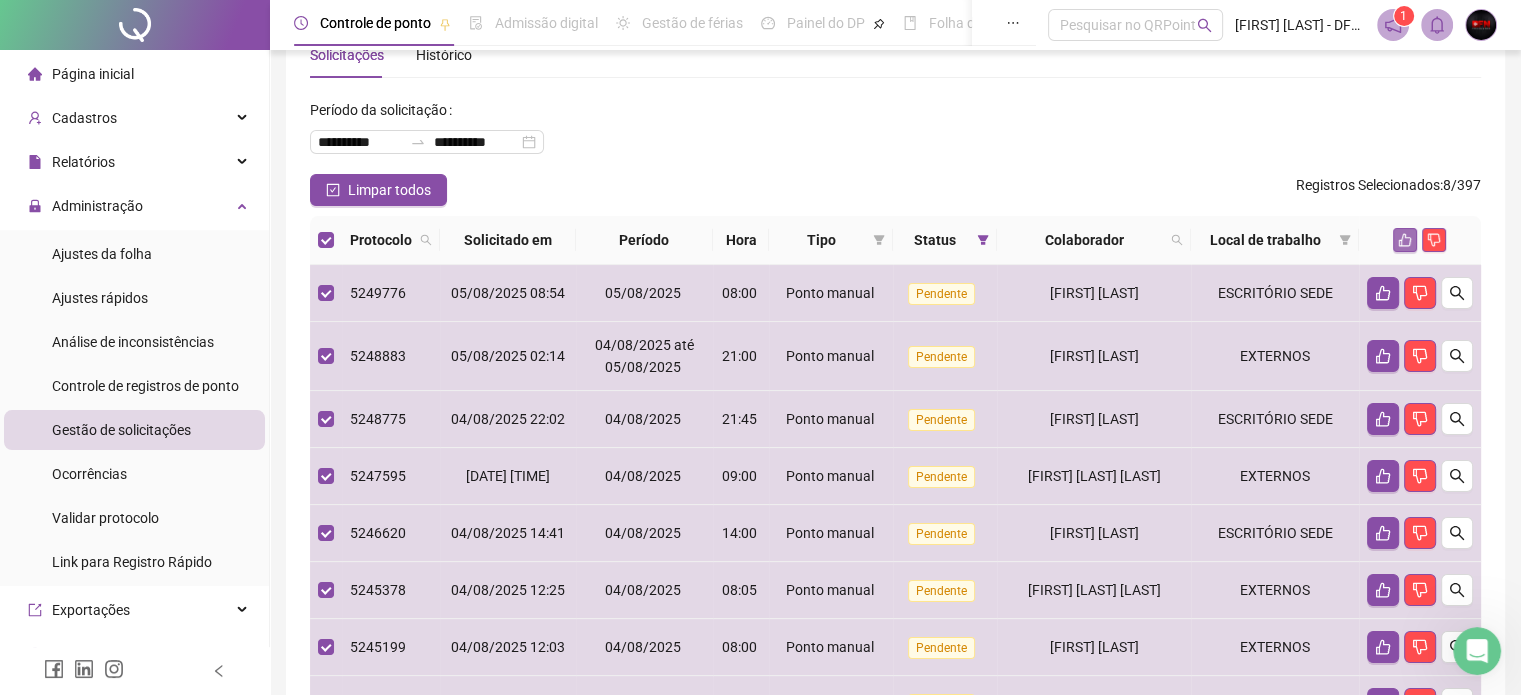 click 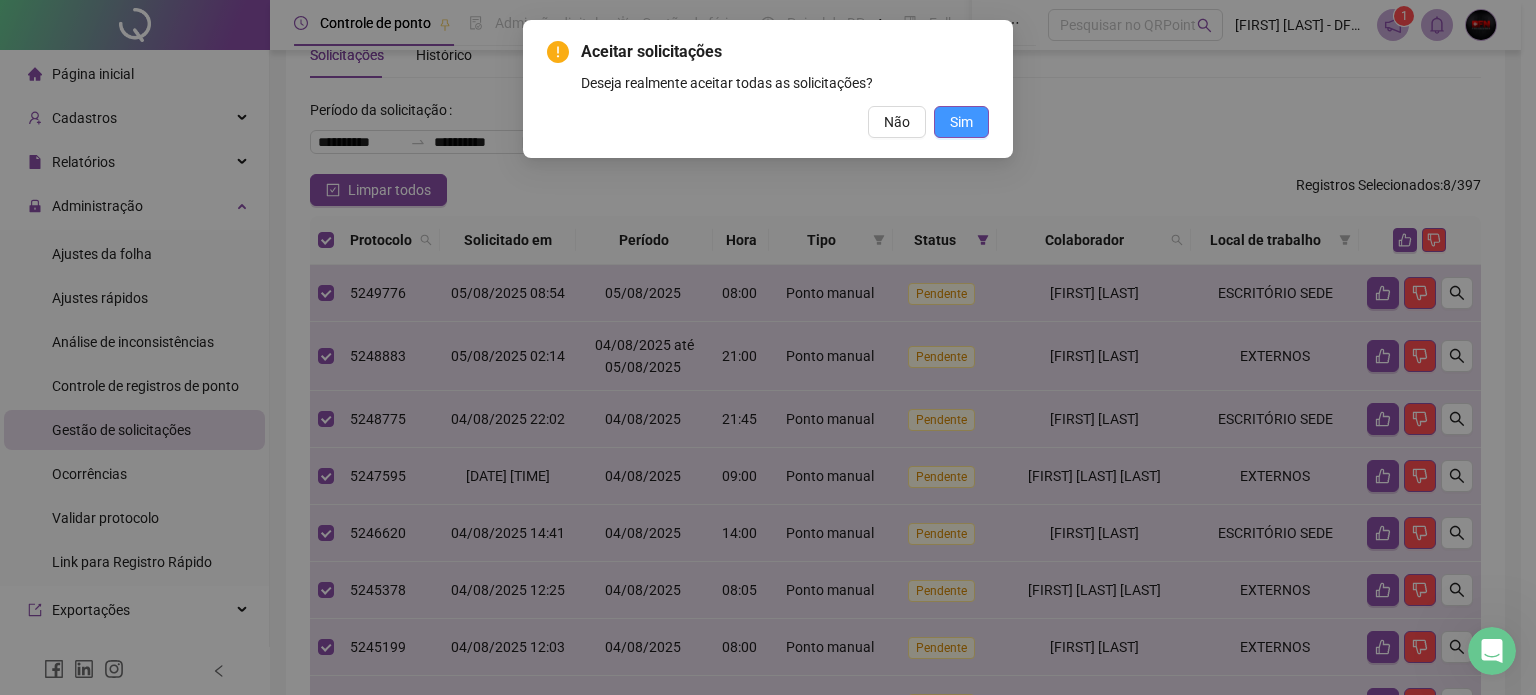 click on "Sim" at bounding box center [961, 122] 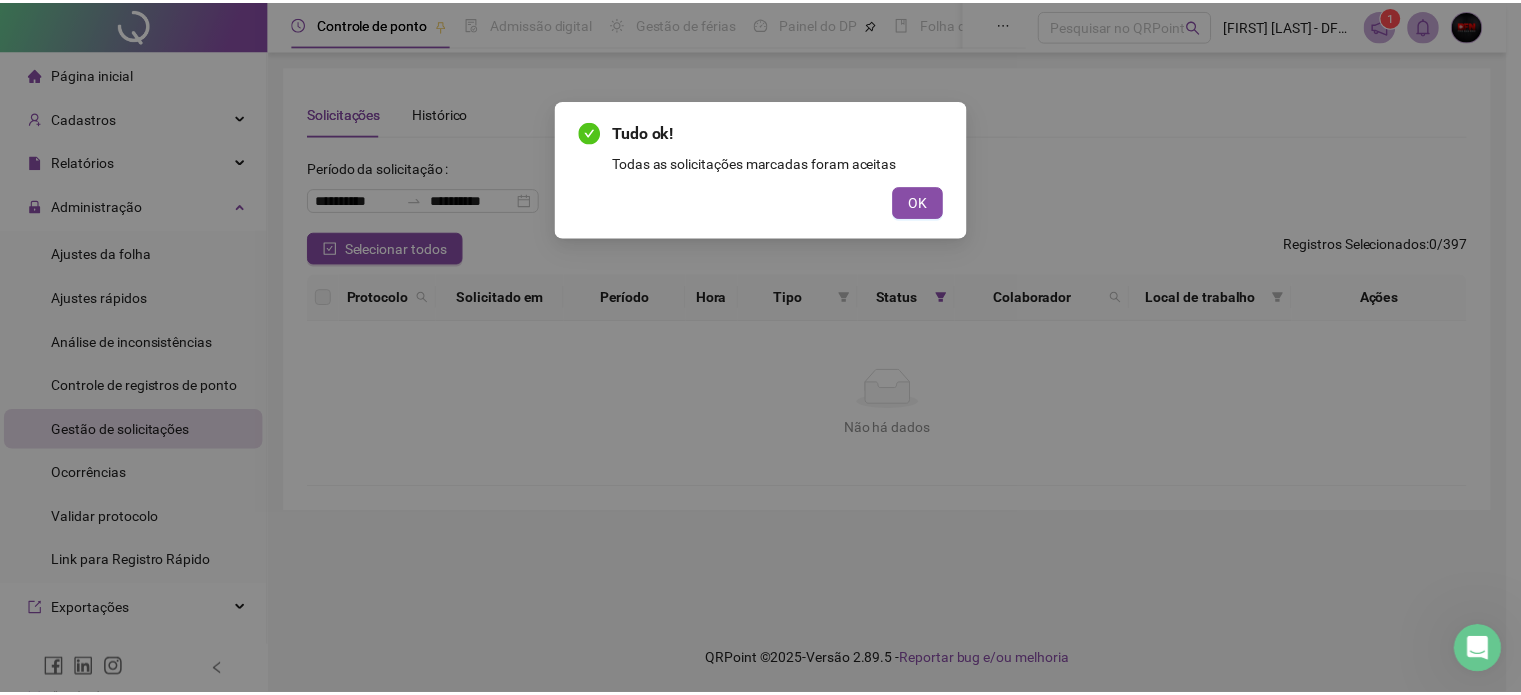 scroll, scrollTop: 0, scrollLeft: 0, axis: both 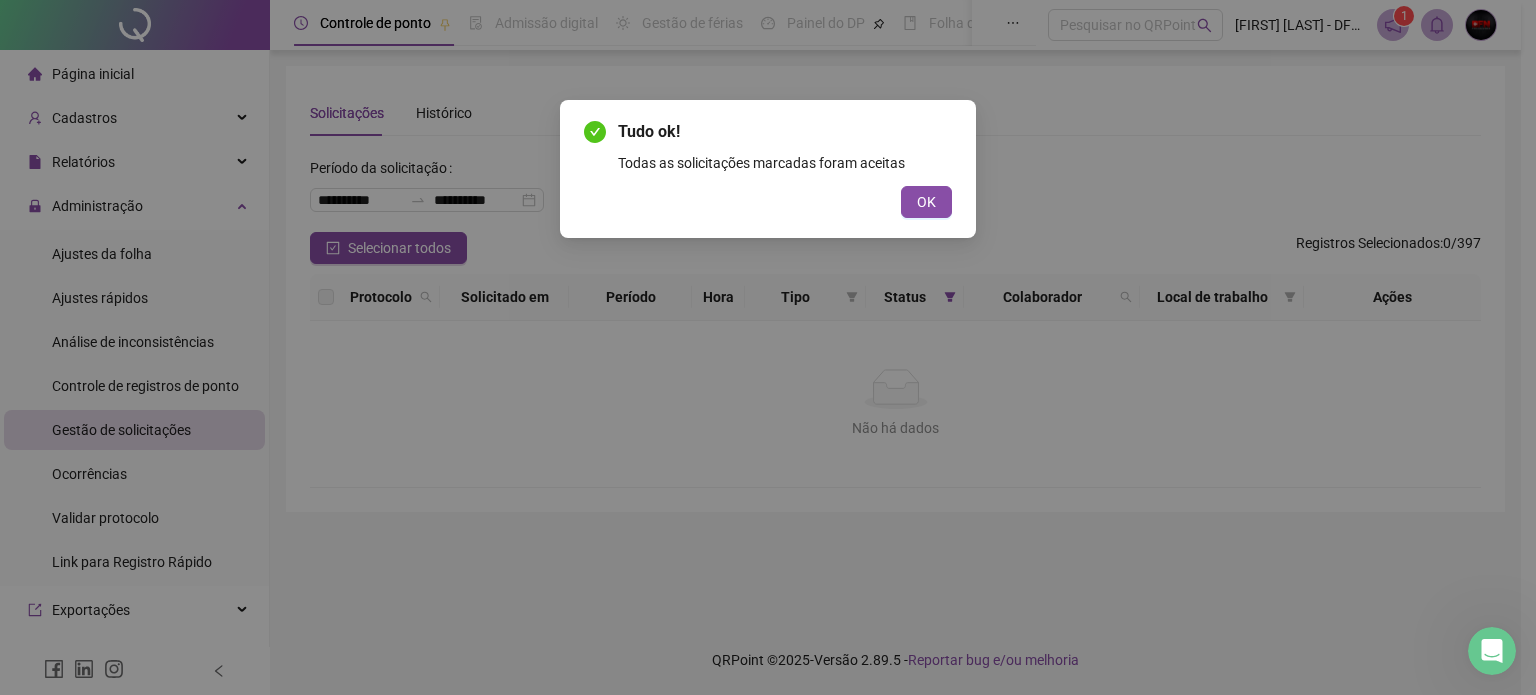 click on "OK" at bounding box center (926, 202) 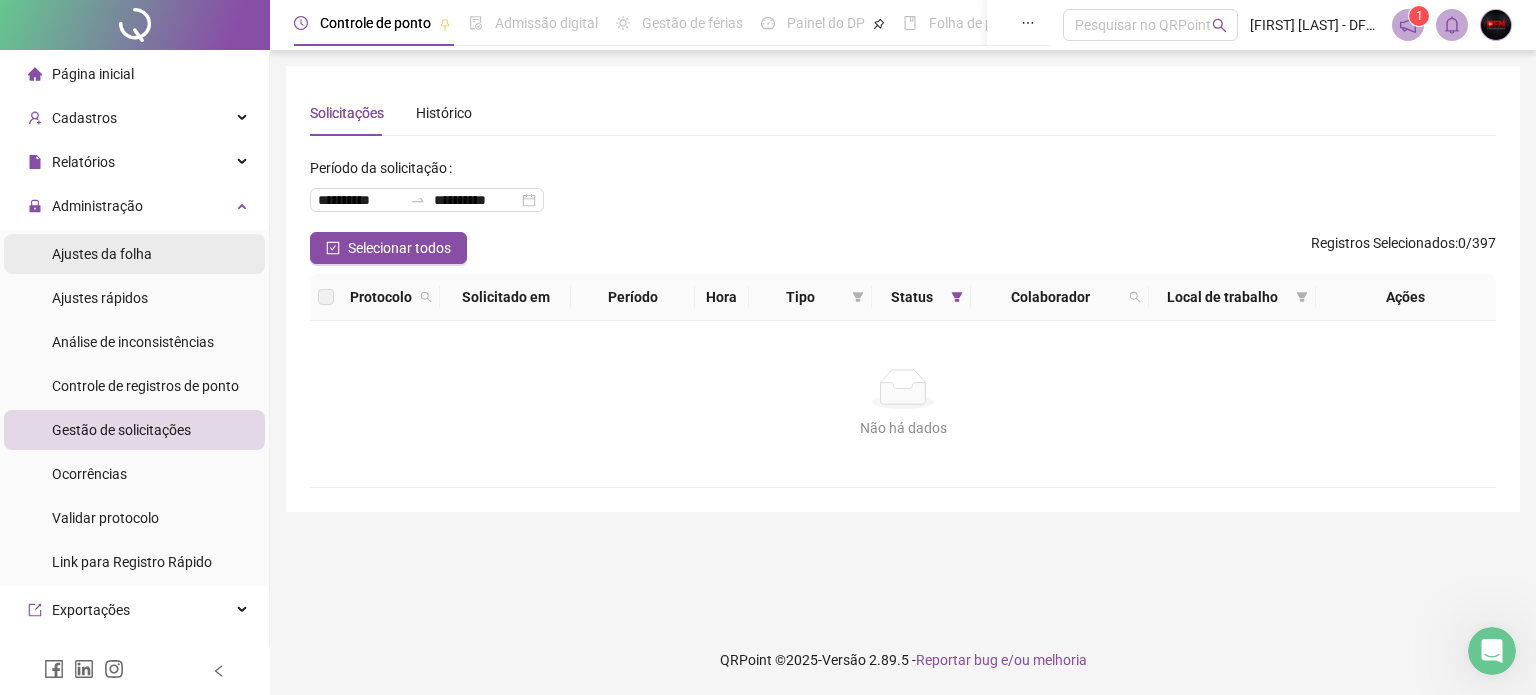 click on "Ajustes da folha" at bounding box center [102, 254] 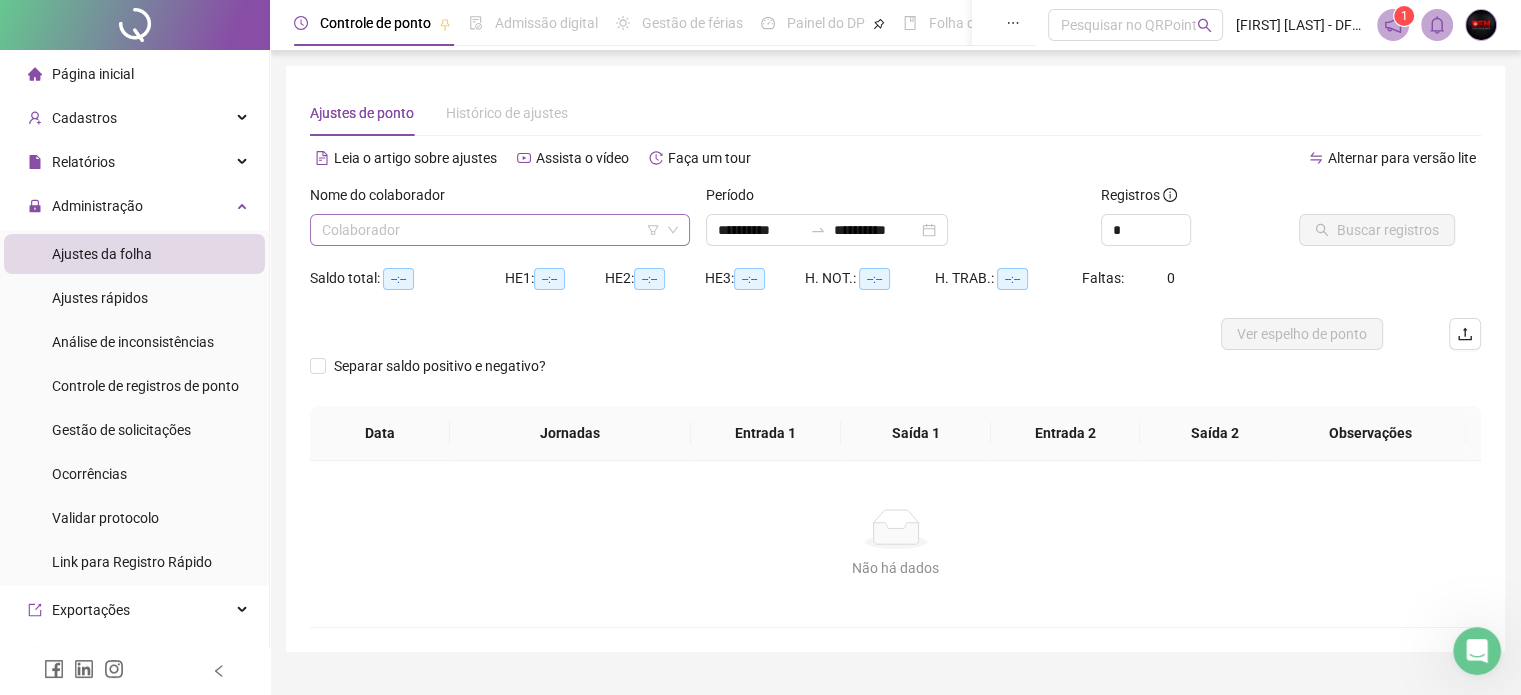 click at bounding box center [491, 230] 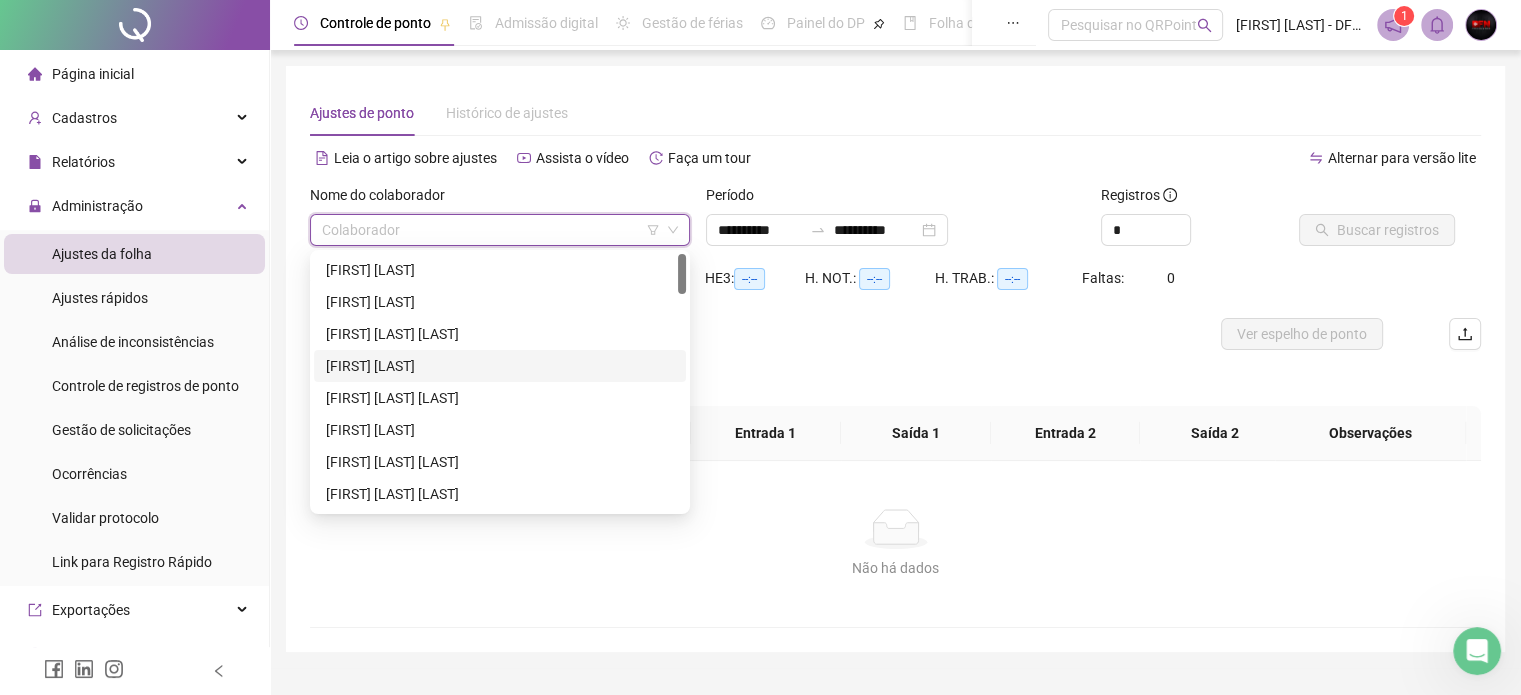 click on "[FIRST] [LAST]" at bounding box center [500, 366] 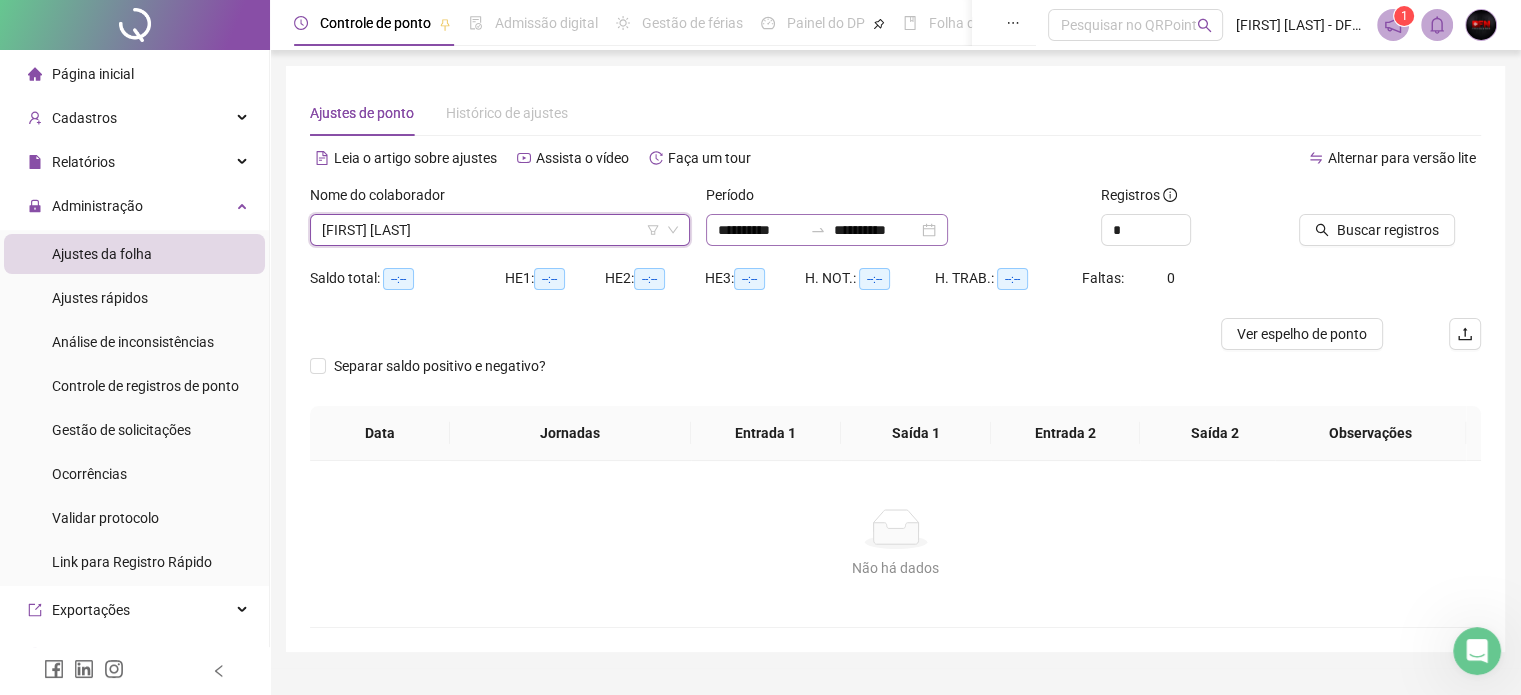 click on "**********" at bounding box center [827, 230] 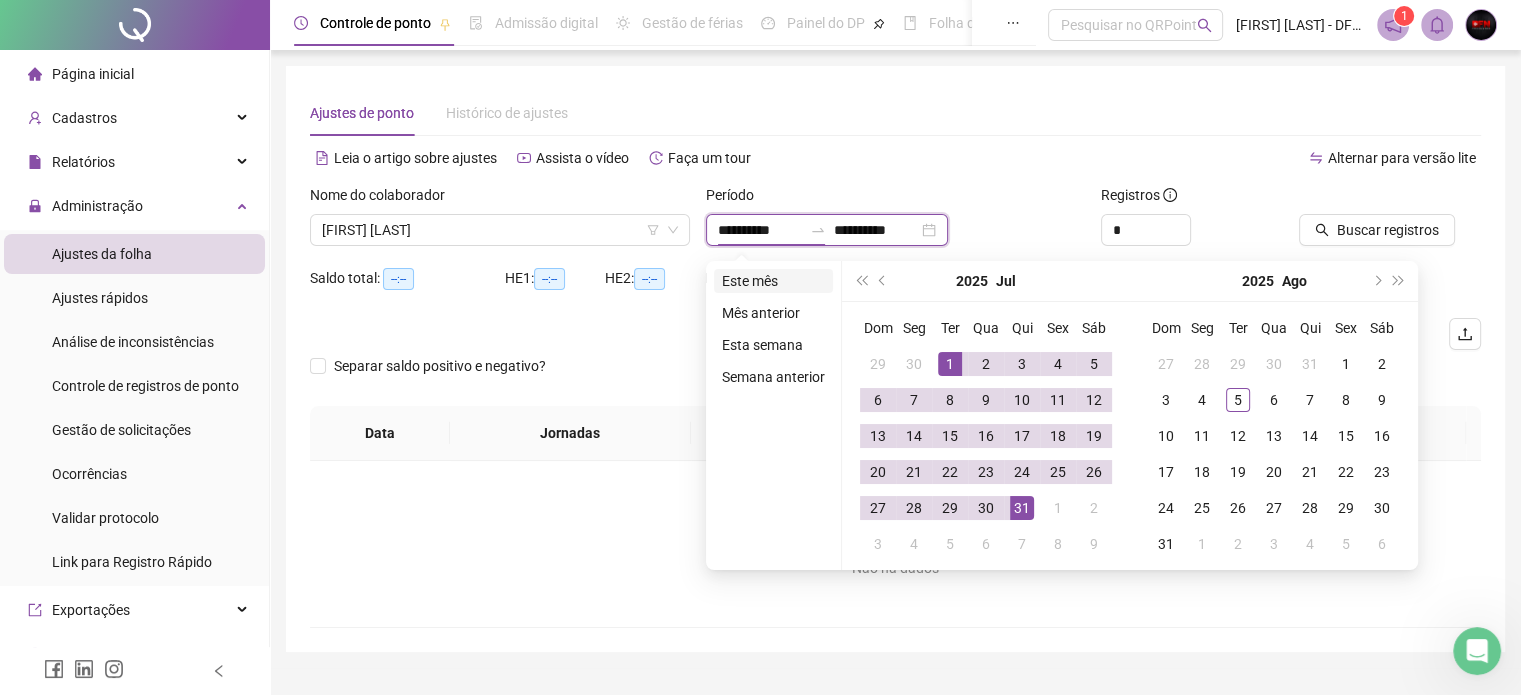 type on "**********" 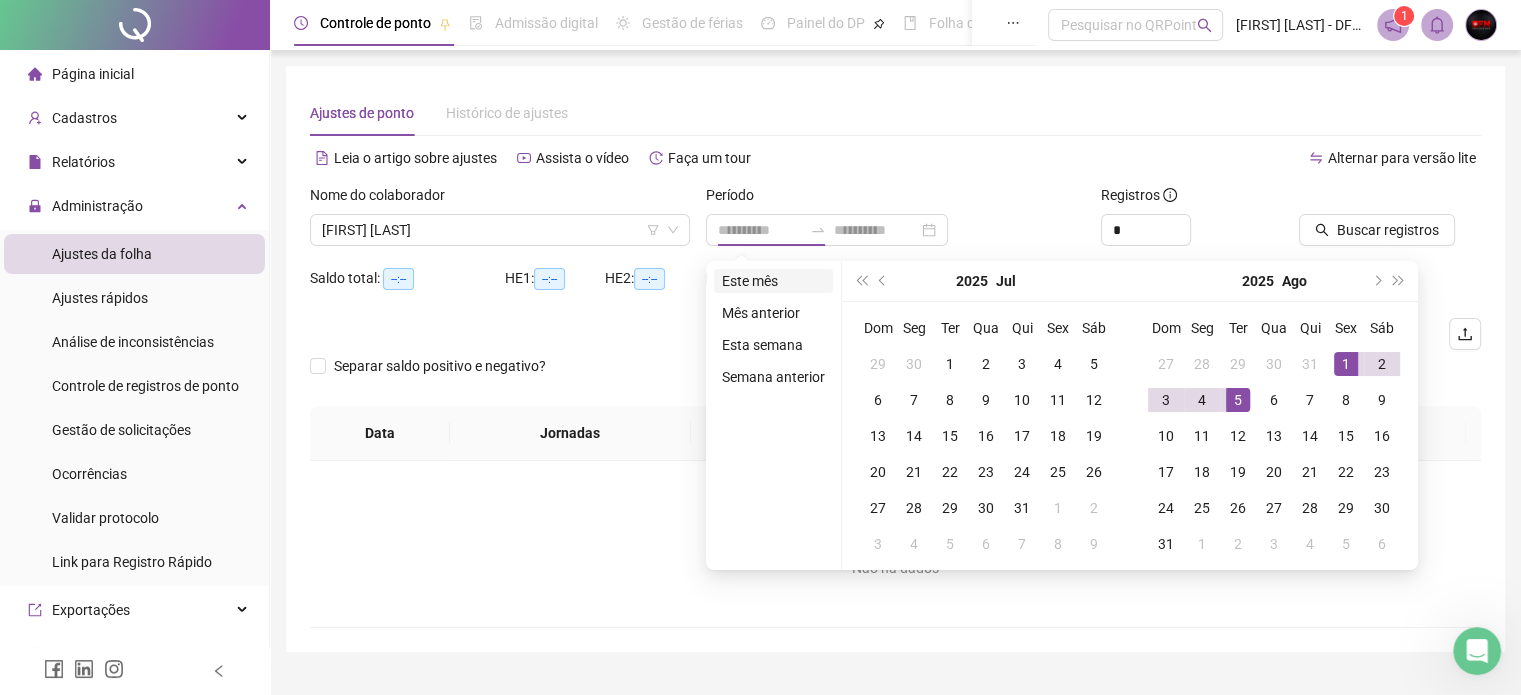 click on "Este mês" at bounding box center [773, 281] 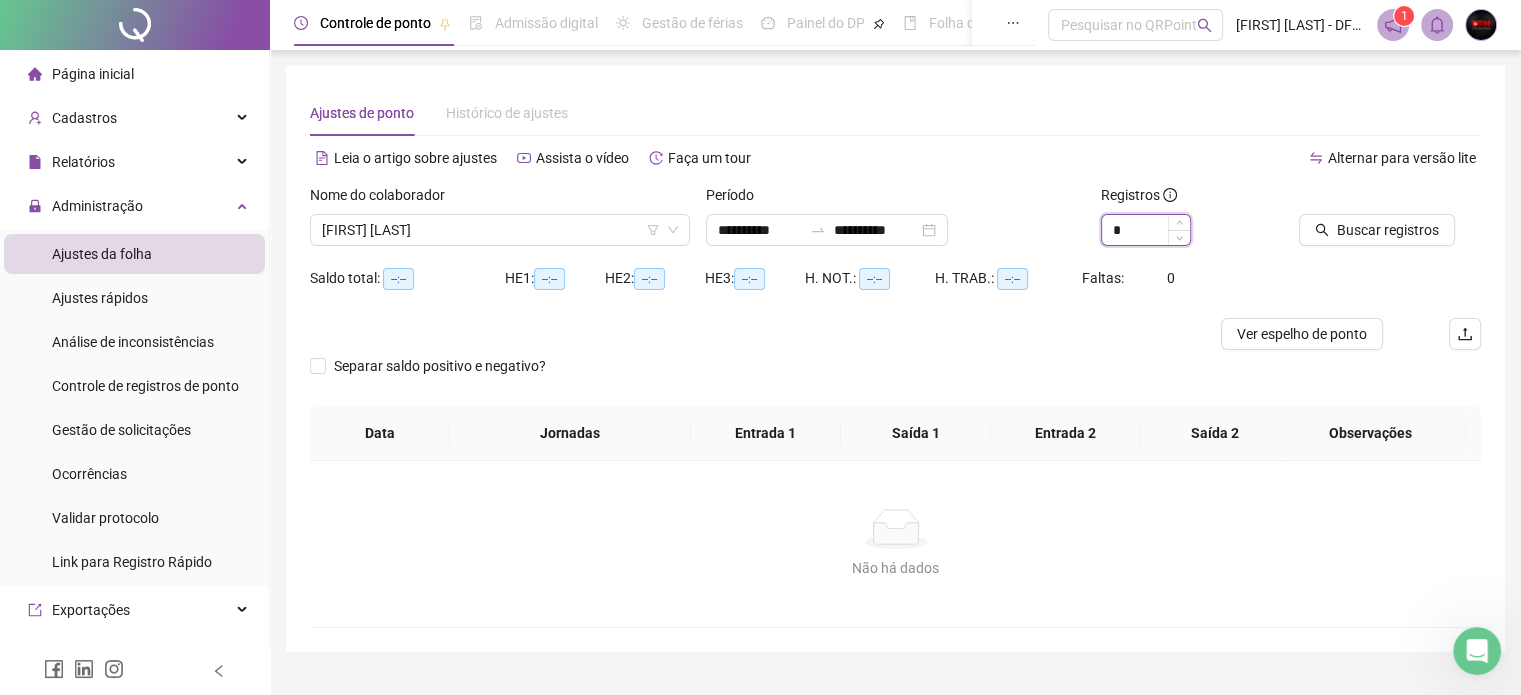 click at bounding box center [1179, 222] 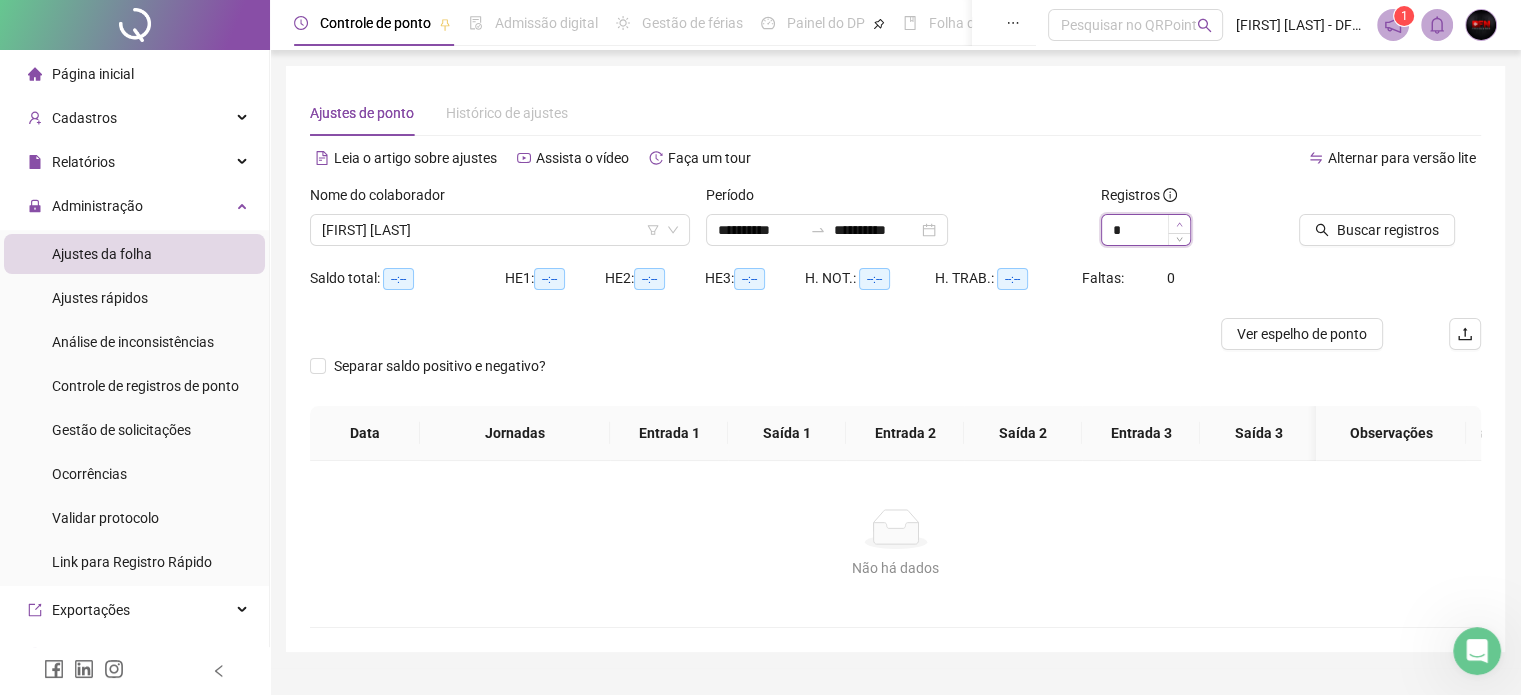 click at bounding box center (1179, 224) 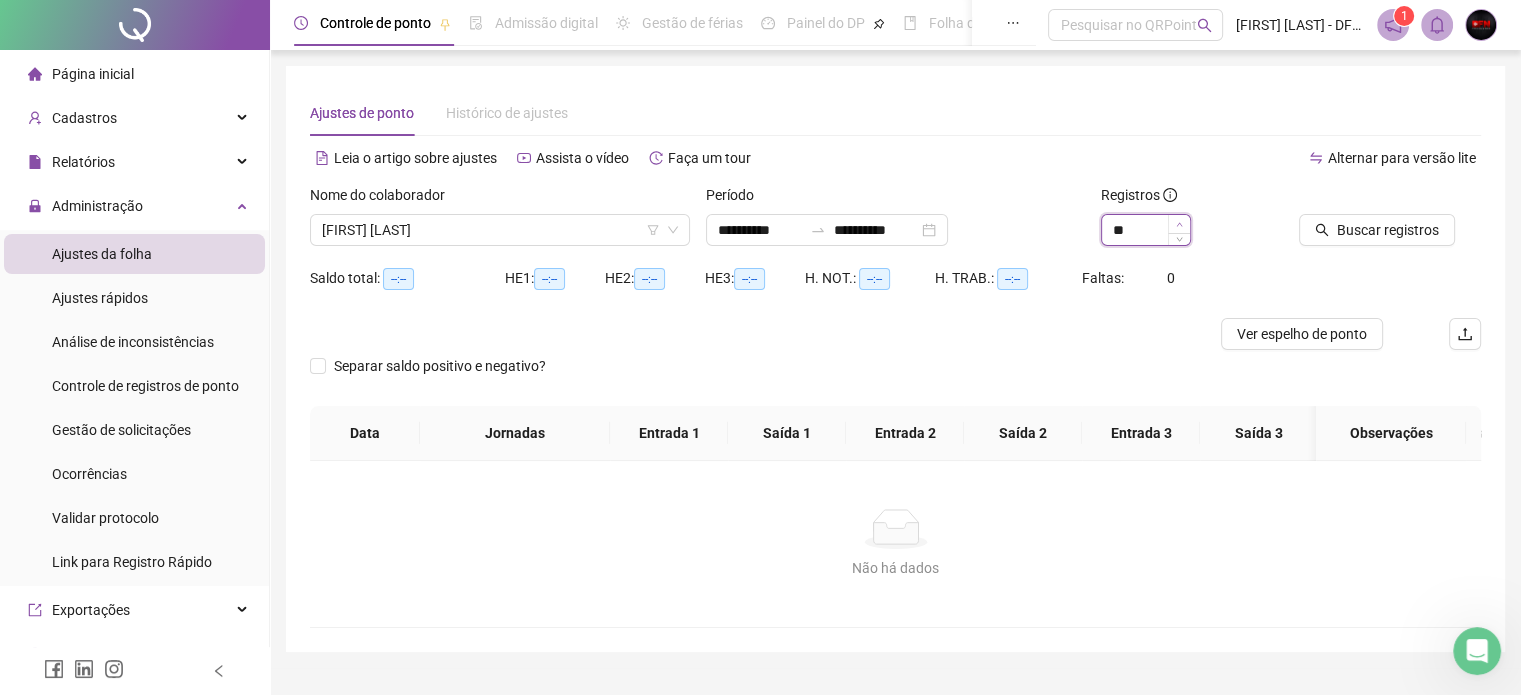click at bounding box center (1179, 224) 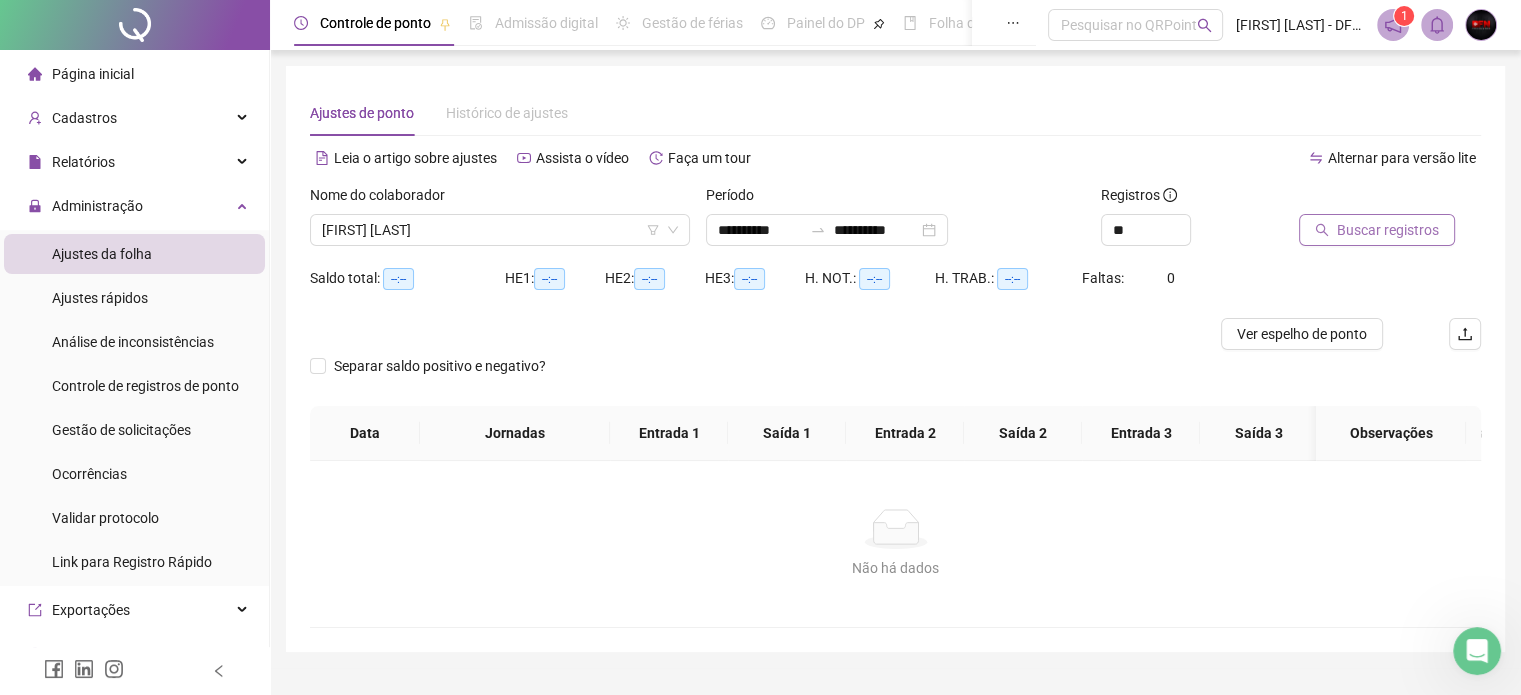 click 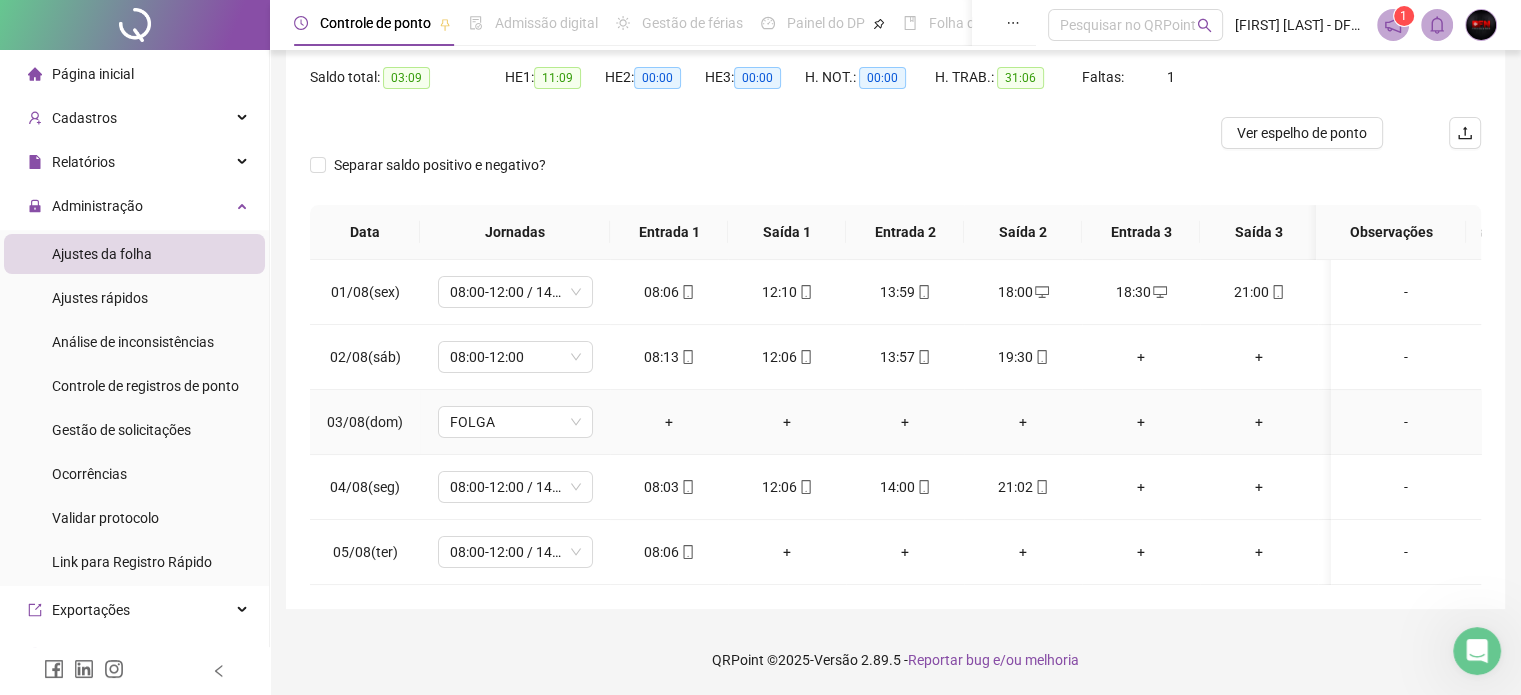 scroll, scrollTop: 215, scrollLeft: 0, axis: vertical 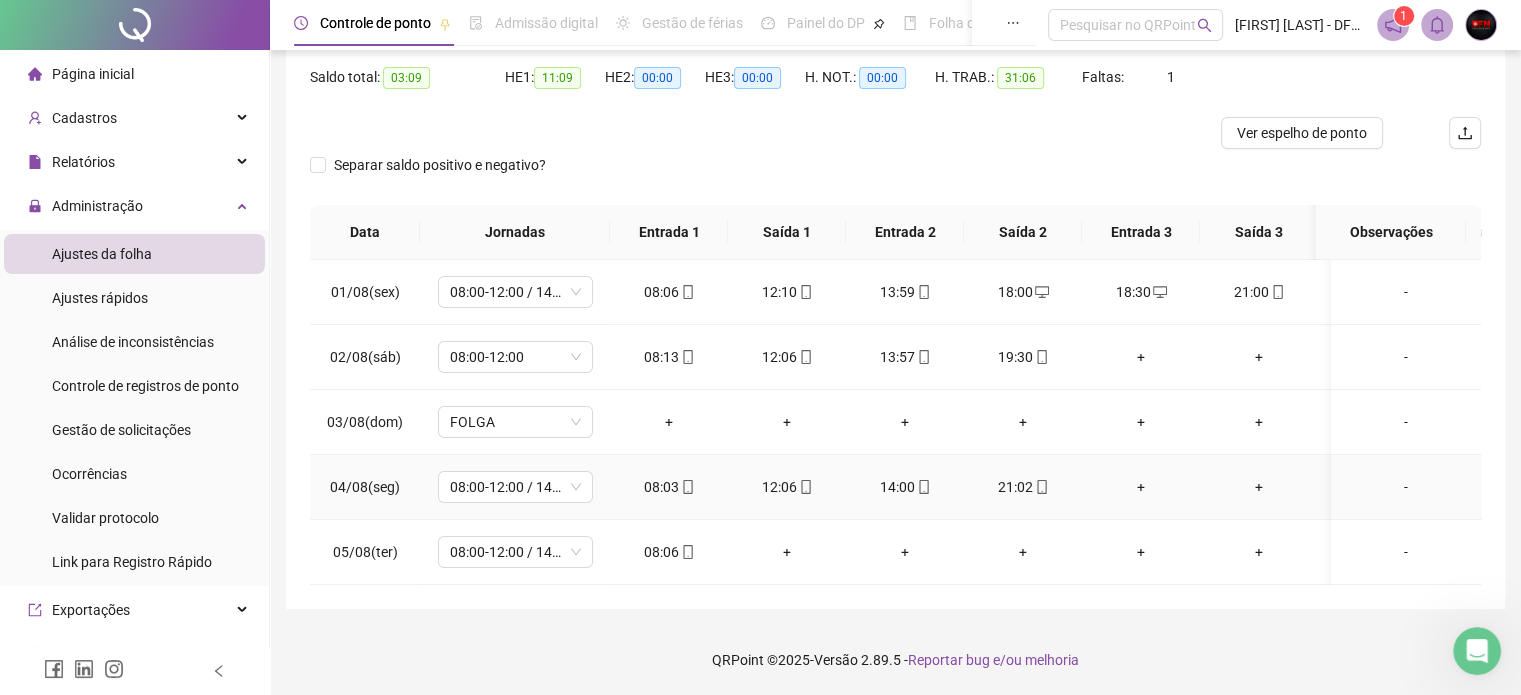 click 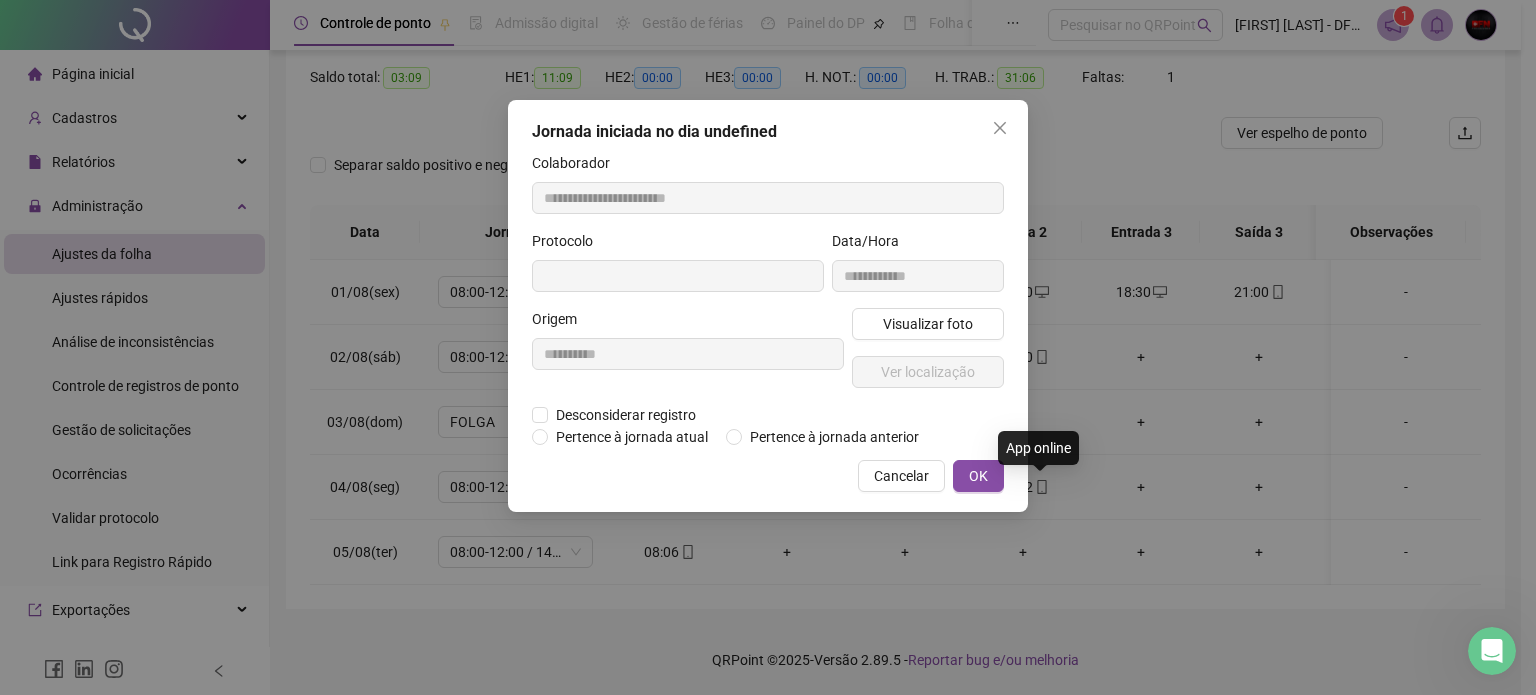 type on "**********" 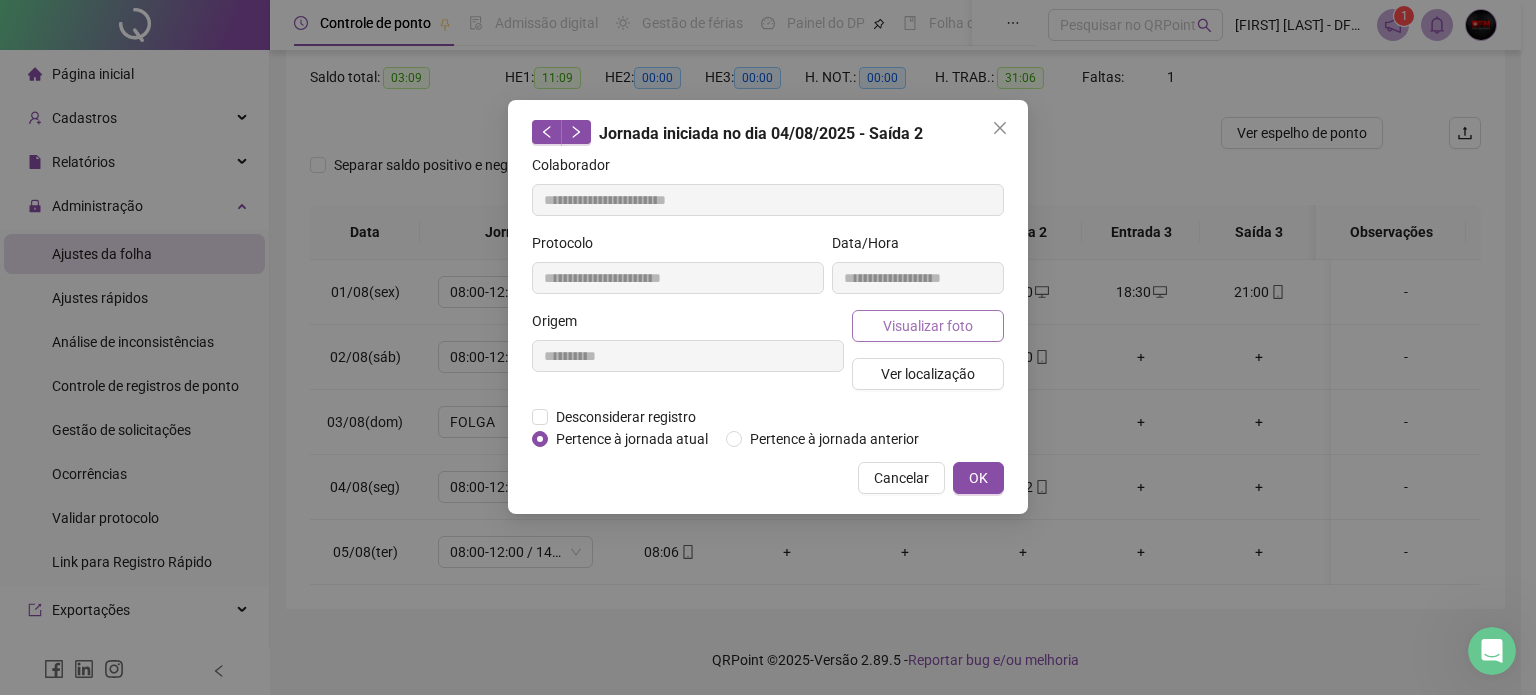 click on "Visualizar foto" at bounding box center (928, 326) 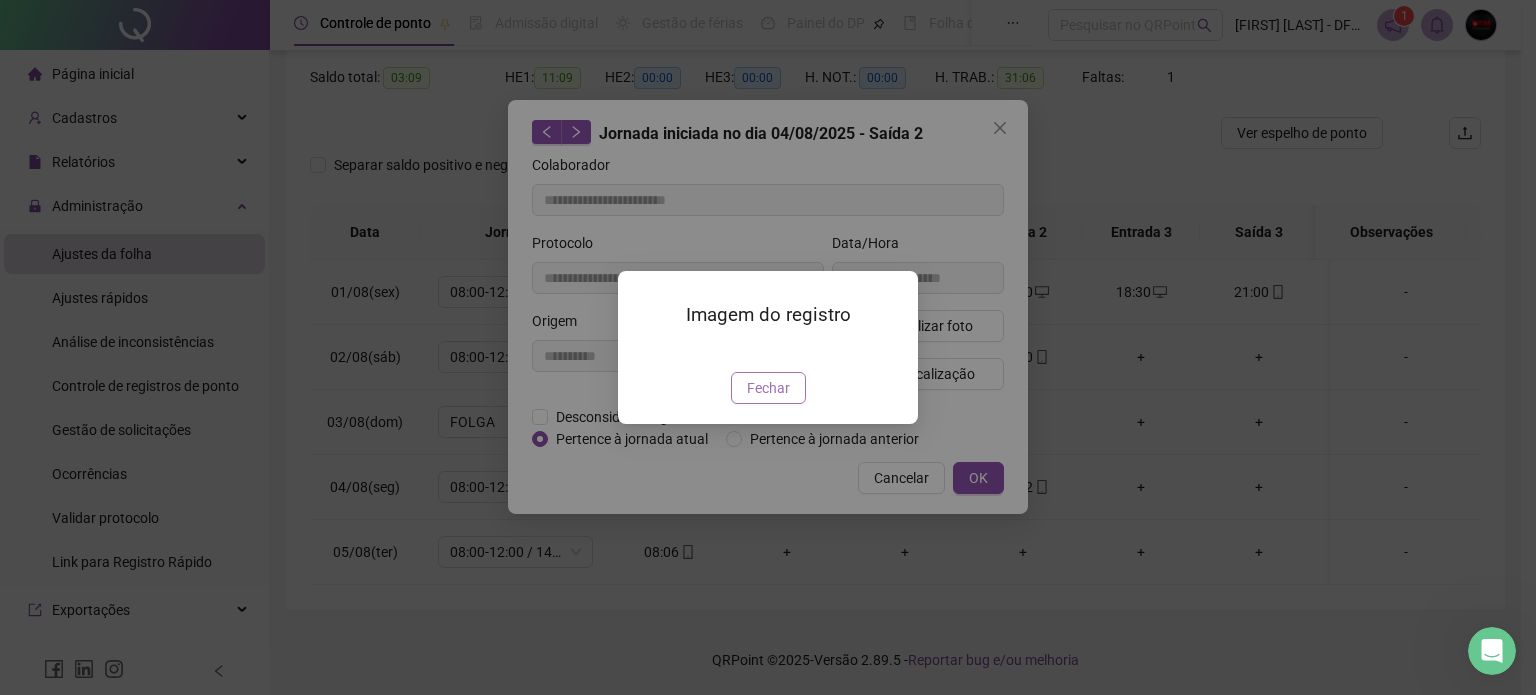 click on "Fechar" at bounding box center [768, 388] 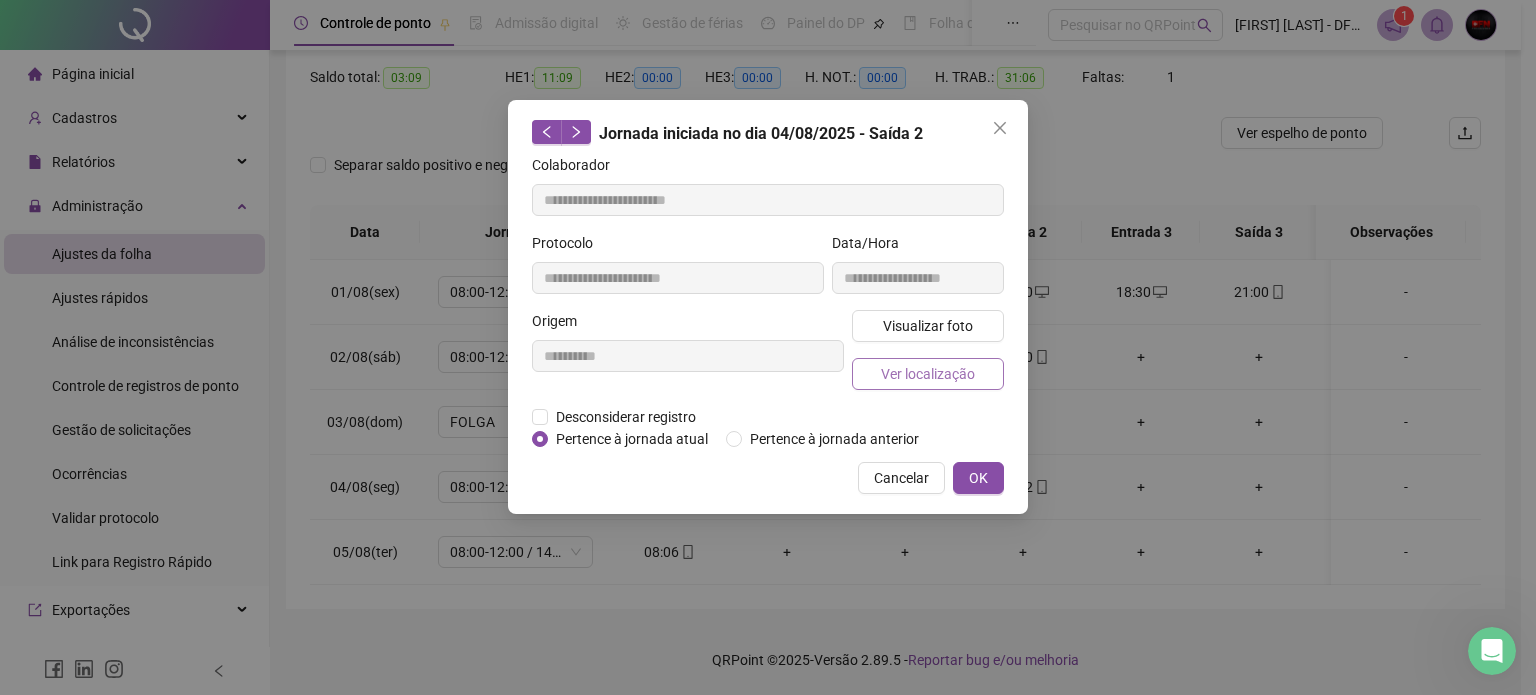 click on "Ver localização" at bounding box center (928, 374) 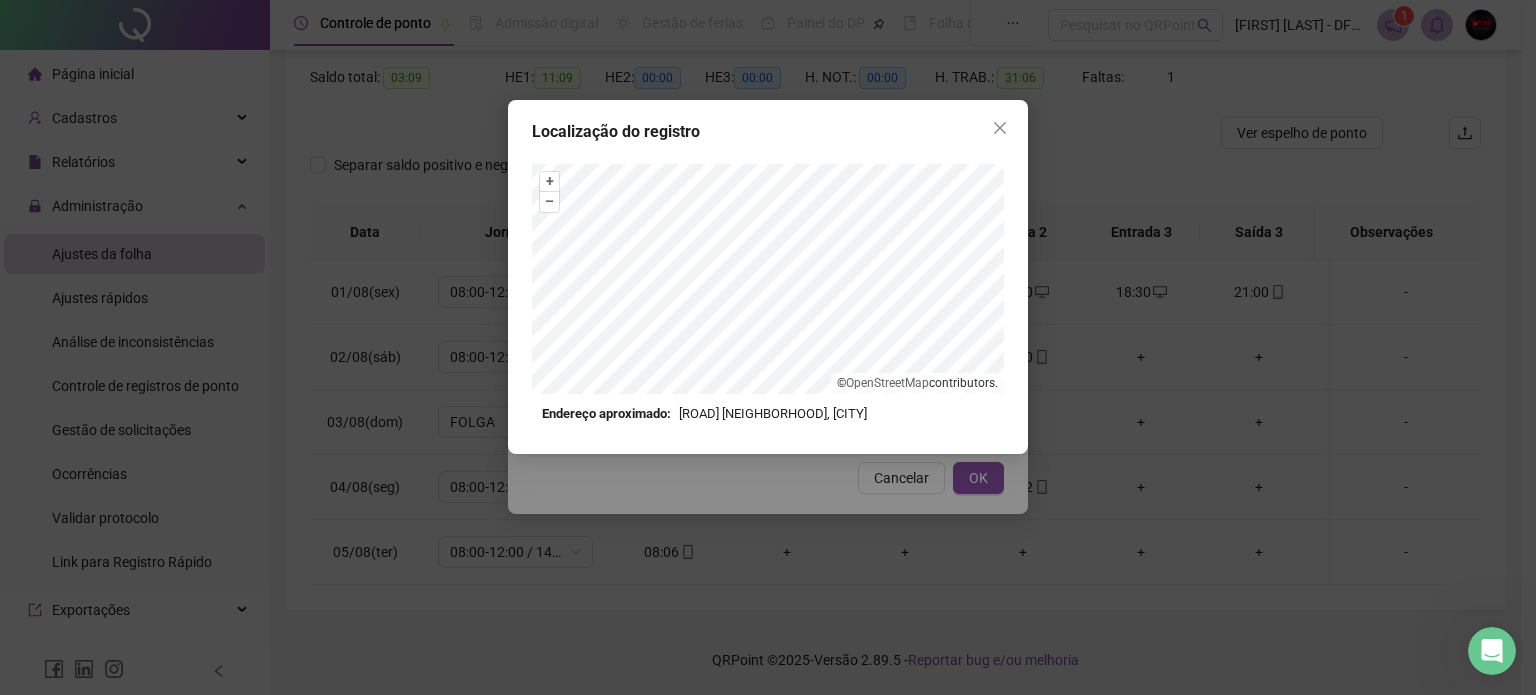click 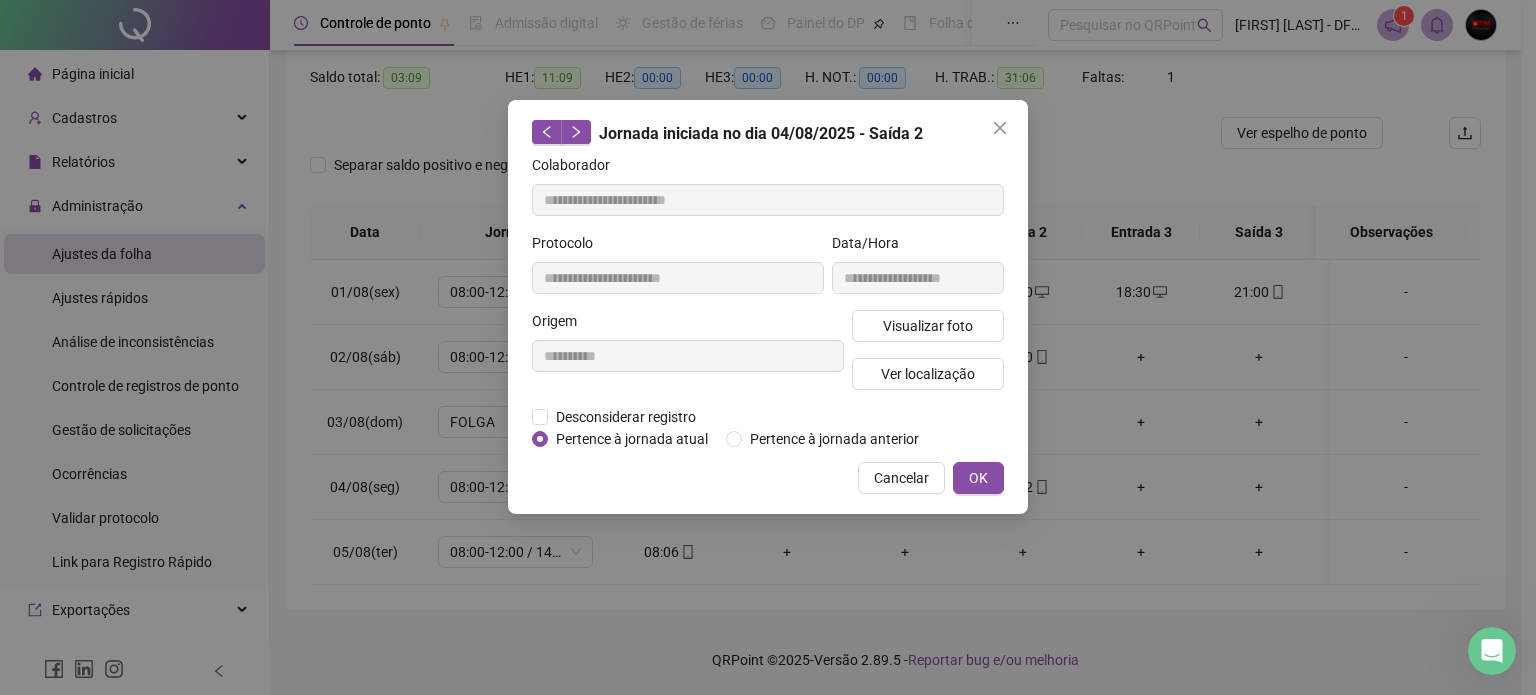 click 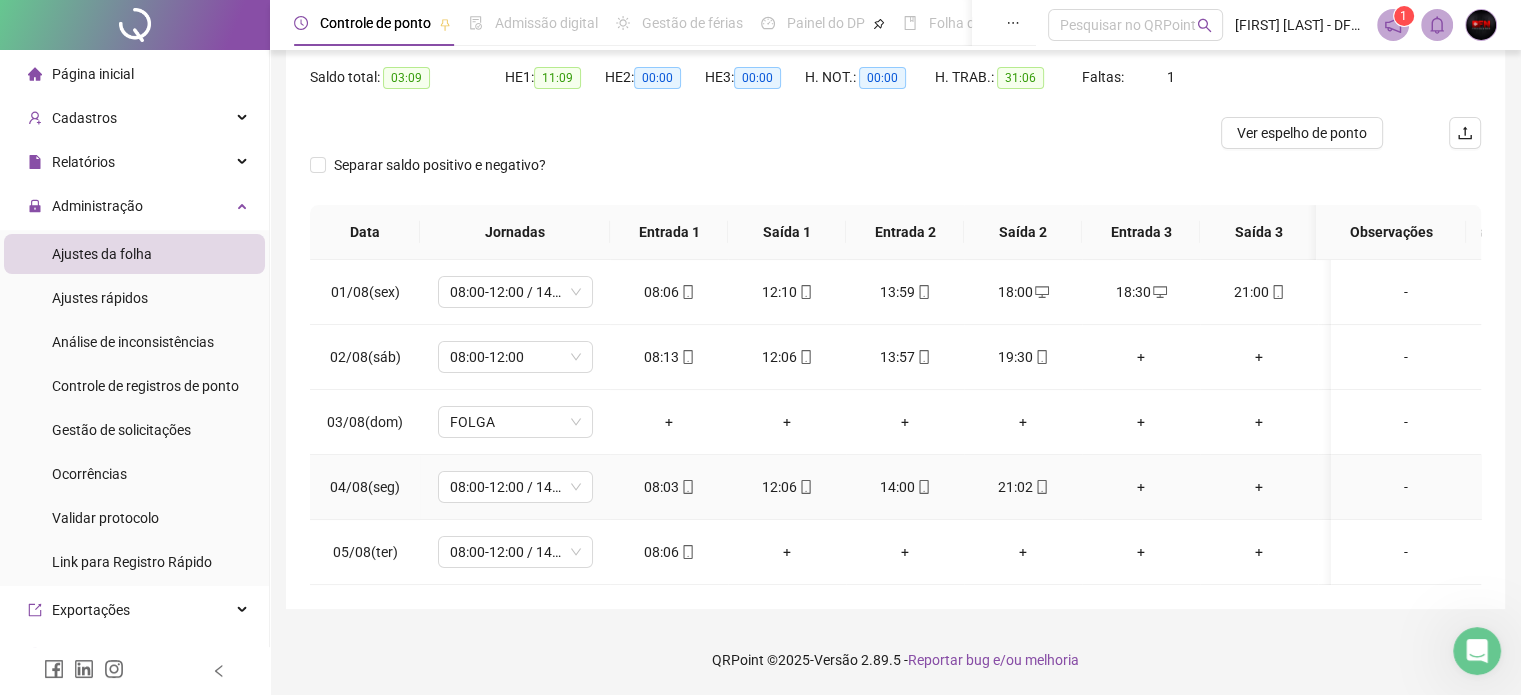 click 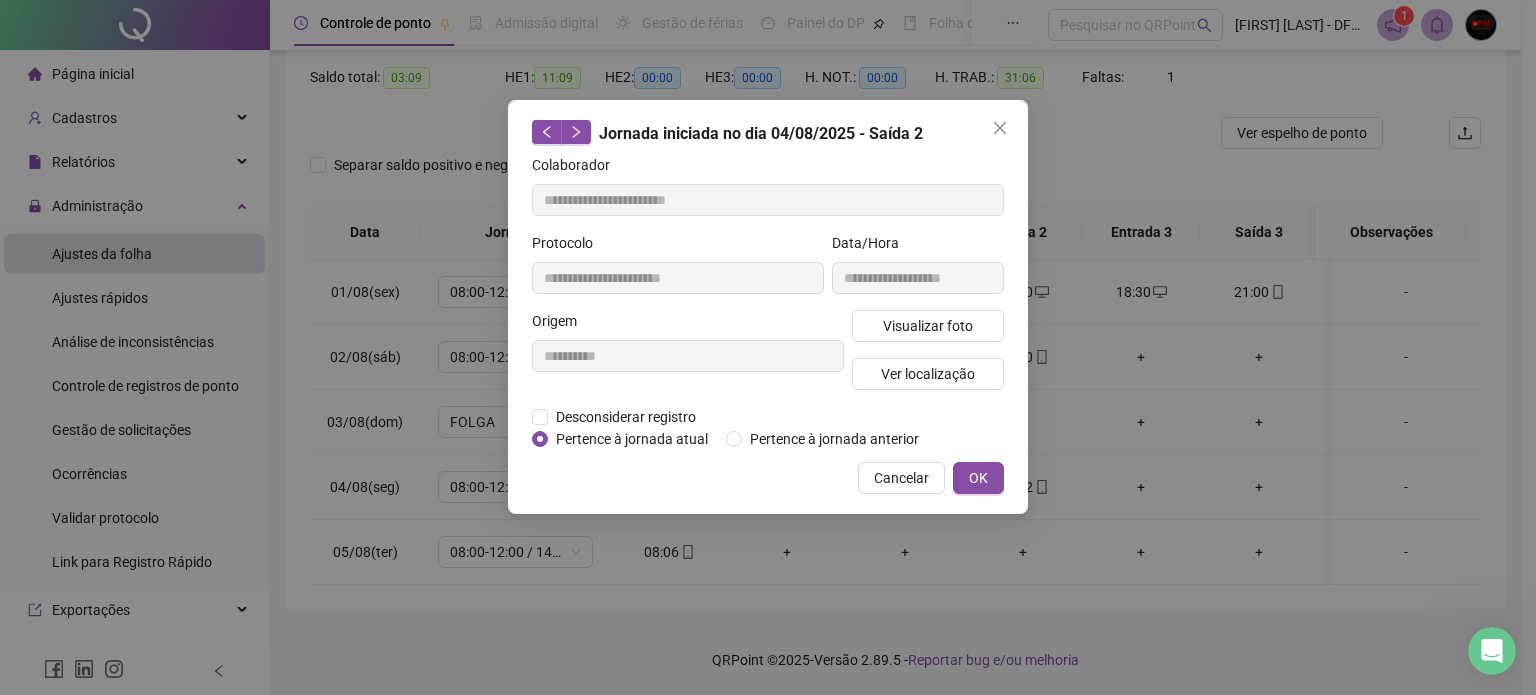 type on "**********" 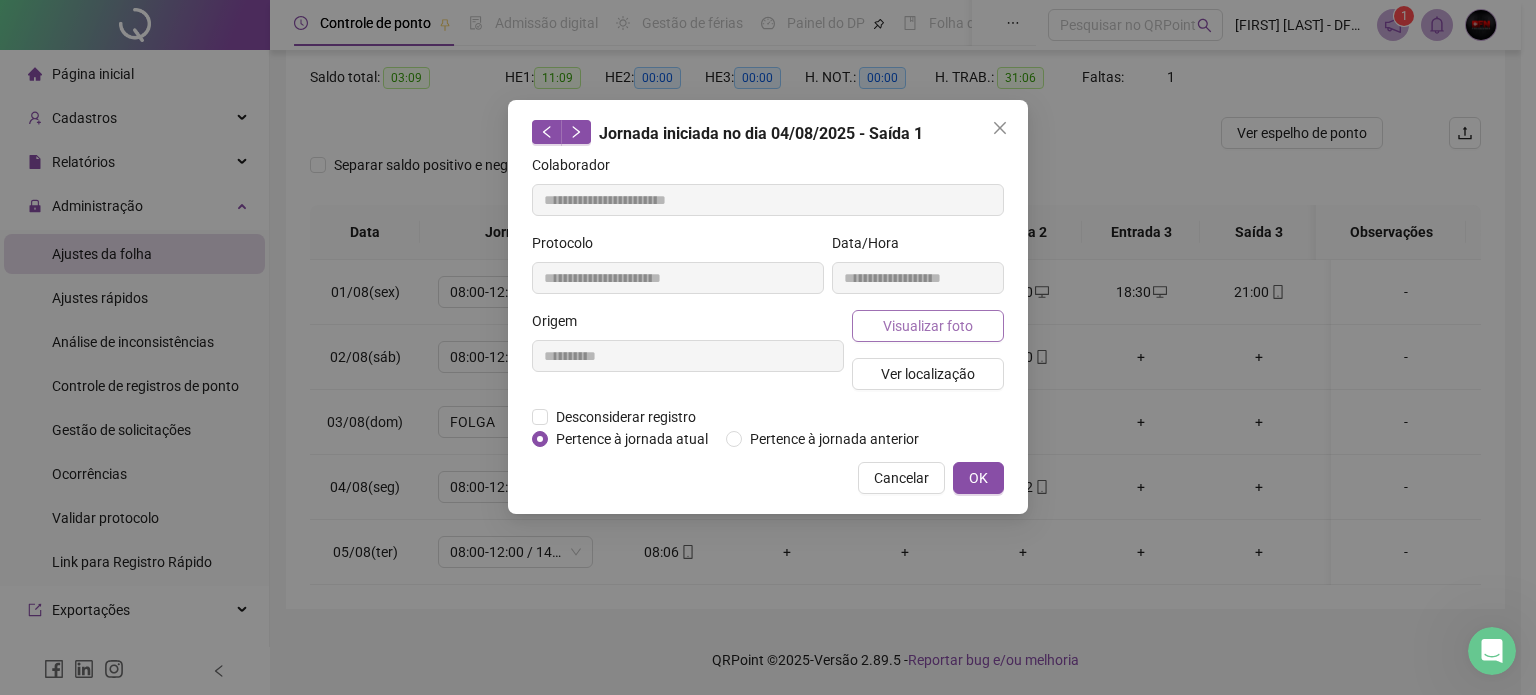 click on "Visualizar foto" at bounding box center (928, 326) 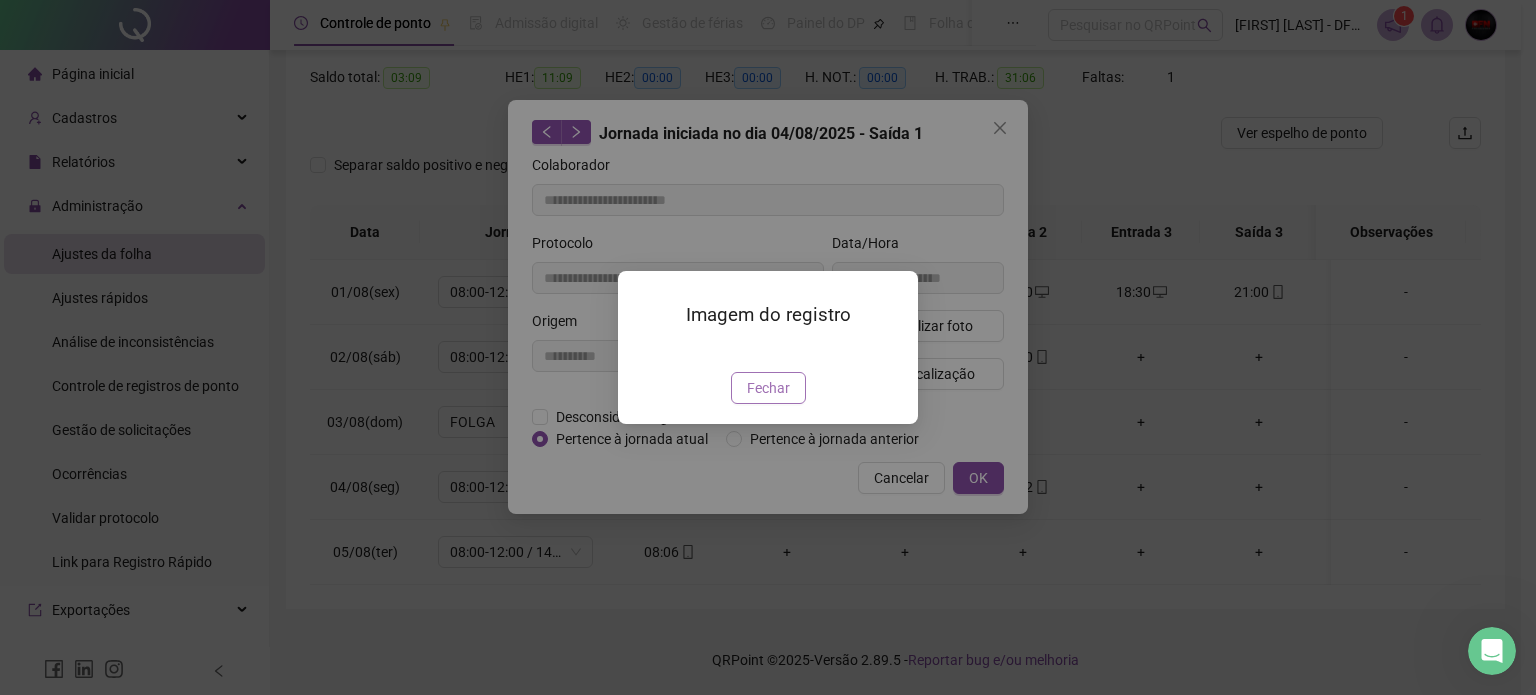 click on "Fechar" at bounding box center [768, 388] 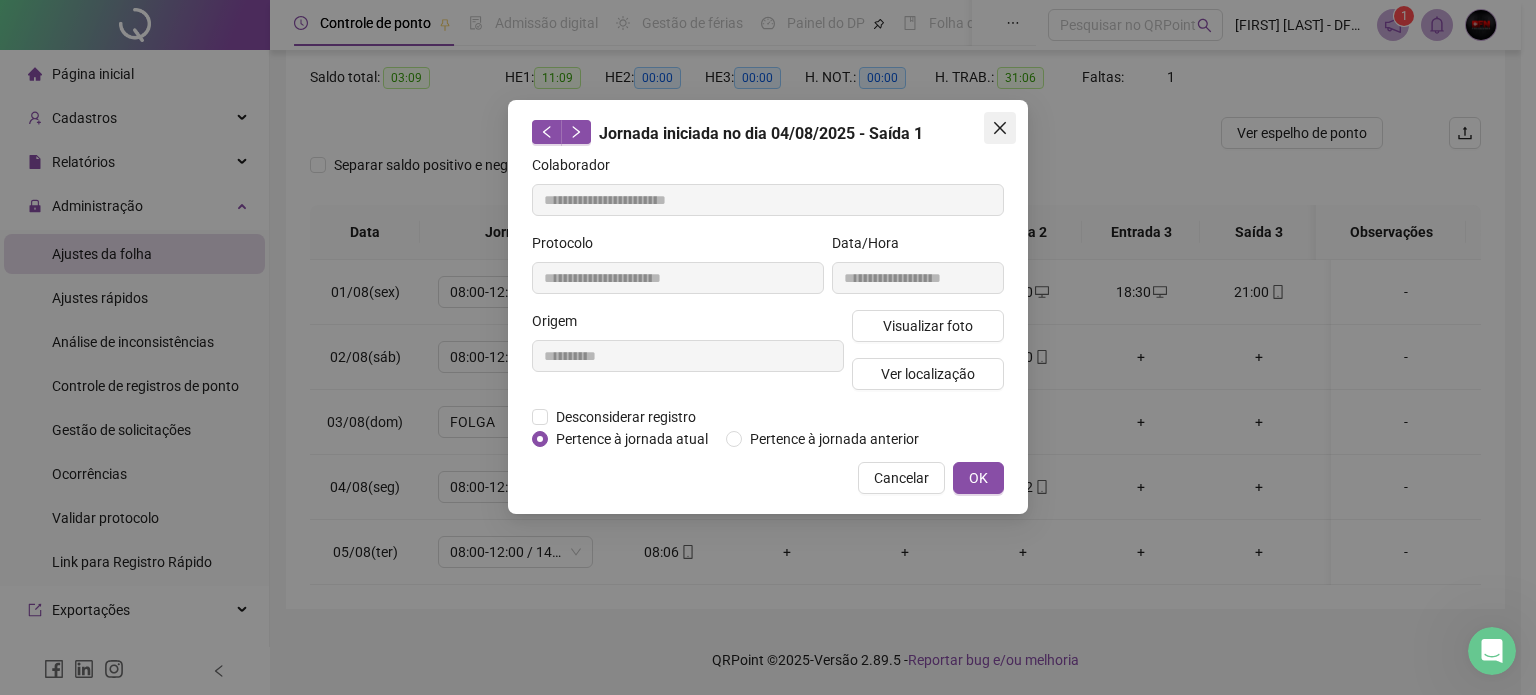 click 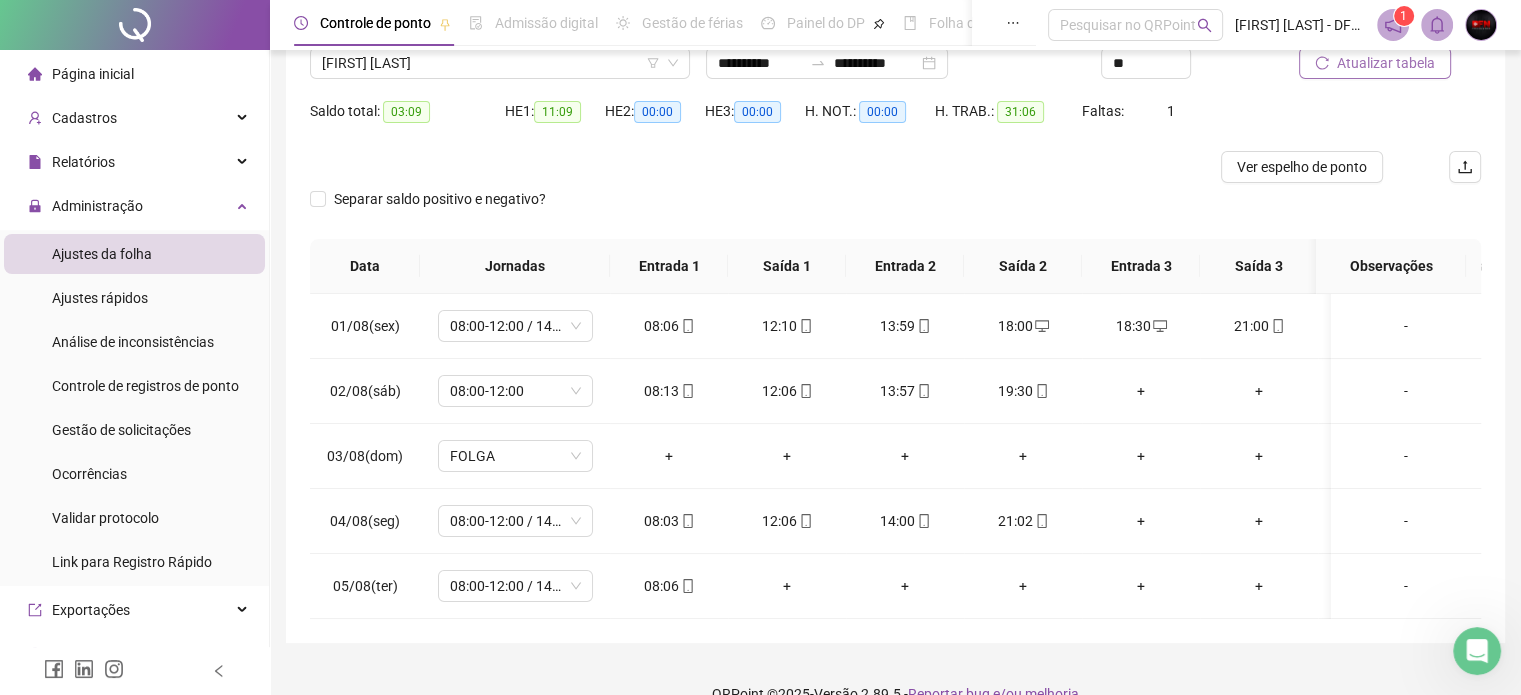 scroll, scrollTop: 52, scrollLeft: 0, axis: vertical 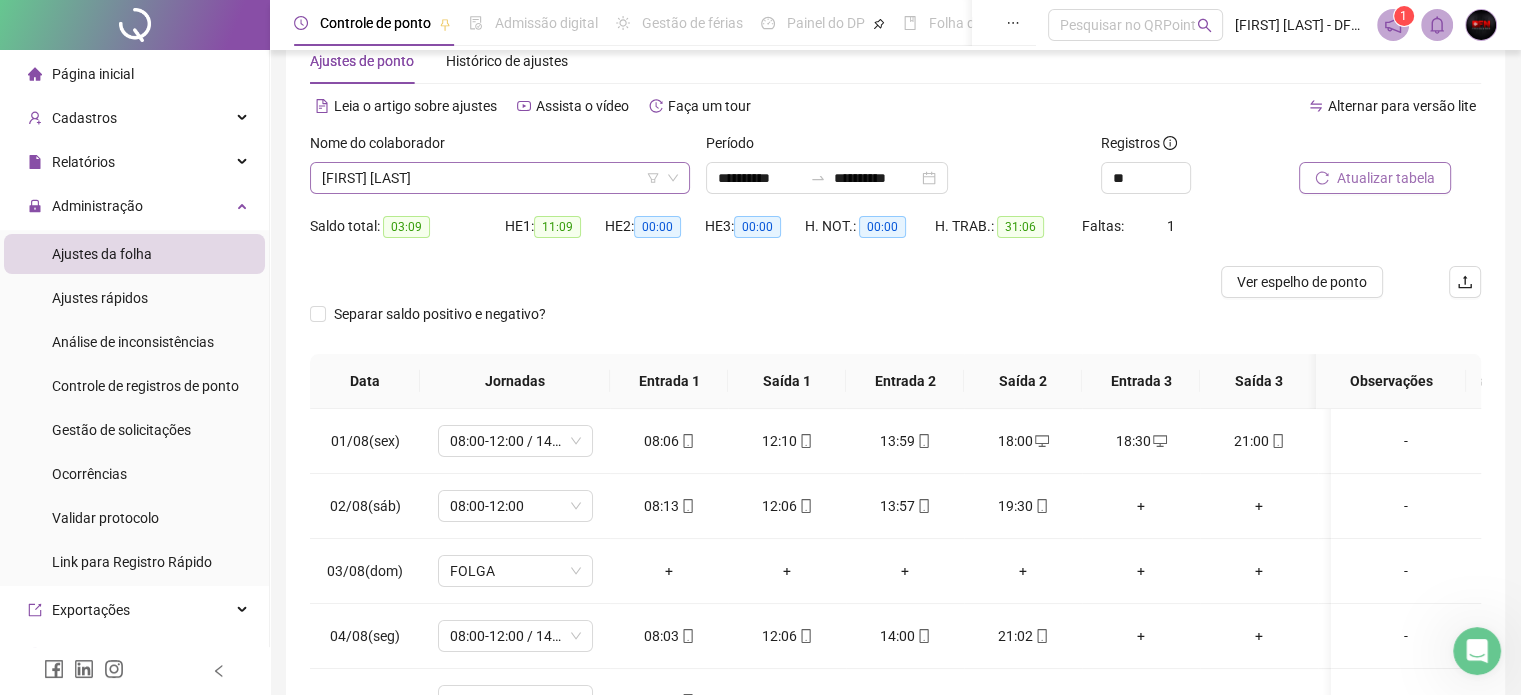click on "[FIRST] [LAST]" at bounding box center [500, 178] 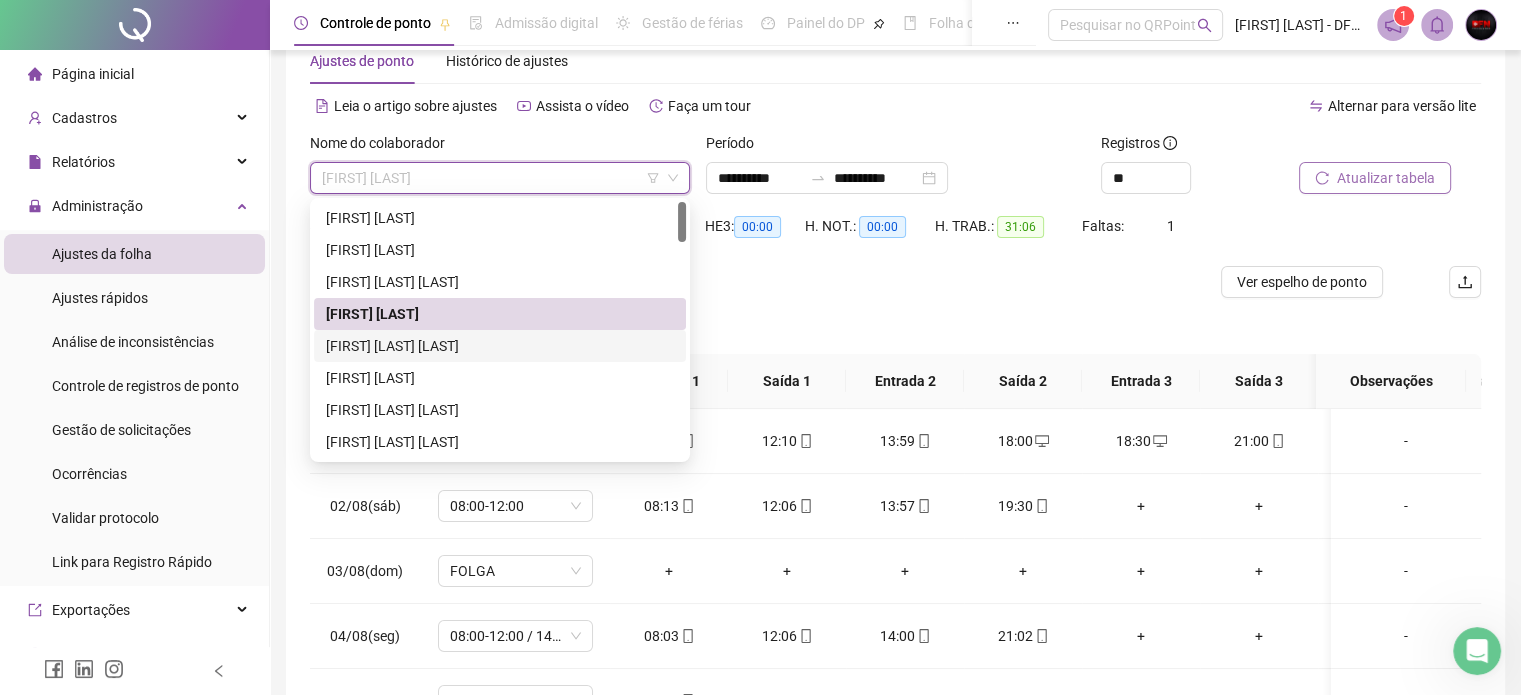 click on "[FIRST] [LAST] [LAST]" at bounding box center (500, 346) 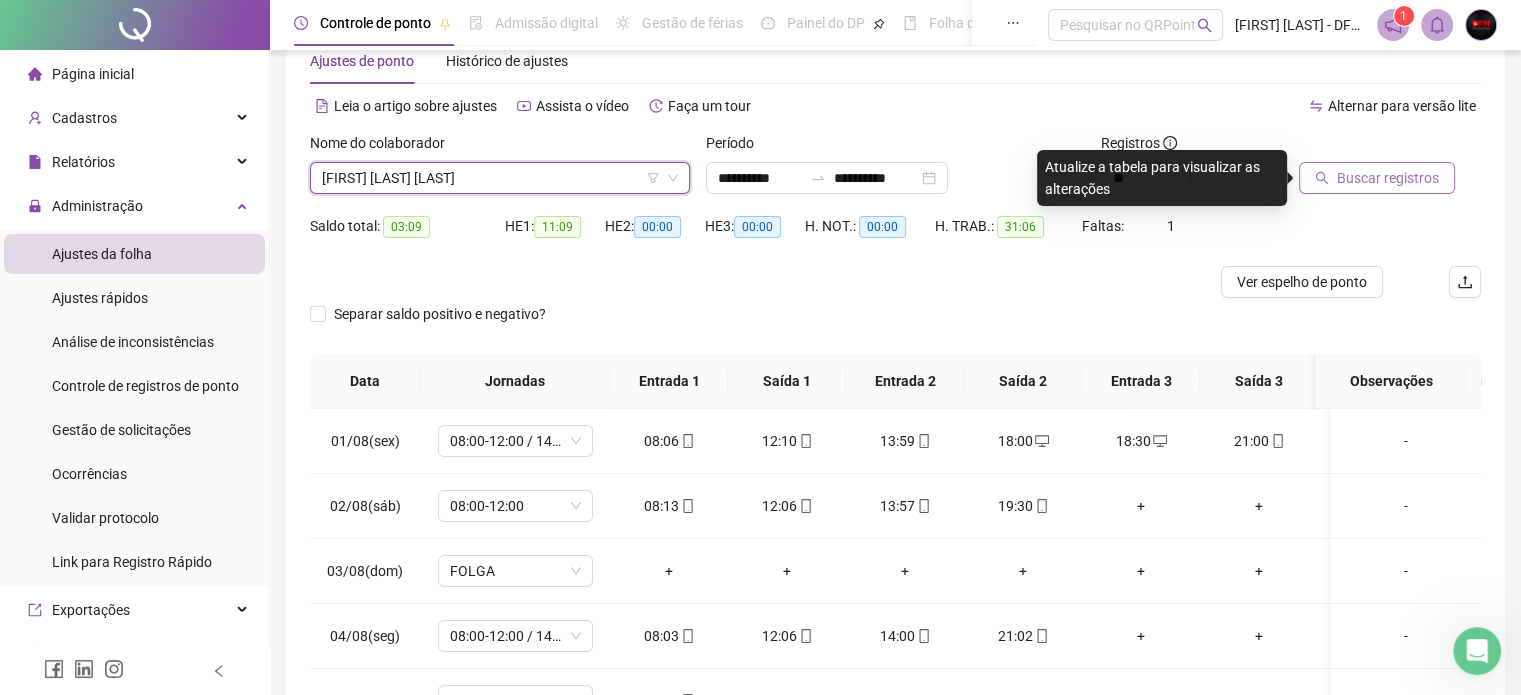 click on "Buscar registros" at bounding box center [1388, 178] 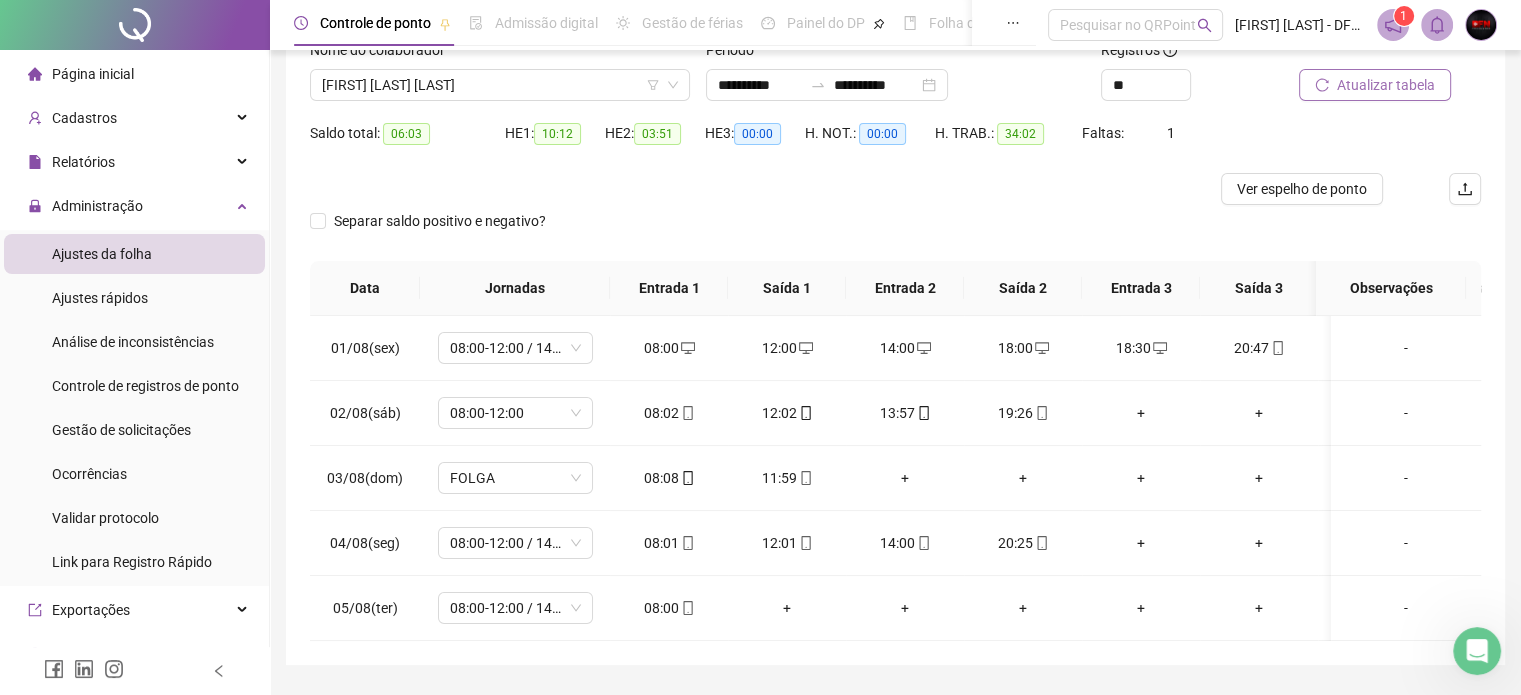 scroll, scrollTop: 215, scrollLeft: 0, axis: vertical 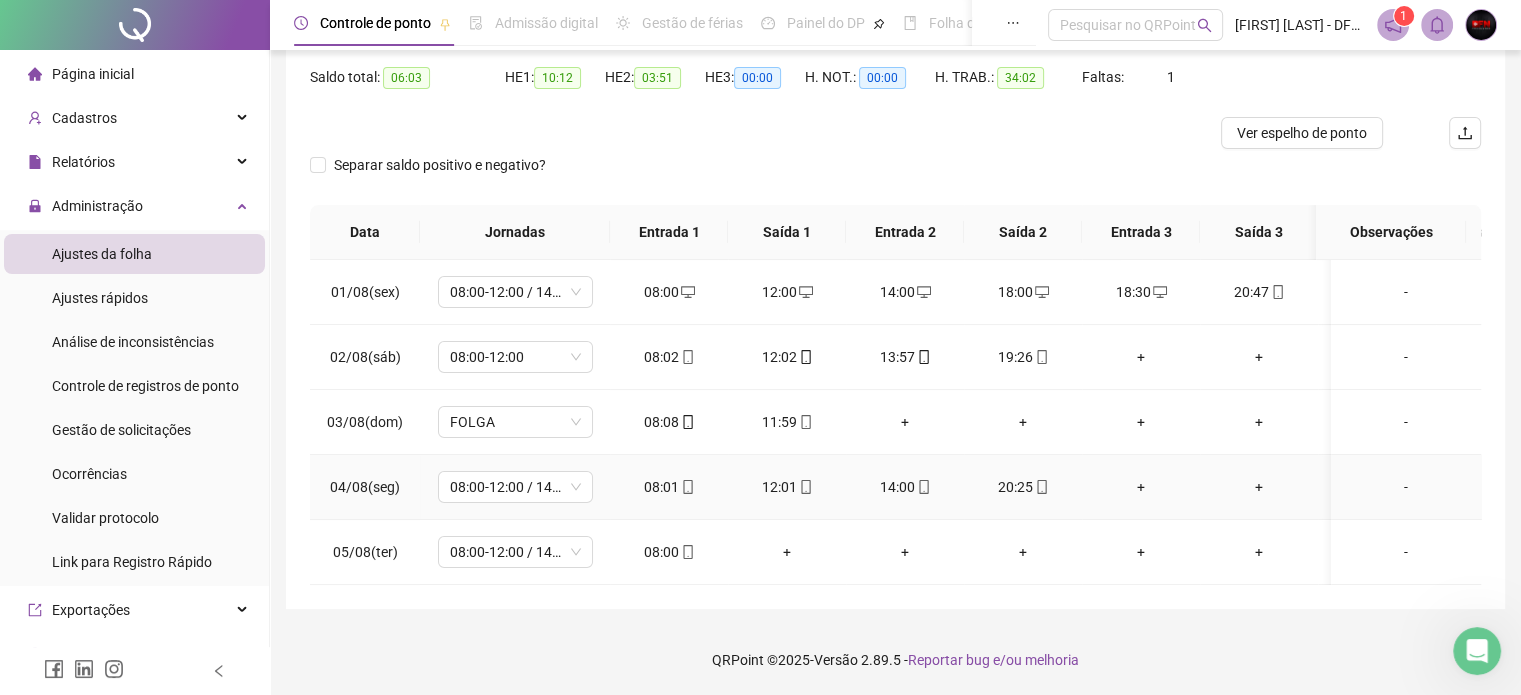 click 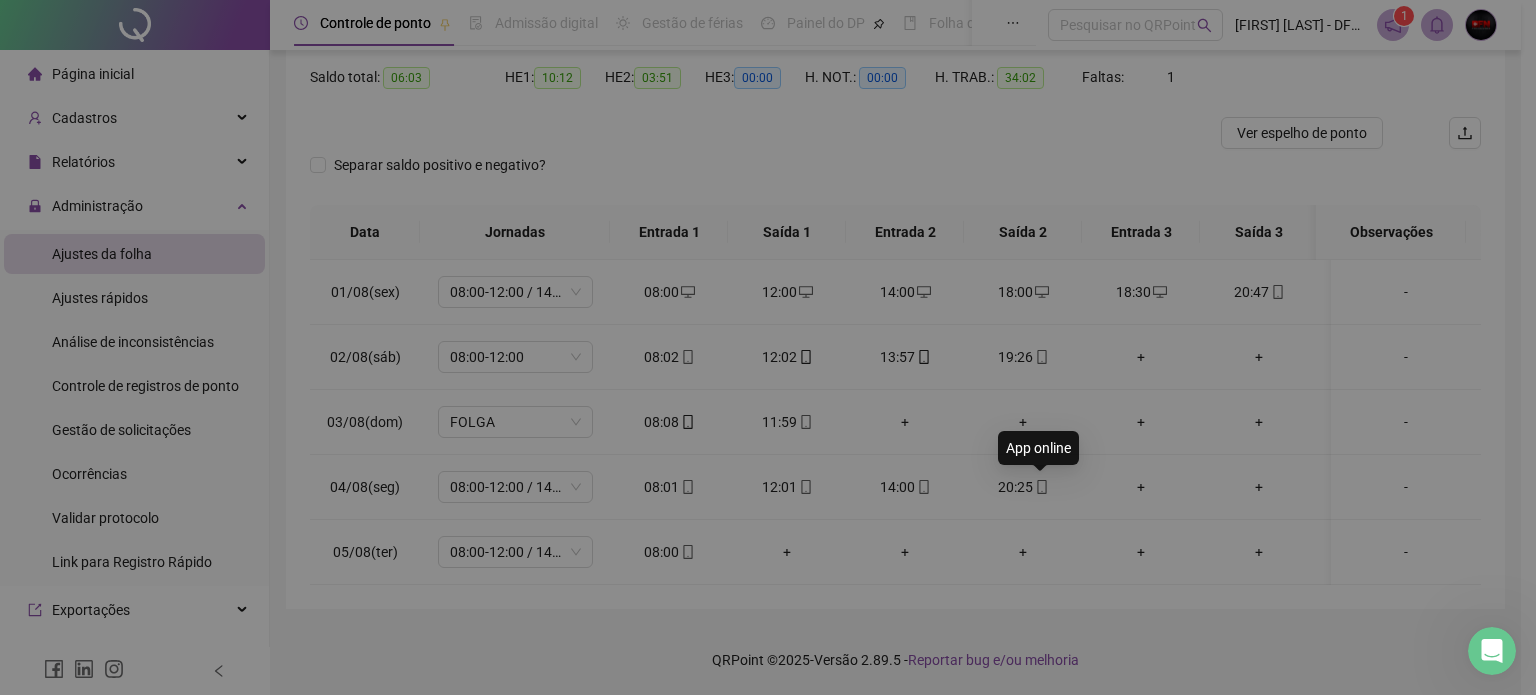 type on "**********" 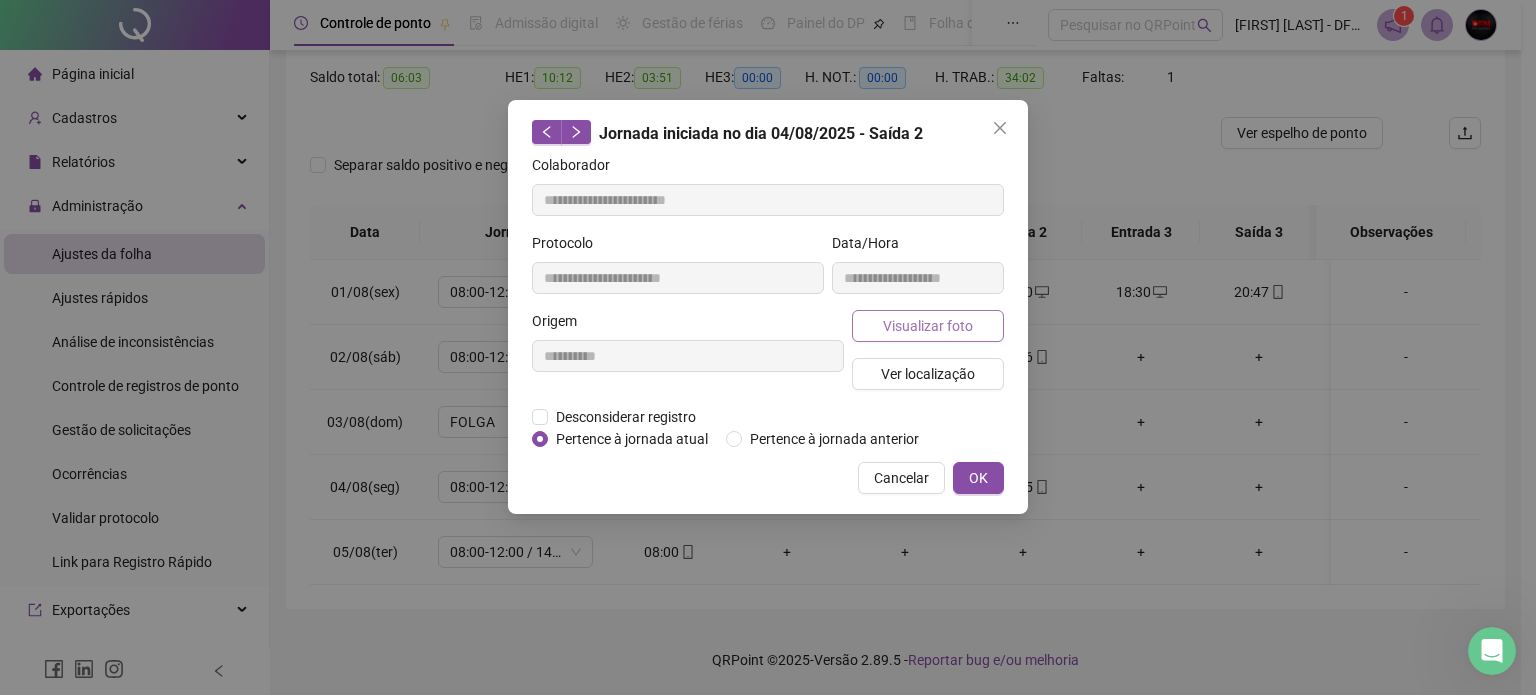 click on "Visualizar foto" at bounding box center (928, 326) 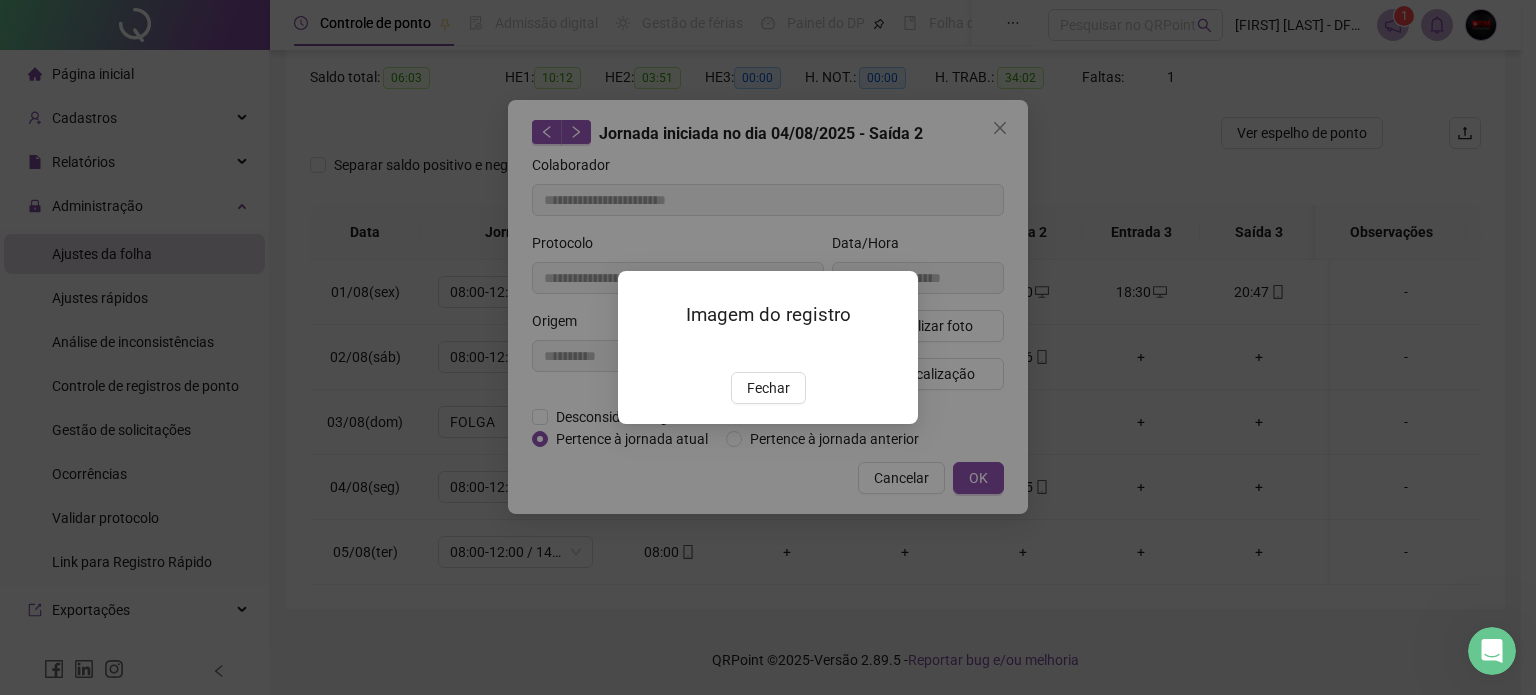 click on "Fechar" at bounding box center (768, 388) 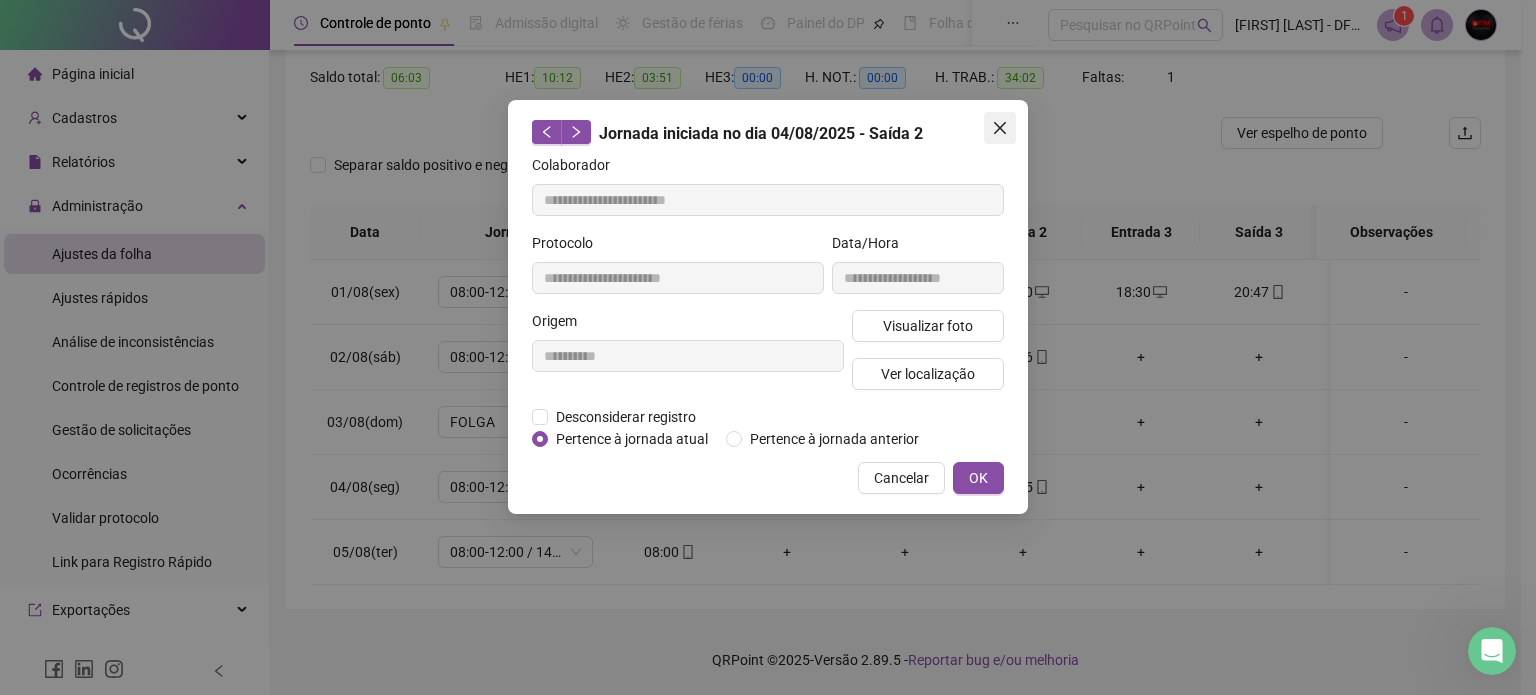 click 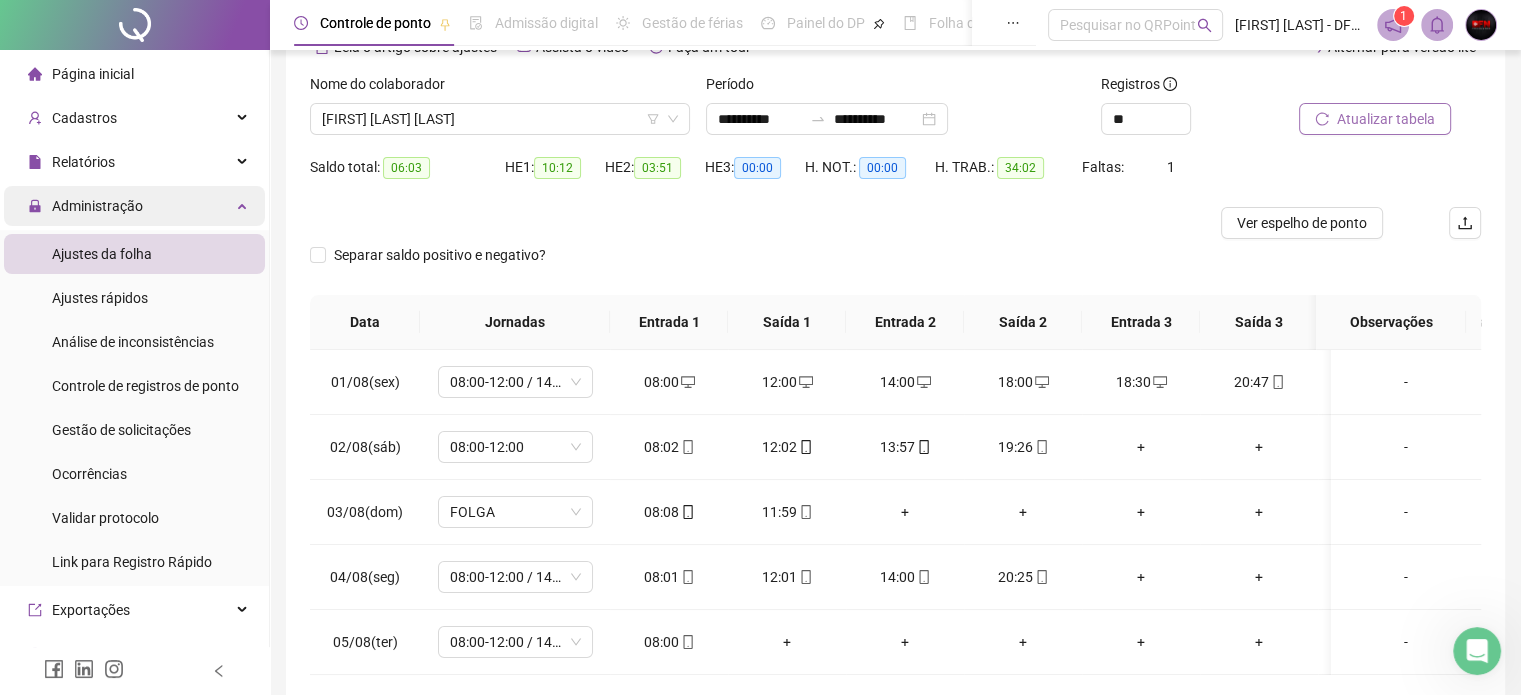 scroll, scrollTop: 0, scrollLeft: 0, axis: both 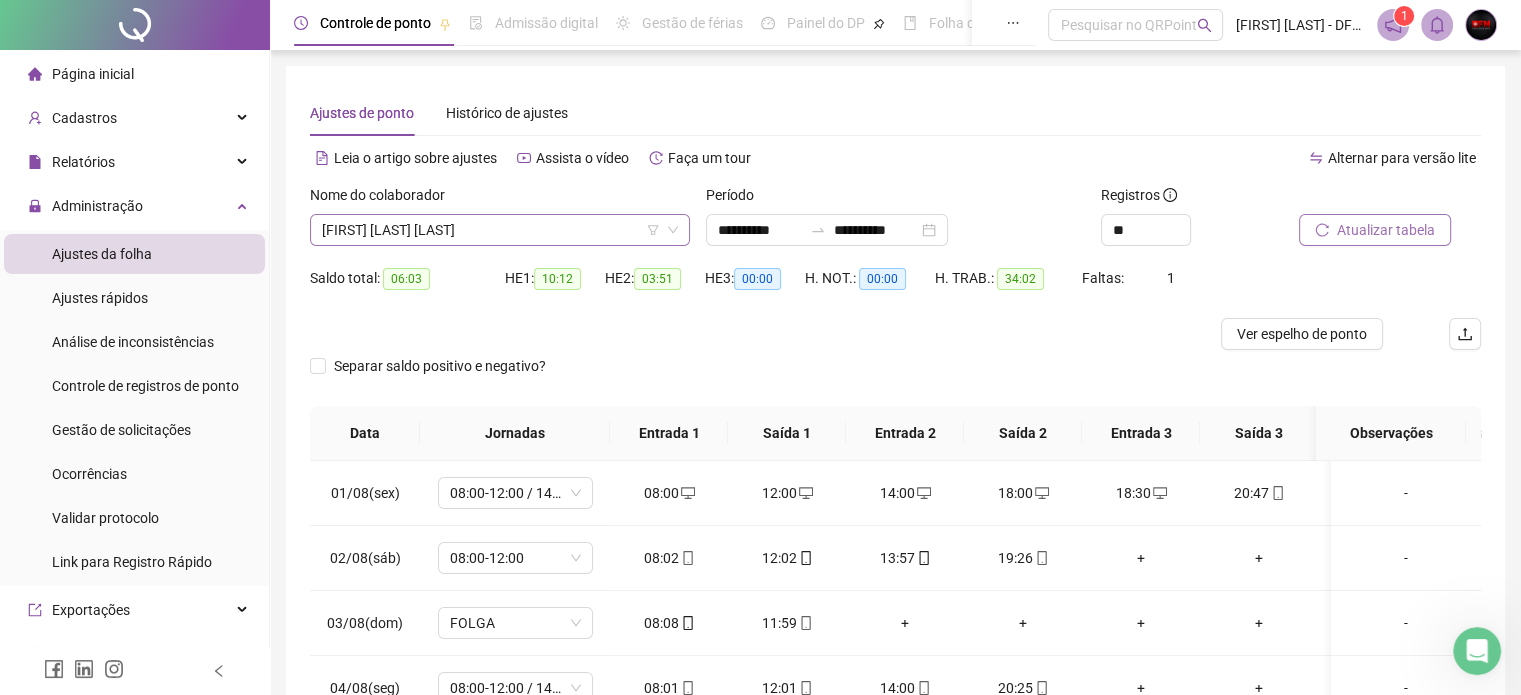 click on "[FIRST] [LAST] [LAST]" at bounding box center (500, 230) 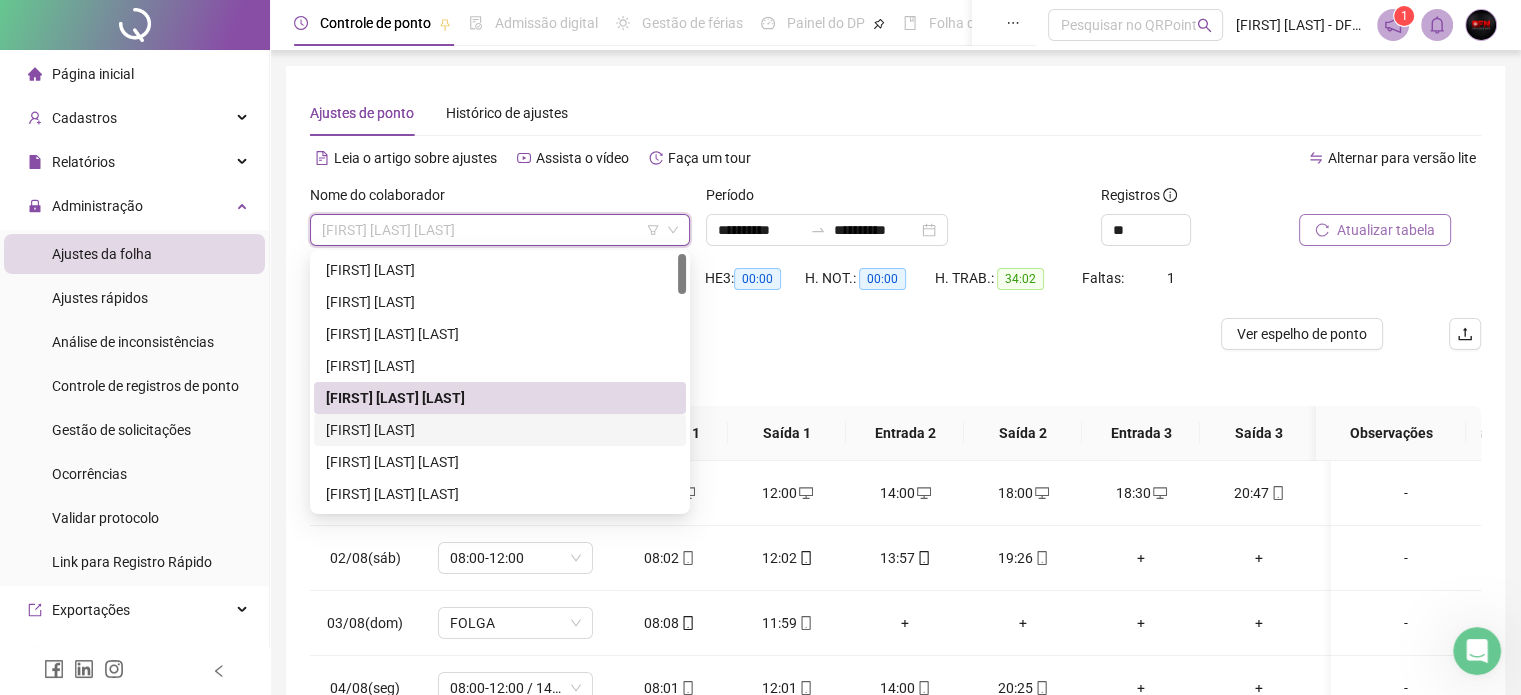 click on "[FIRST] [LAST]" at bounding box center [500, 430] 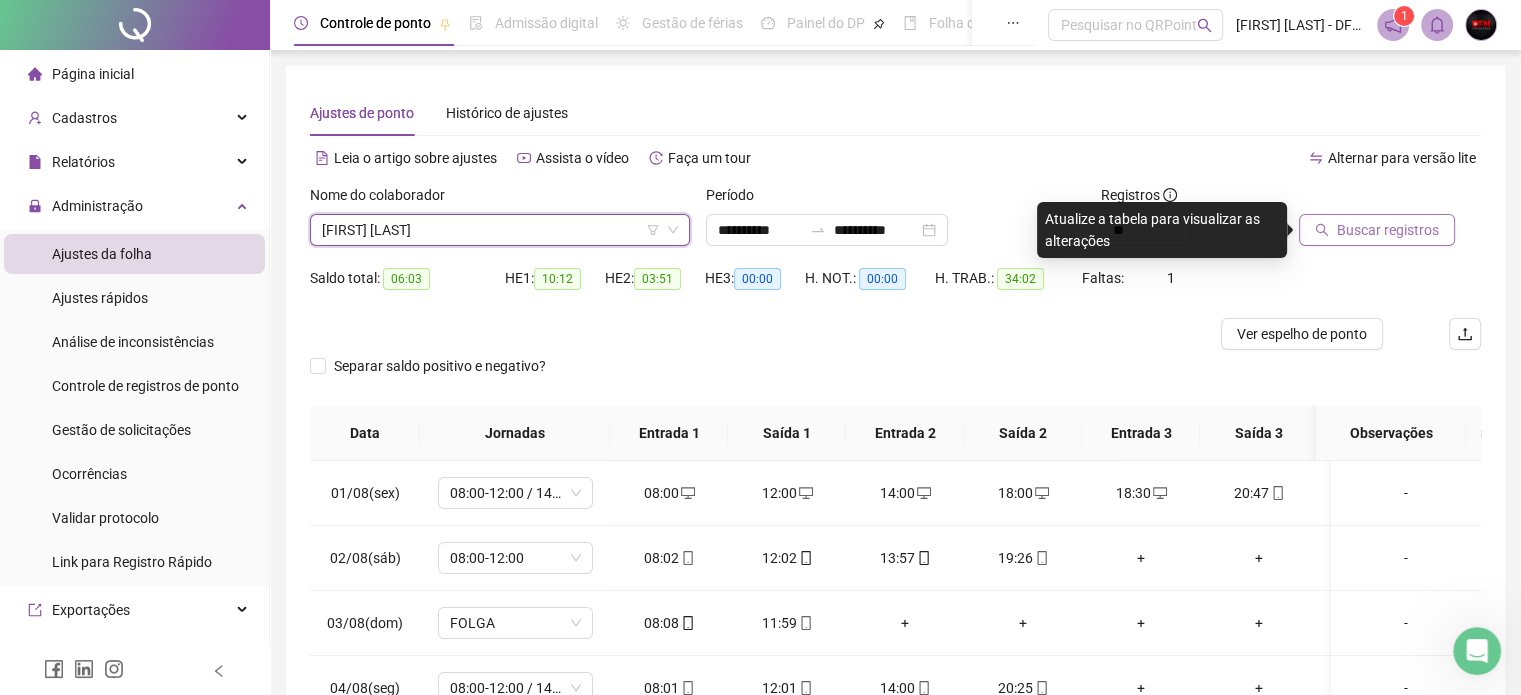 click on "Buscar registros" at bounding box center (1388, 230) 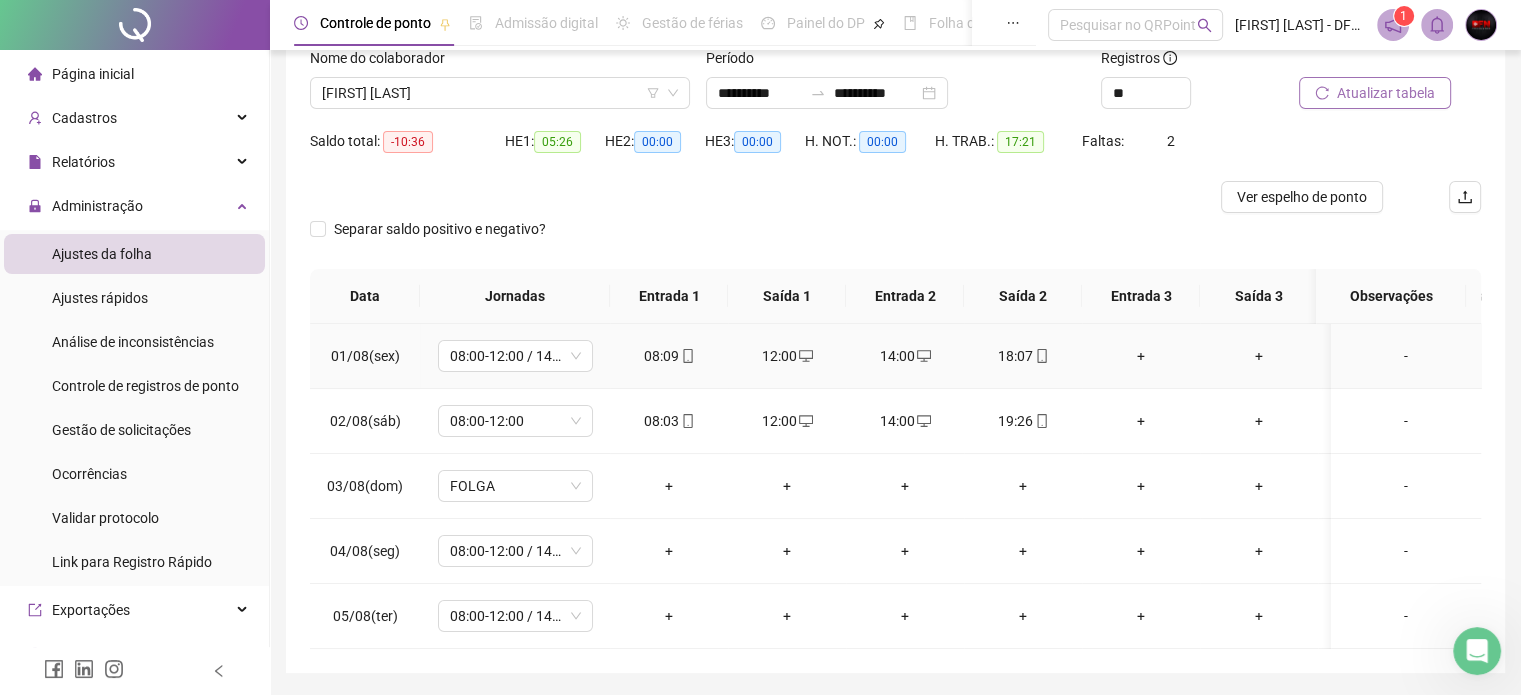 scroll, scrollTop: 0, scrollLeft: 0, axis: both 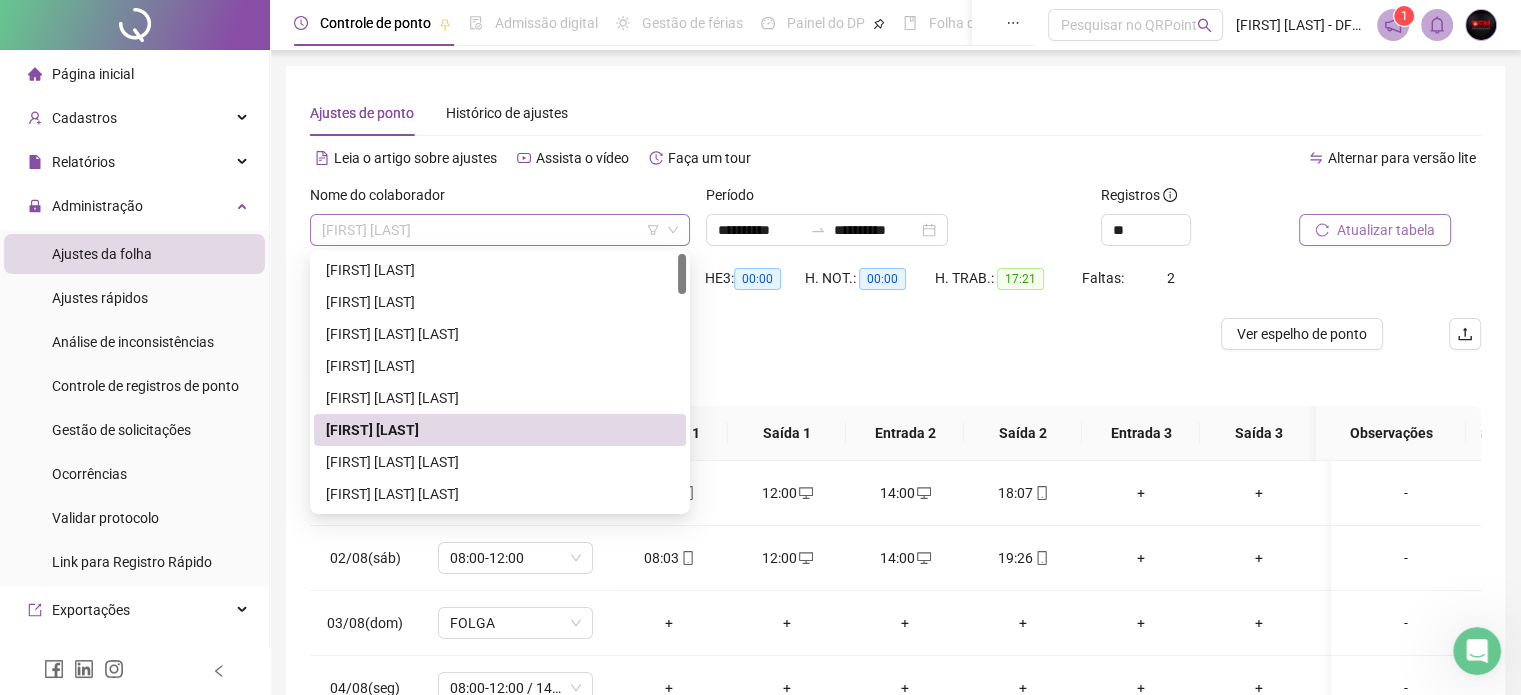 click on "[FIRST] [LAST]" at bounding box center (500, 230) 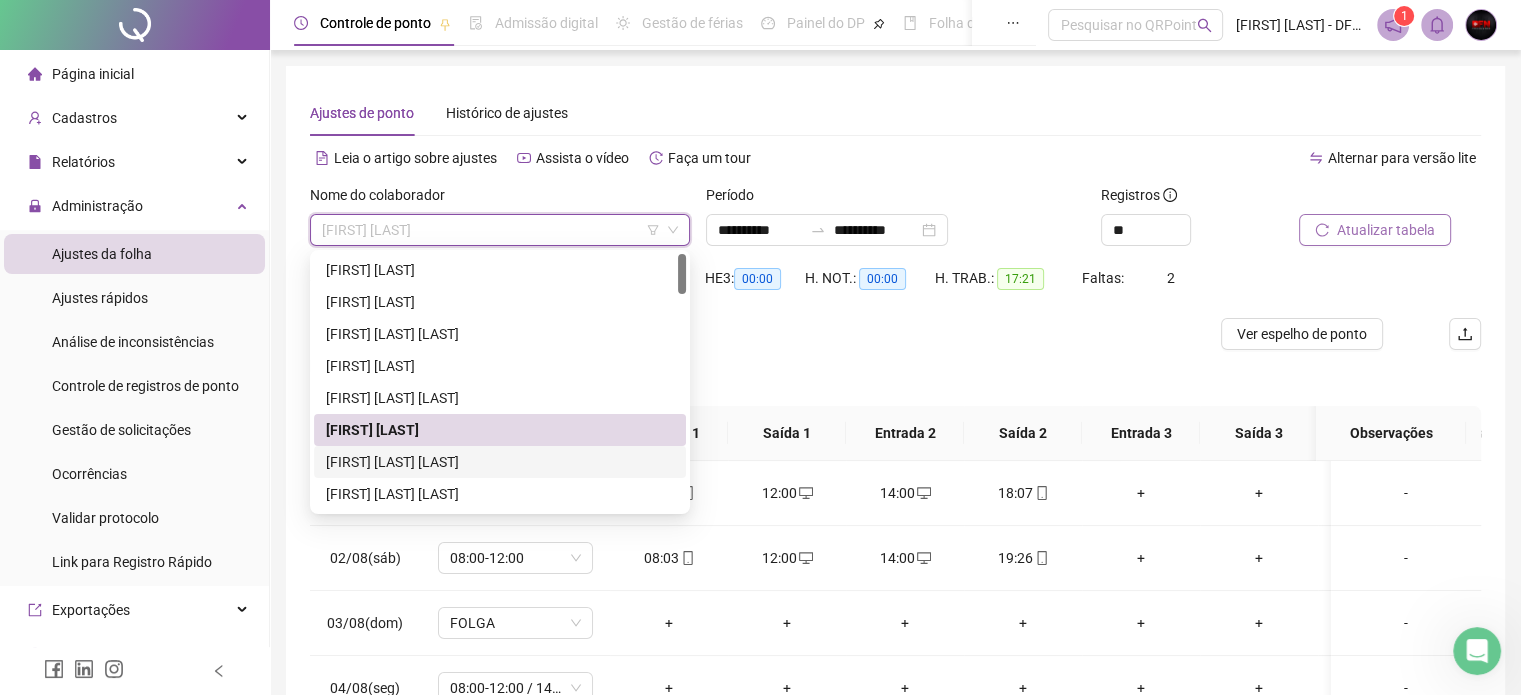 click on "[FIRST] [LAST] [LAST]" at bounding box center [500, 462] 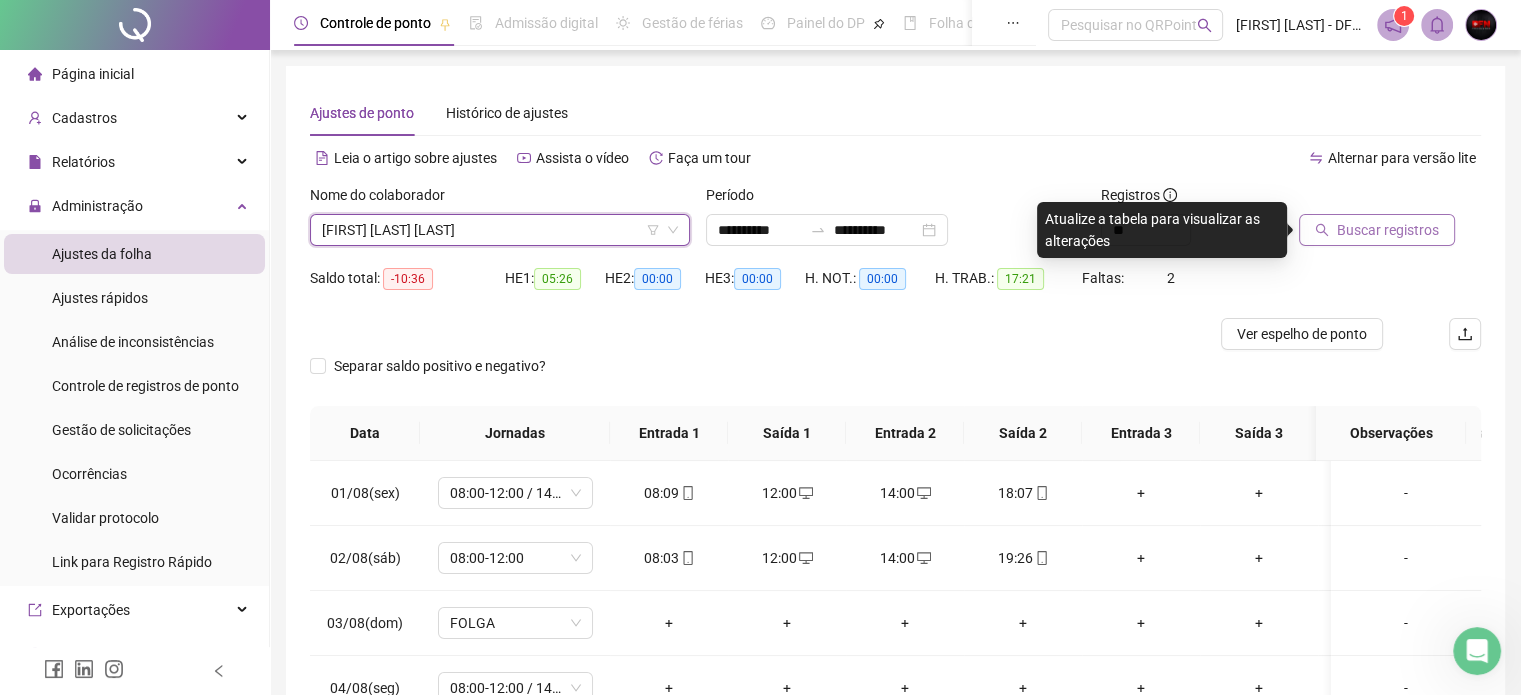 click on "Buscar registros" at bounding box center (1388, 230) 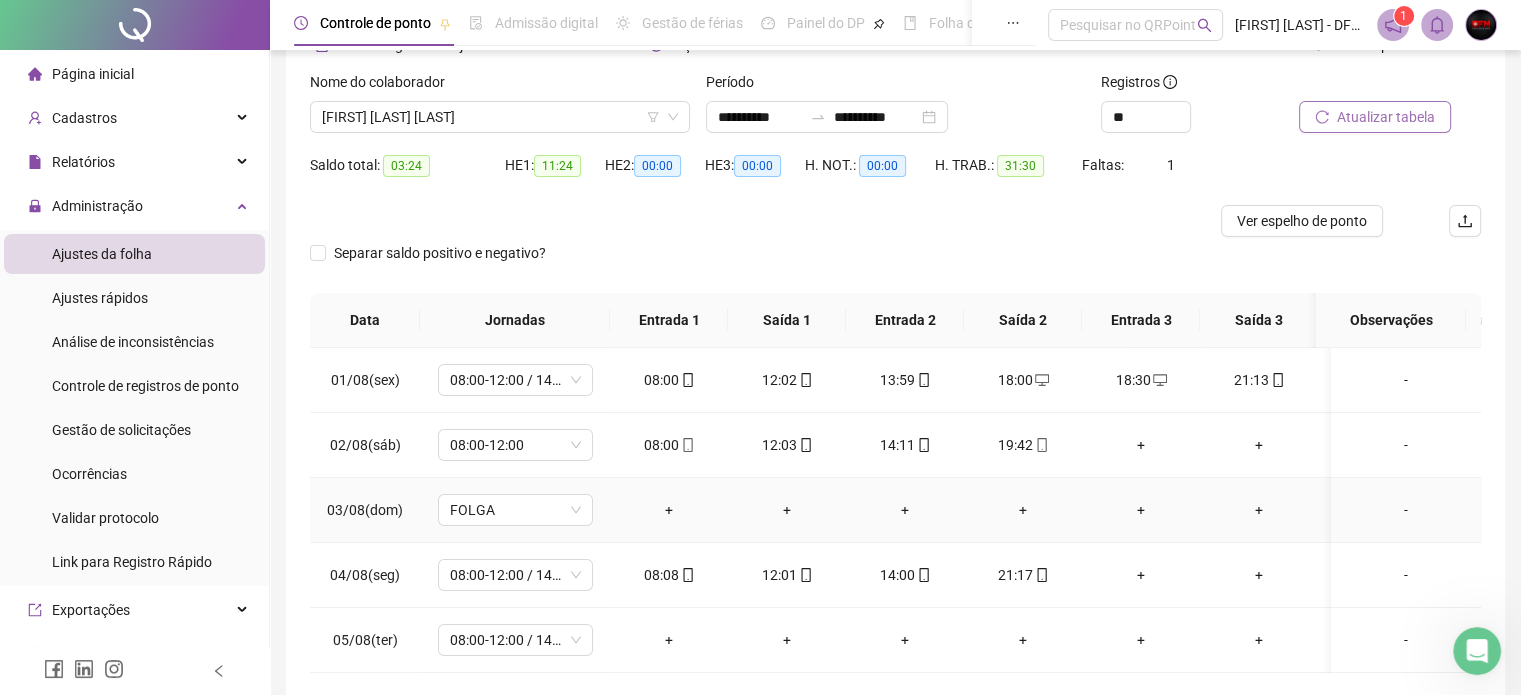 scroll, scrollTop: 215, scrollLeft: 0, axis: vertical 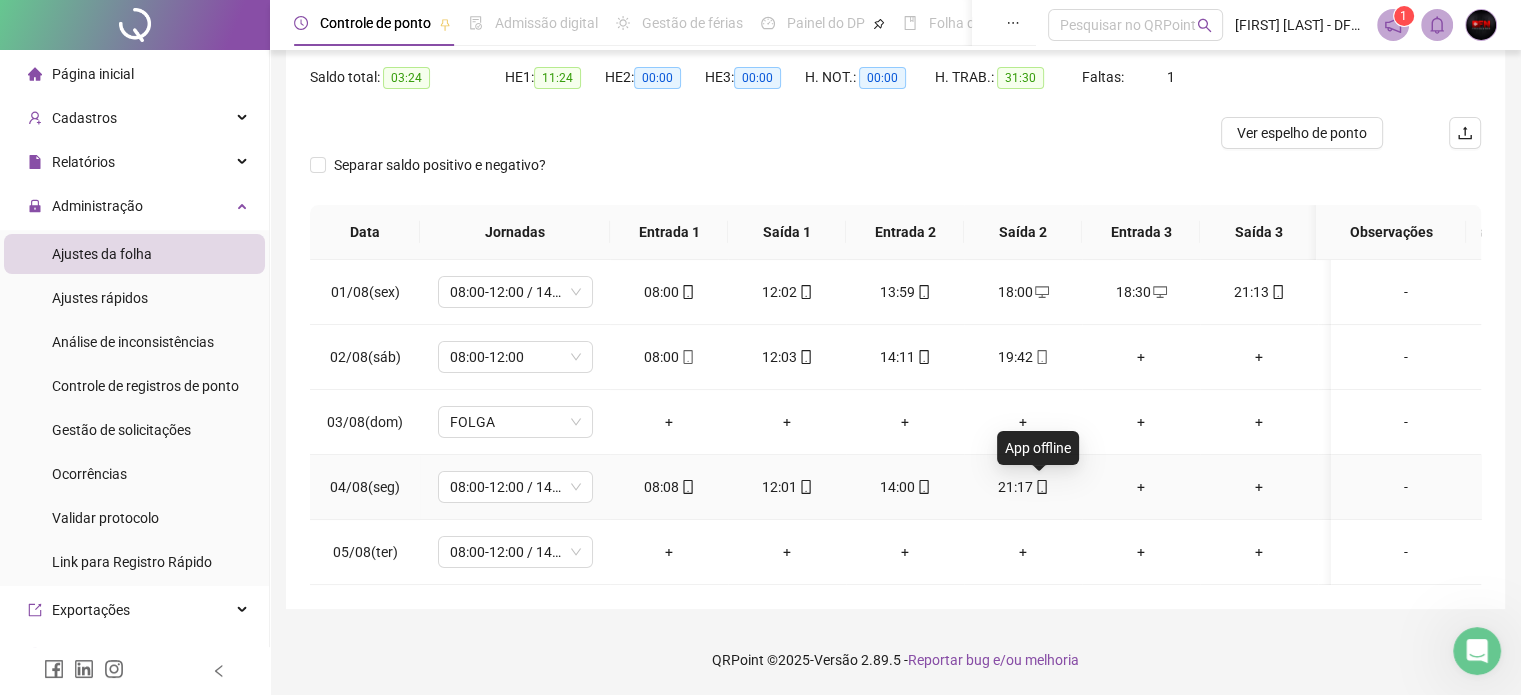 click 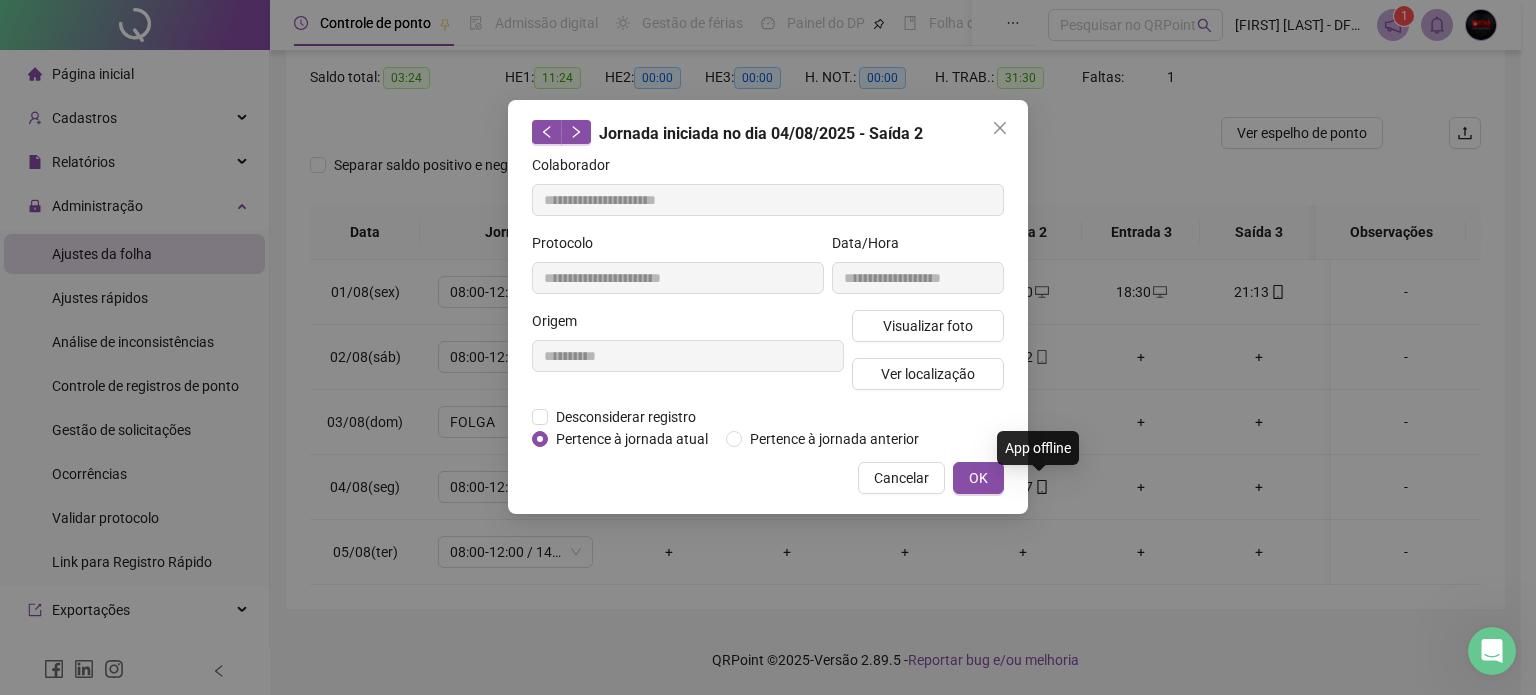 type on "**********" 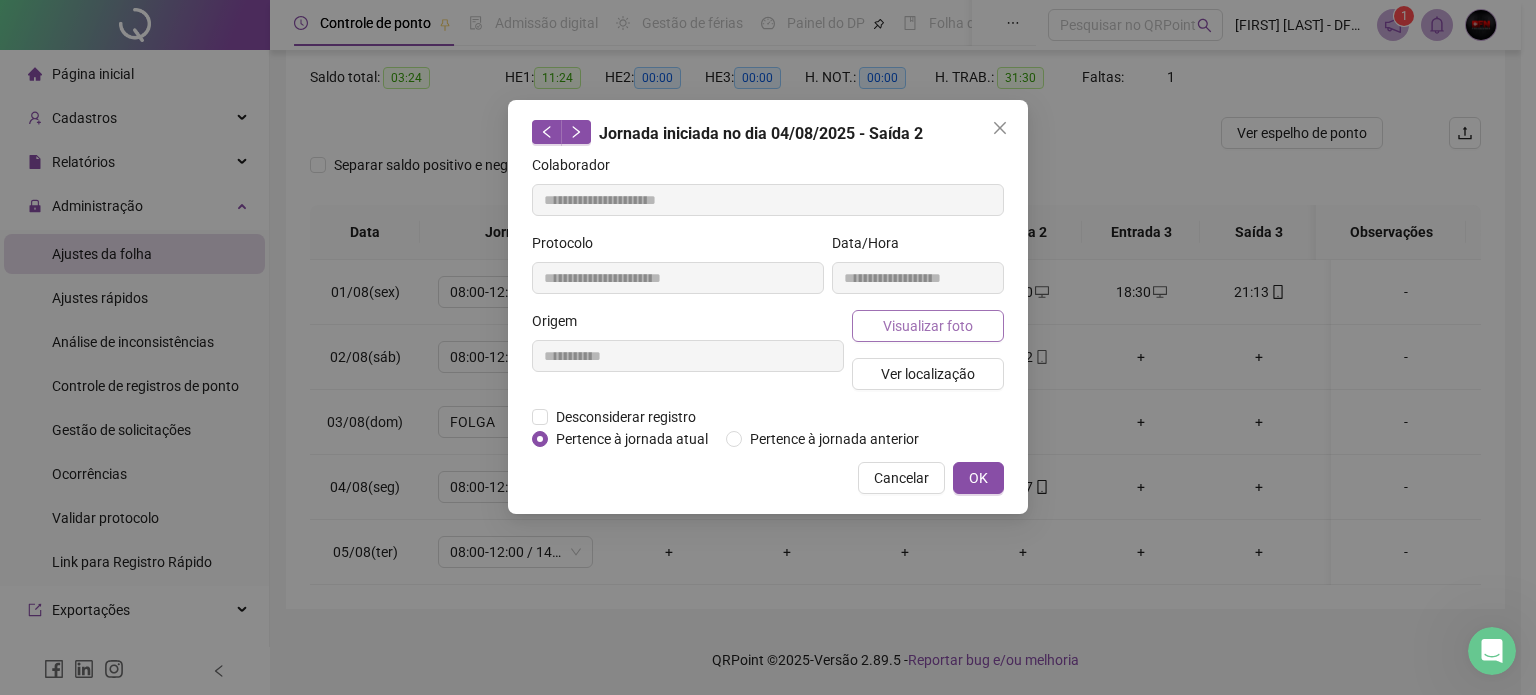 click on "Visualizar foto" at bounding box center (928, 326) 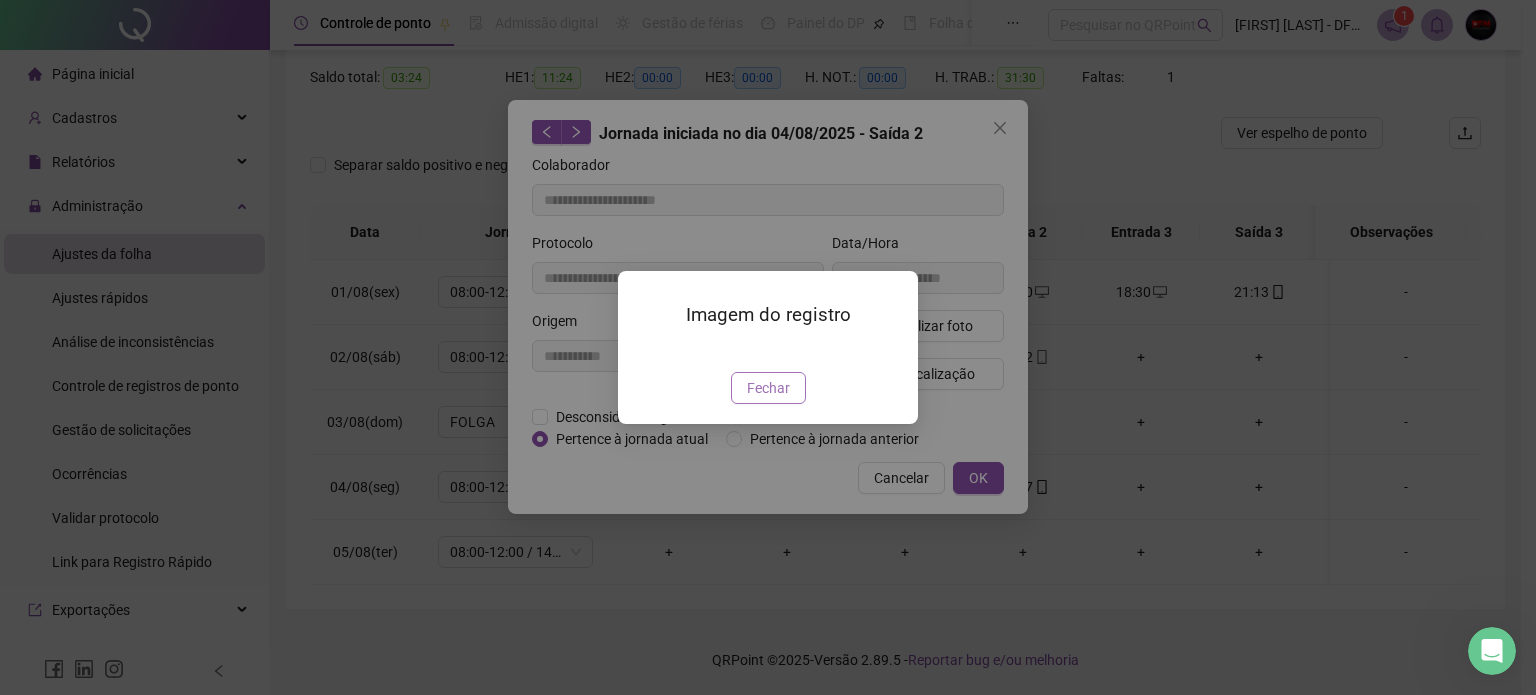 click on "Fechar" at bounding box center (768, 388) 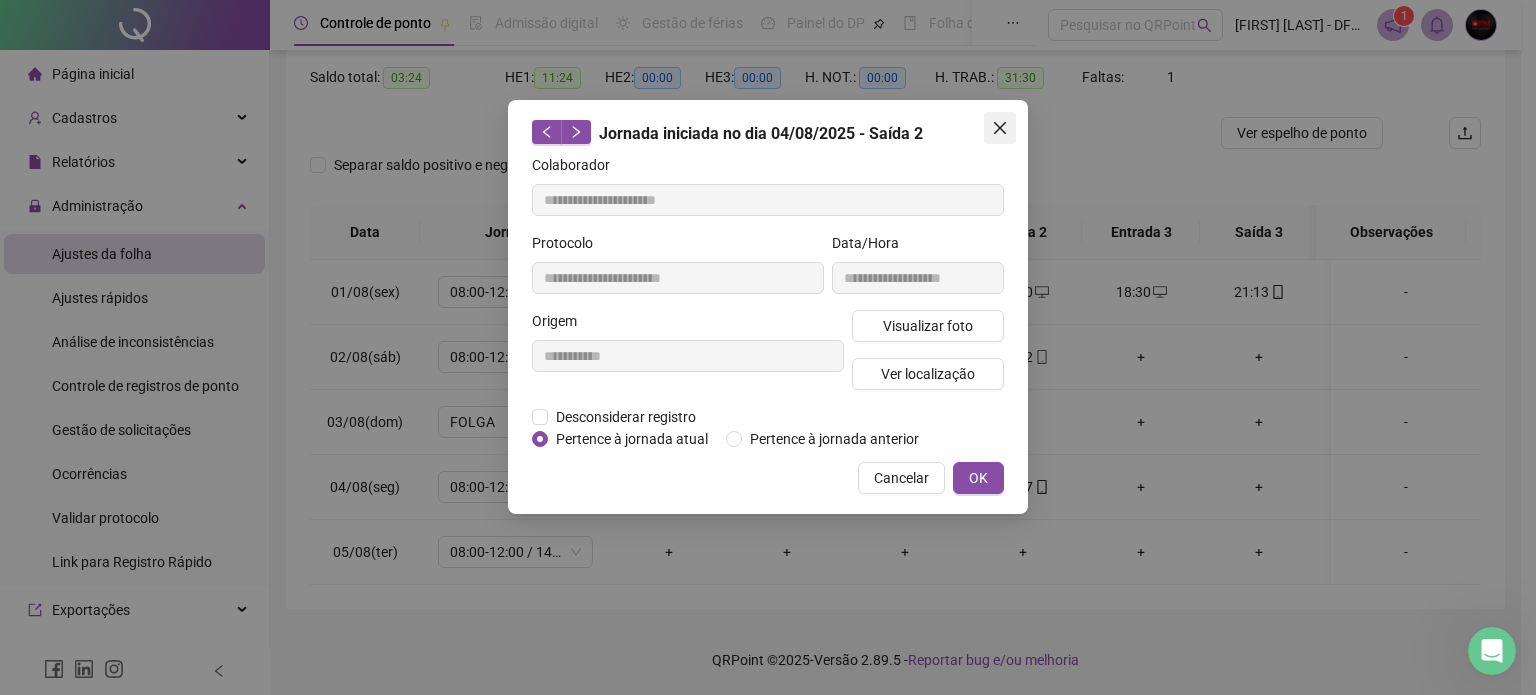 click 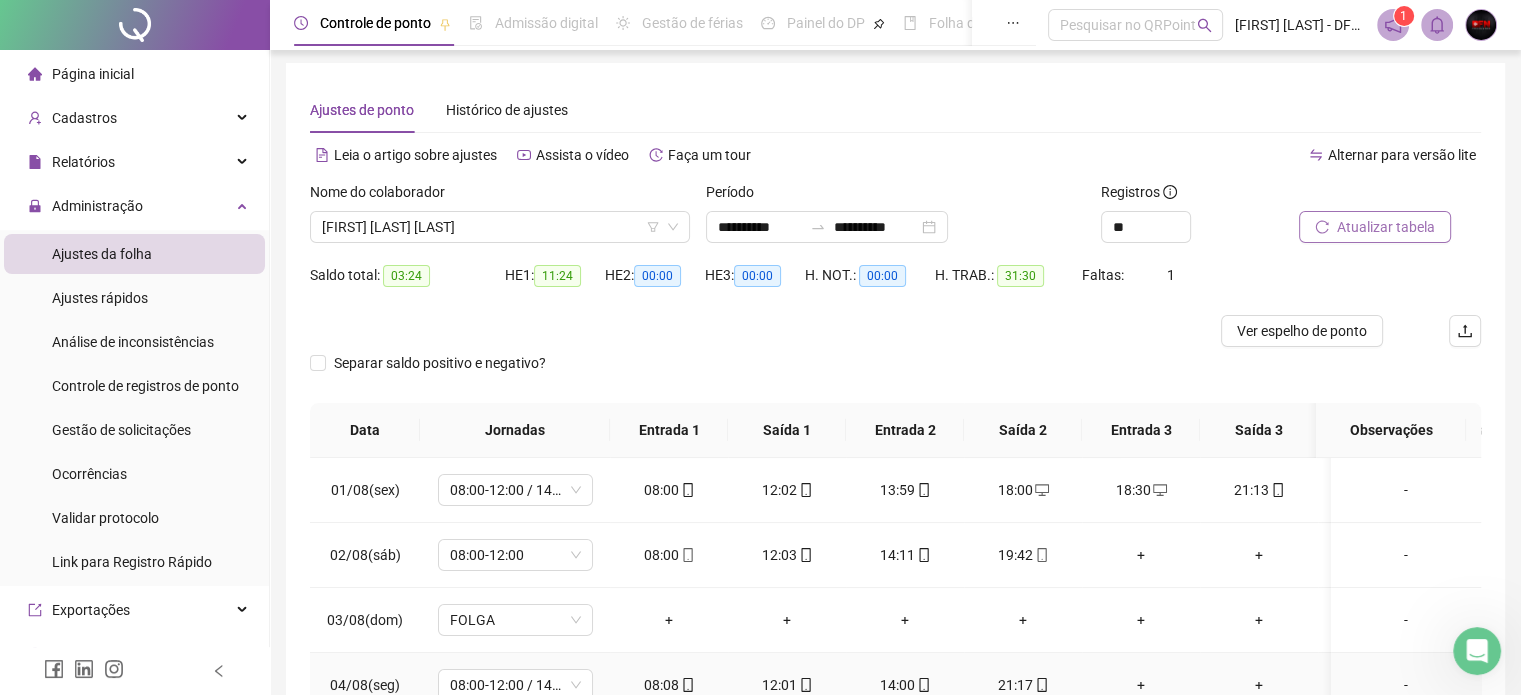 scroll, scrollTop: 0, scrollLeft: 0, axis: both 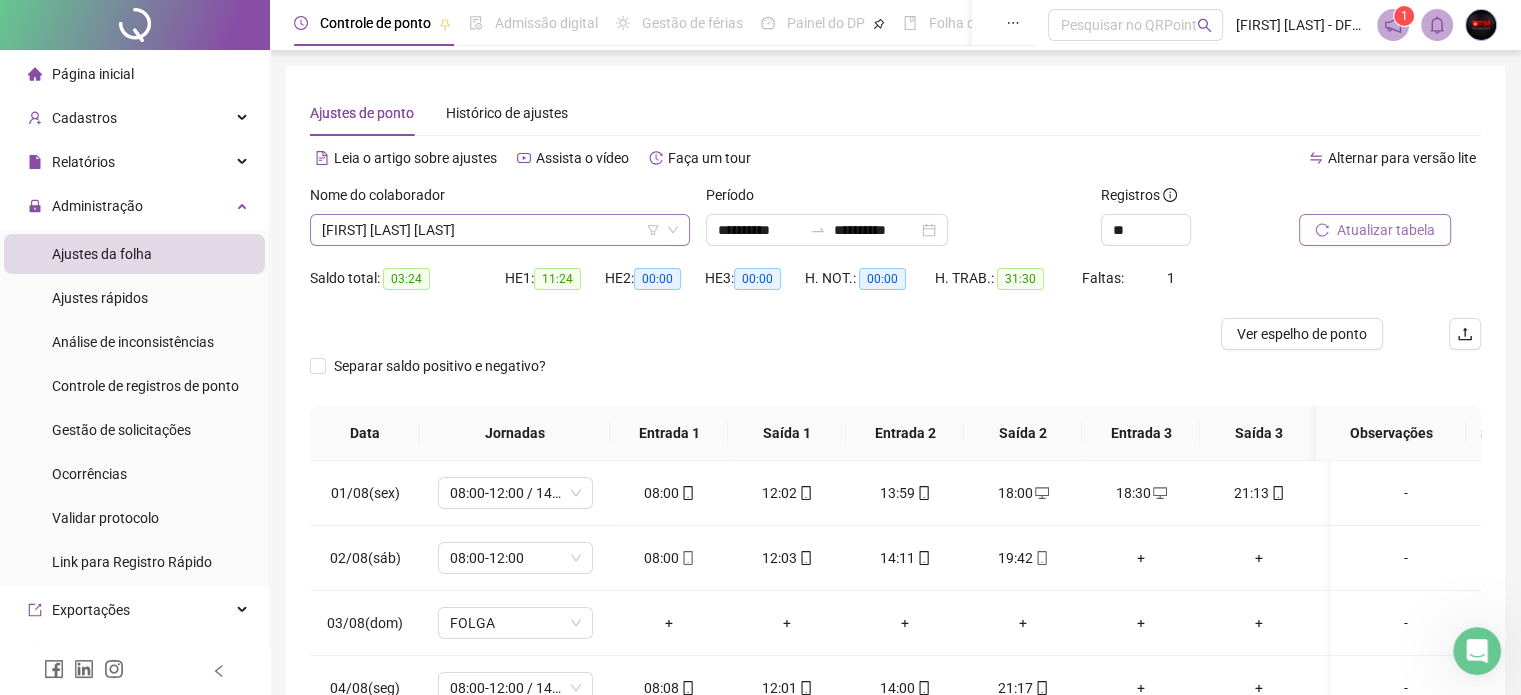 click on "[FIRST] [LAST] [LAST]" at bounding box center [500, 230] 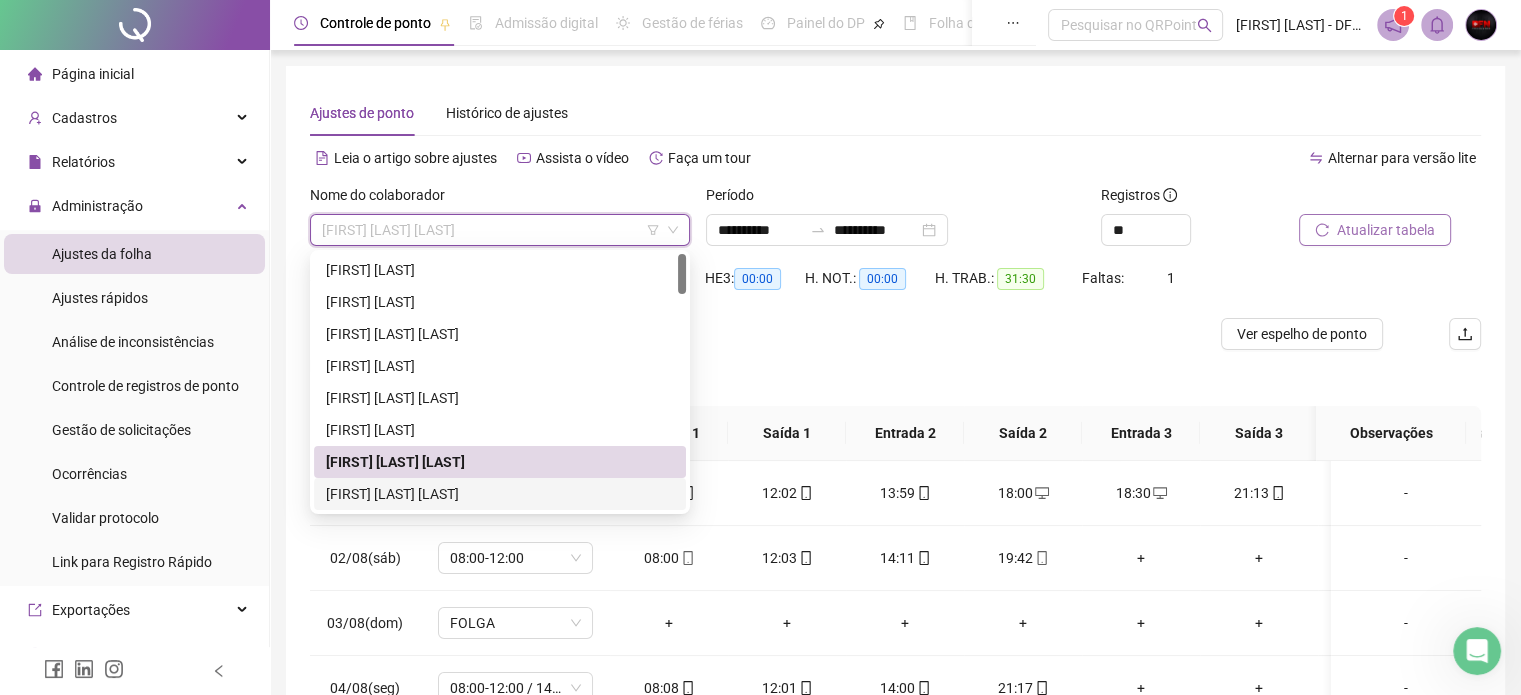 click on "[FIRST] [LAST] [LAST]" at bounding box center (500, 494) 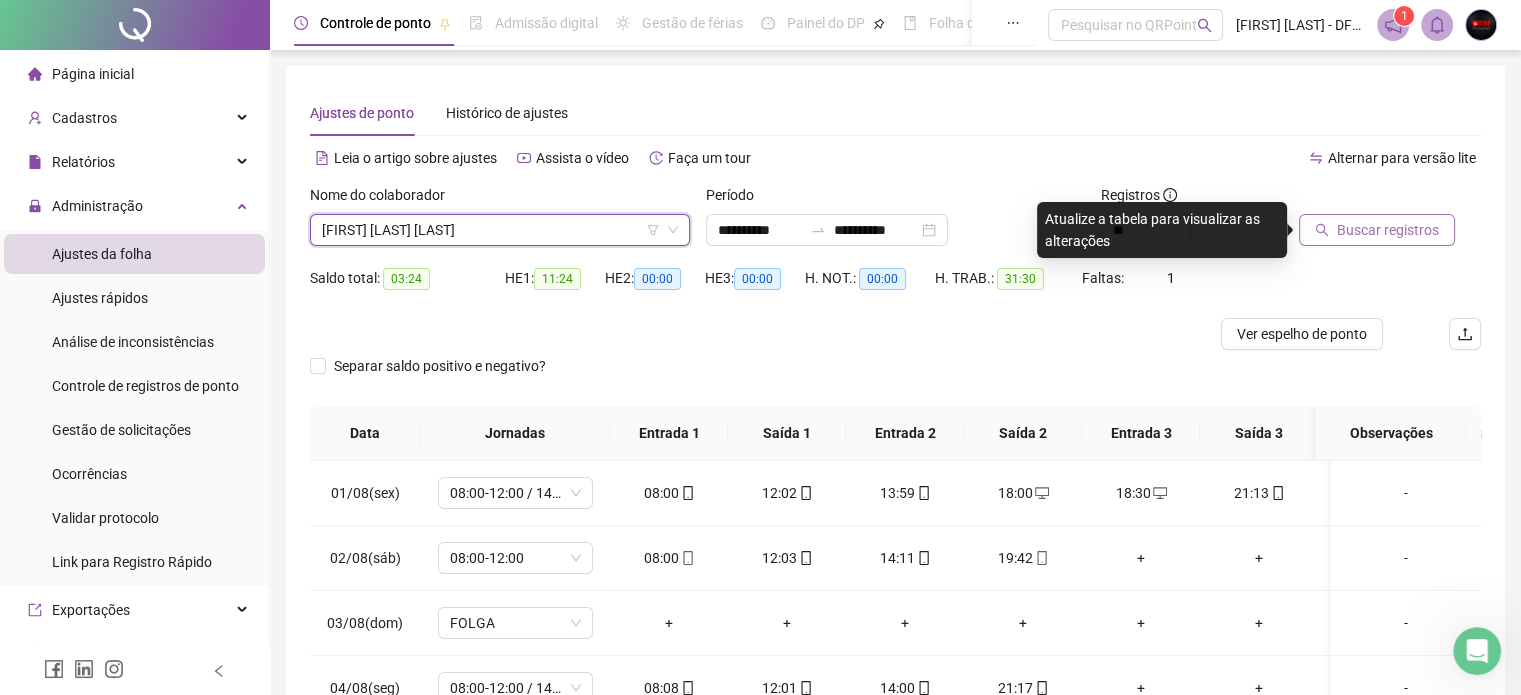 click on "Buscar registros" at bounding box center [1388, 230] 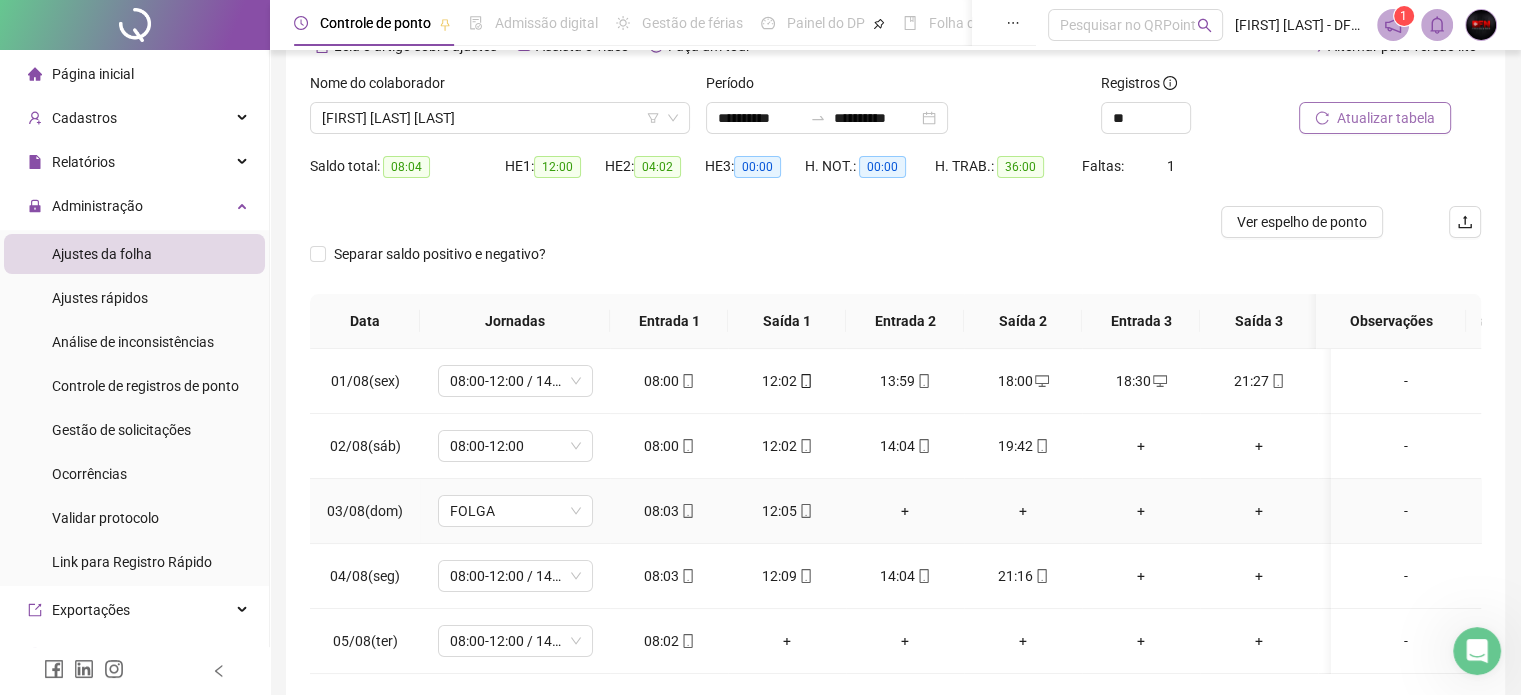 scroll, scrollTop: 0, scrollLeft: 0, axis: both 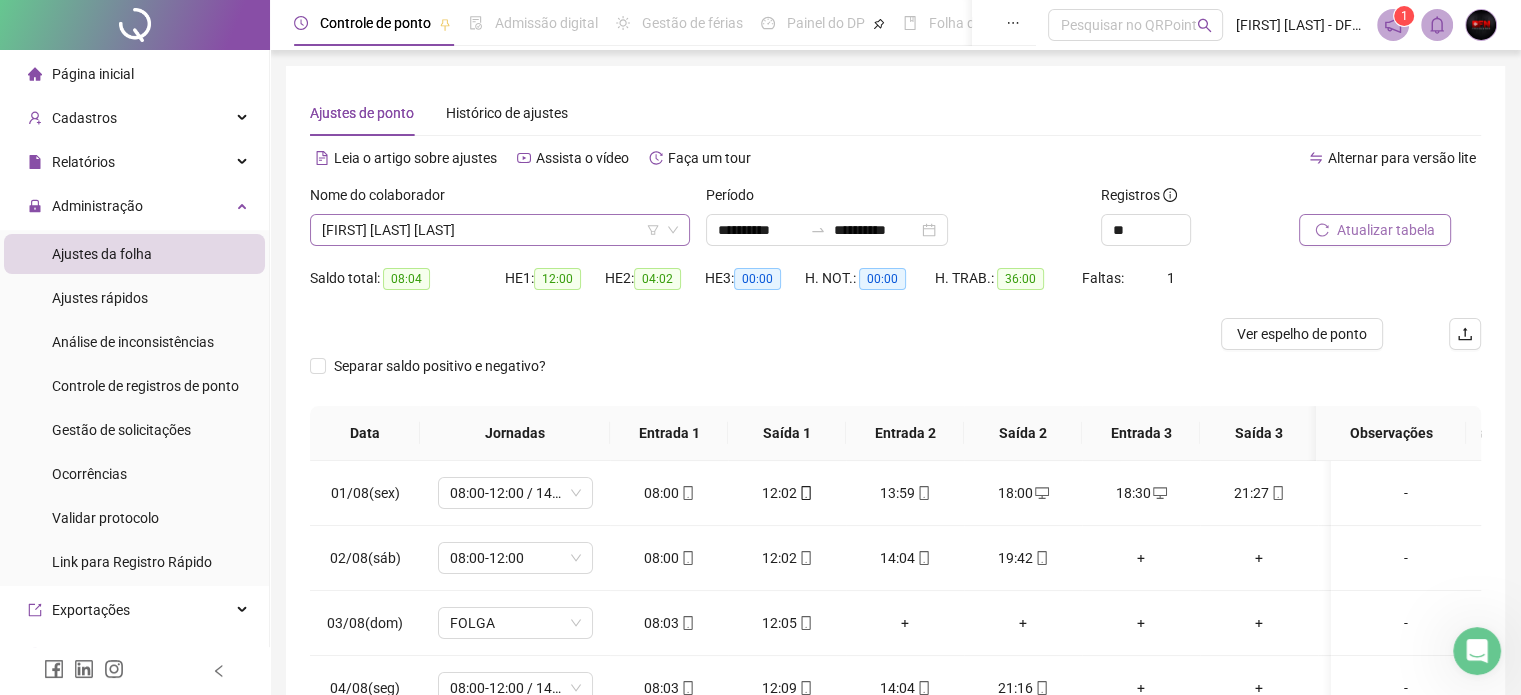 click on "[FIRST] [LAST] [LAST]" at bounding box center [500, 230] 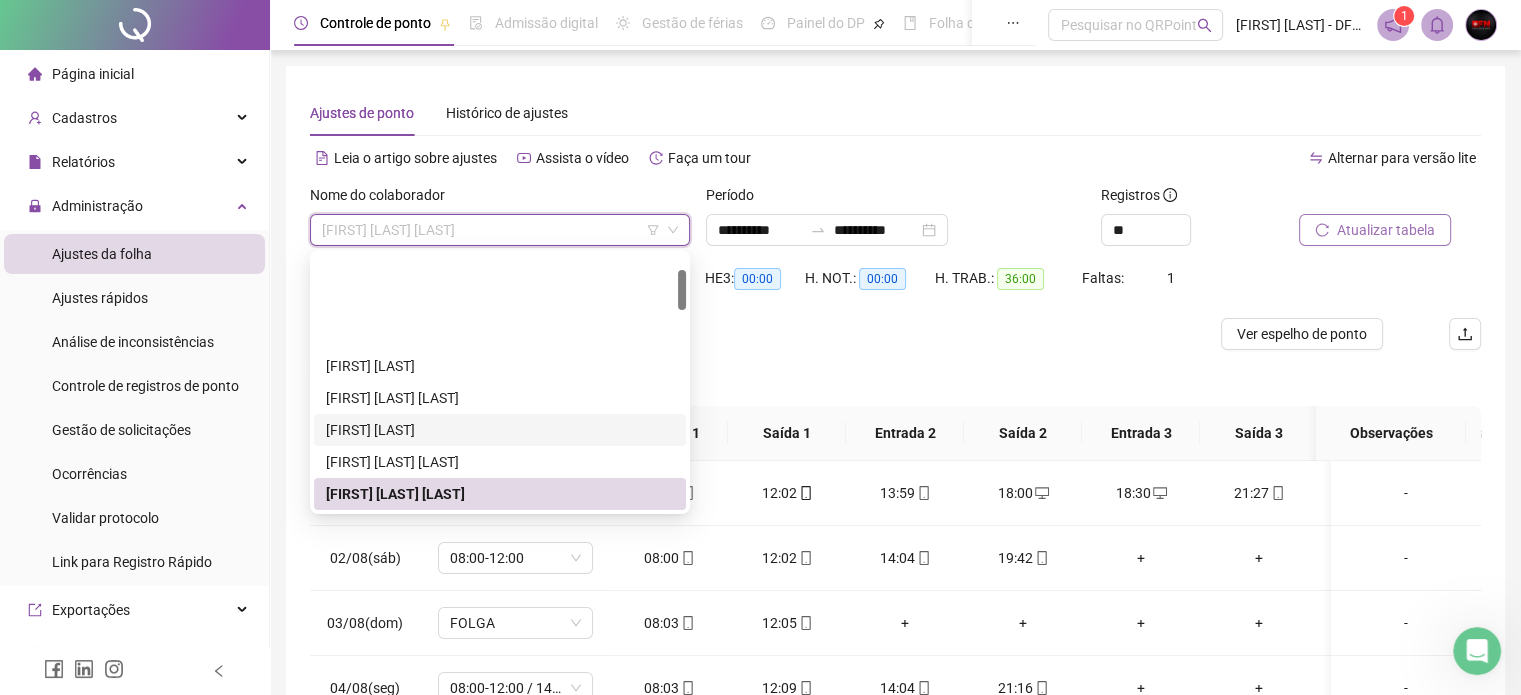 scroll, scrollTop: 100, scrollLeft: 0, axis: vertical 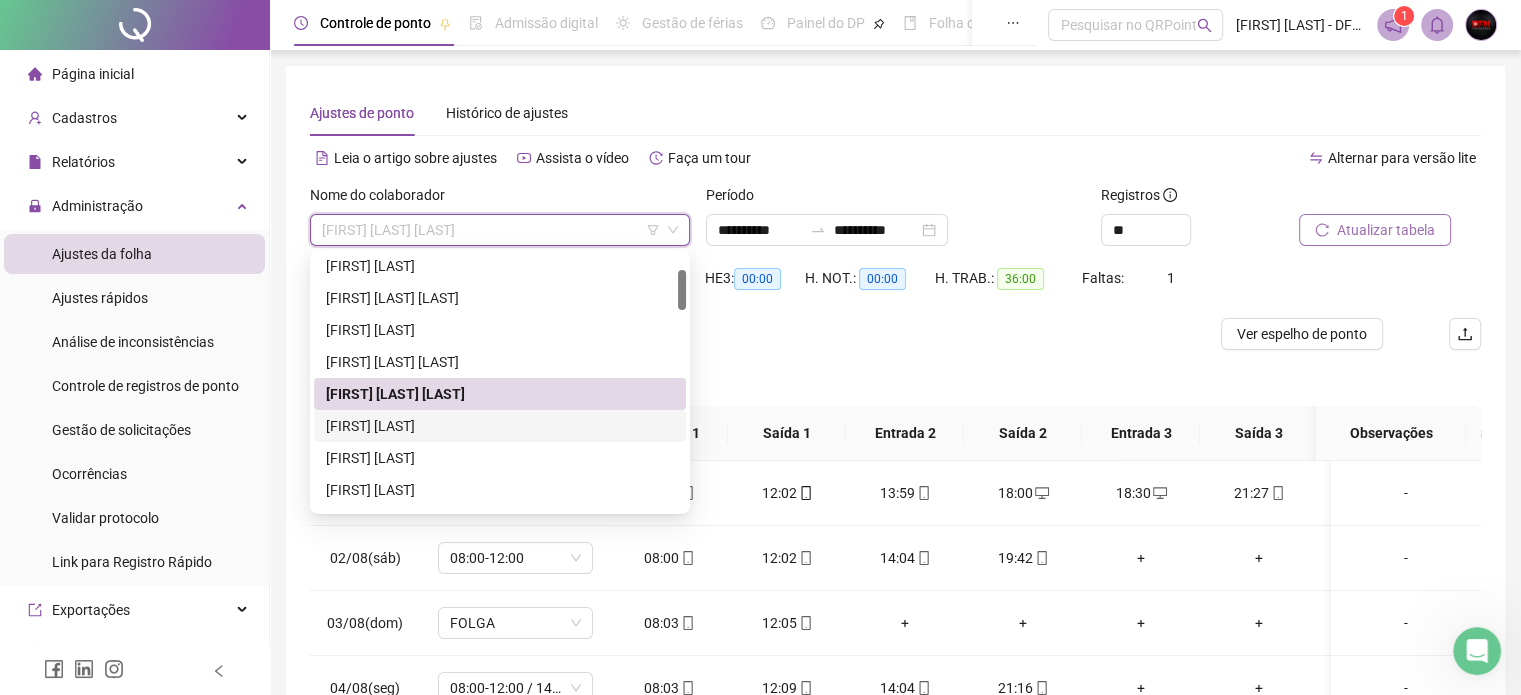 click on "[FIRST] [LAST]" at bounding box center [500, 426] 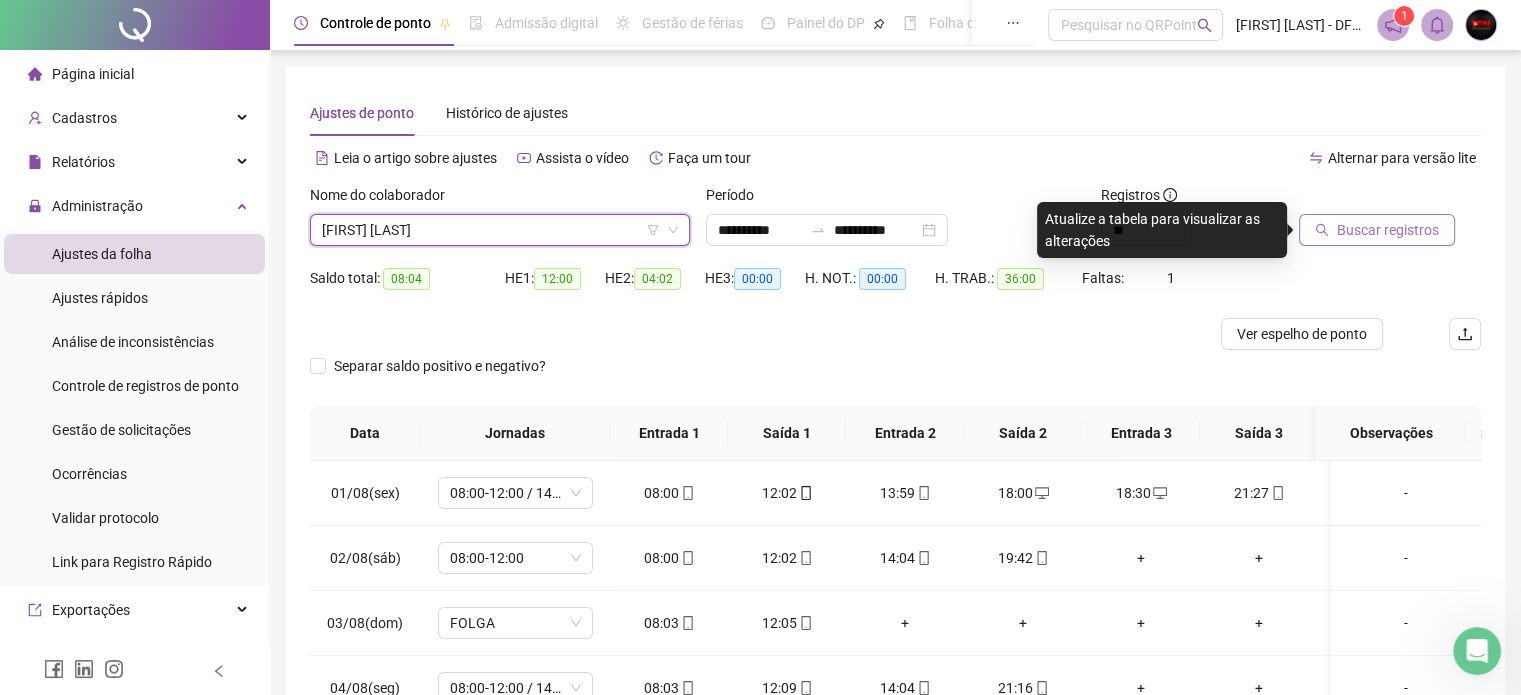 click on "Buscar registros" at bounding box center (1388, 230) 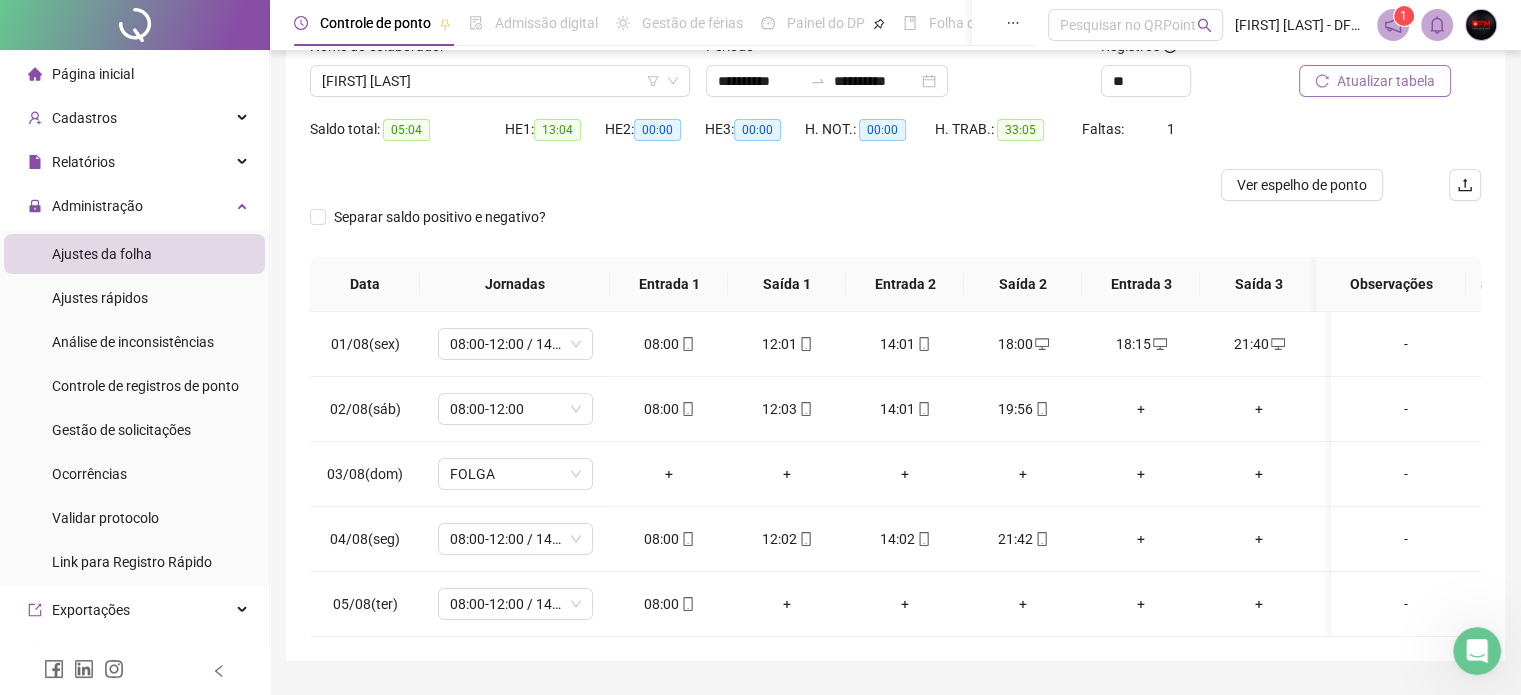 scroll, scrollTop: 215, scrollLeft: 0, axis: vertical 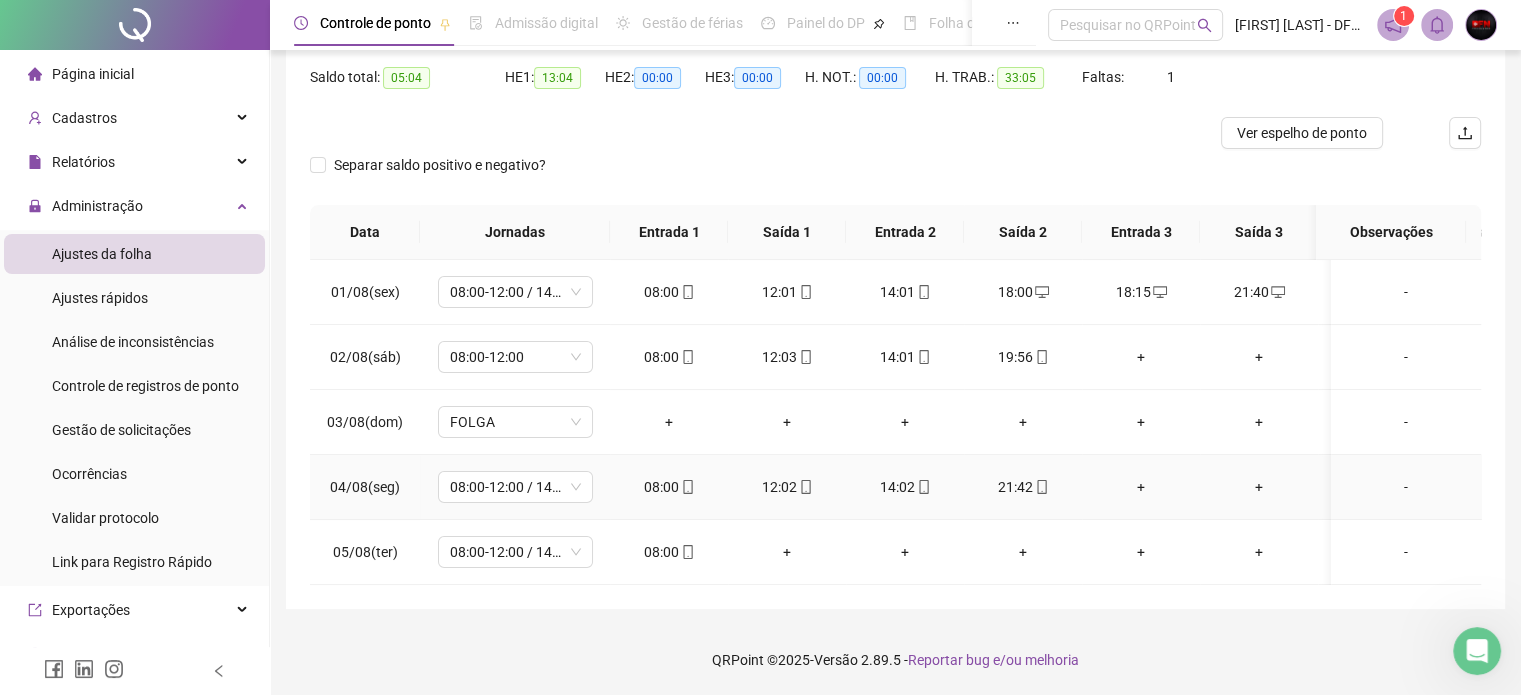 click 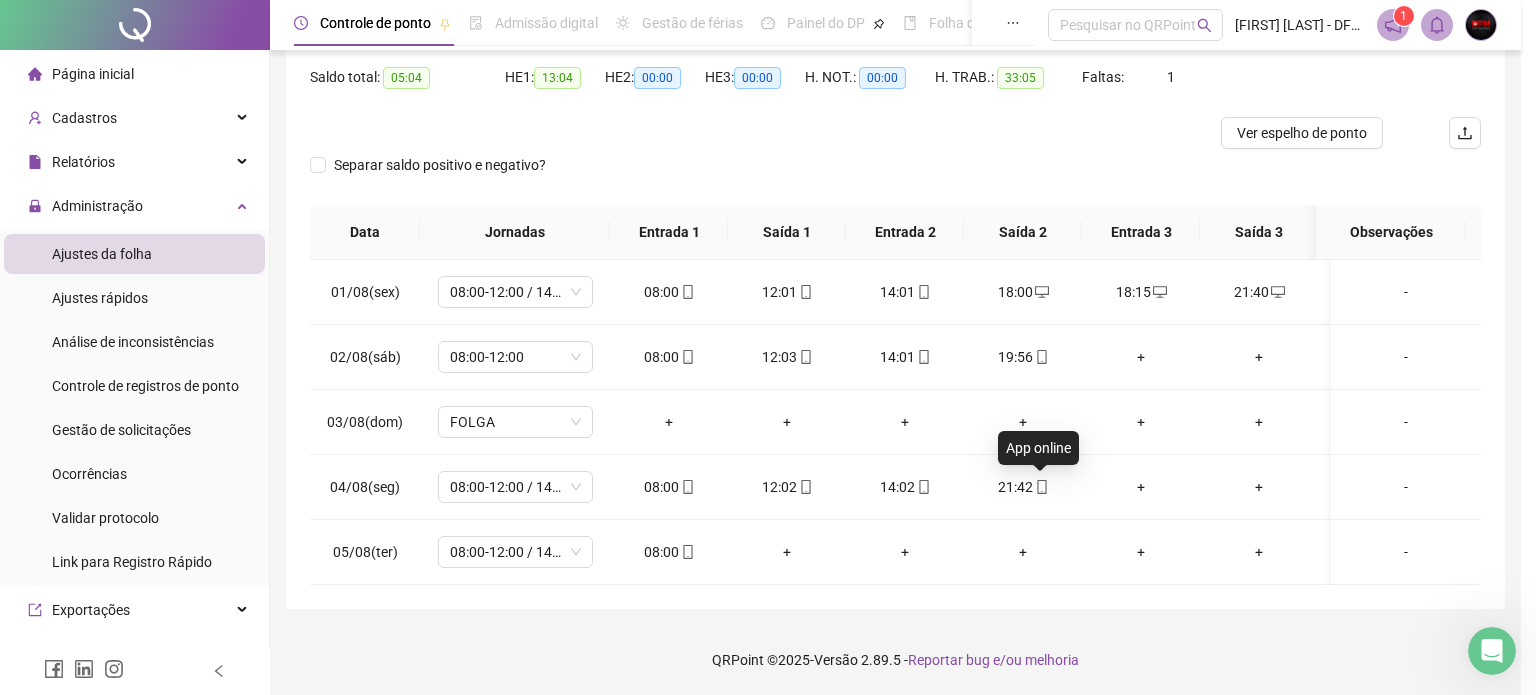 type on "**********" 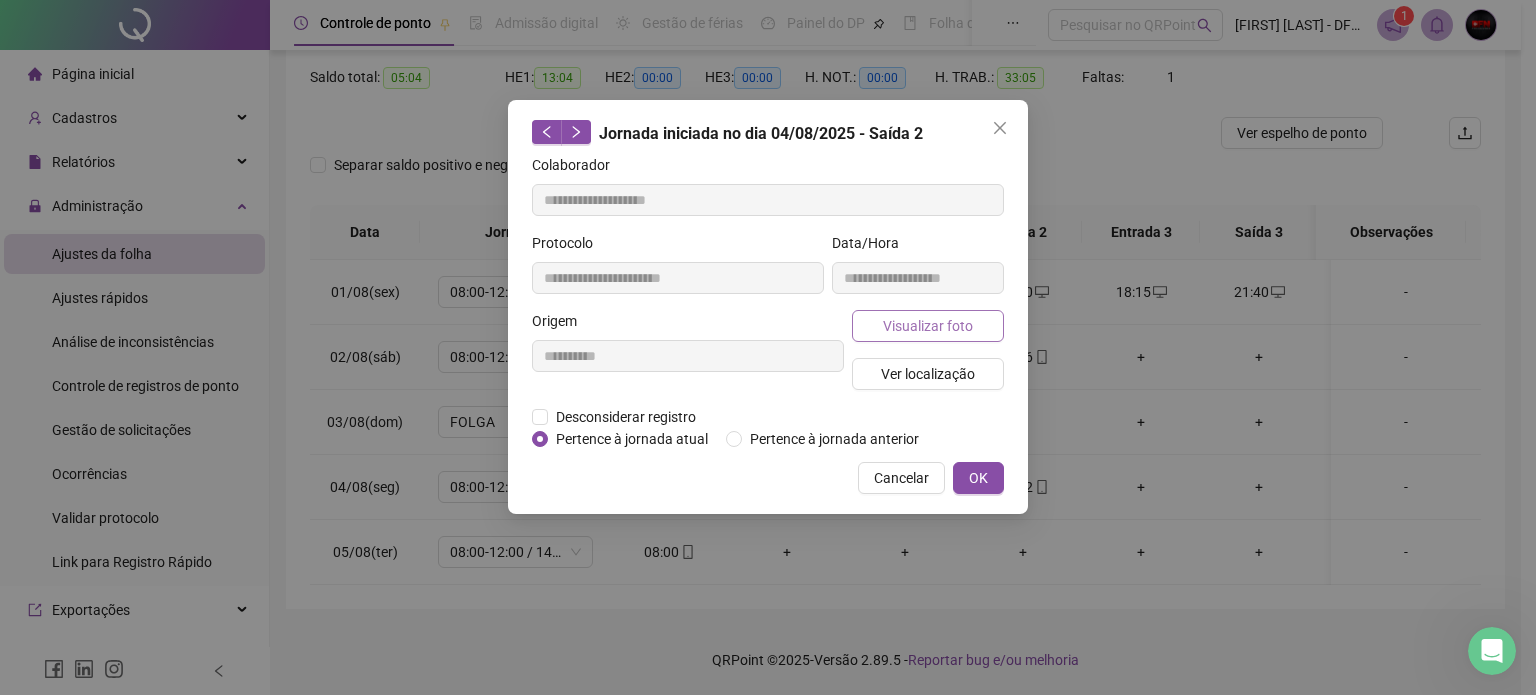 click on "Visualizar foto" at bounding box center (928, 326) 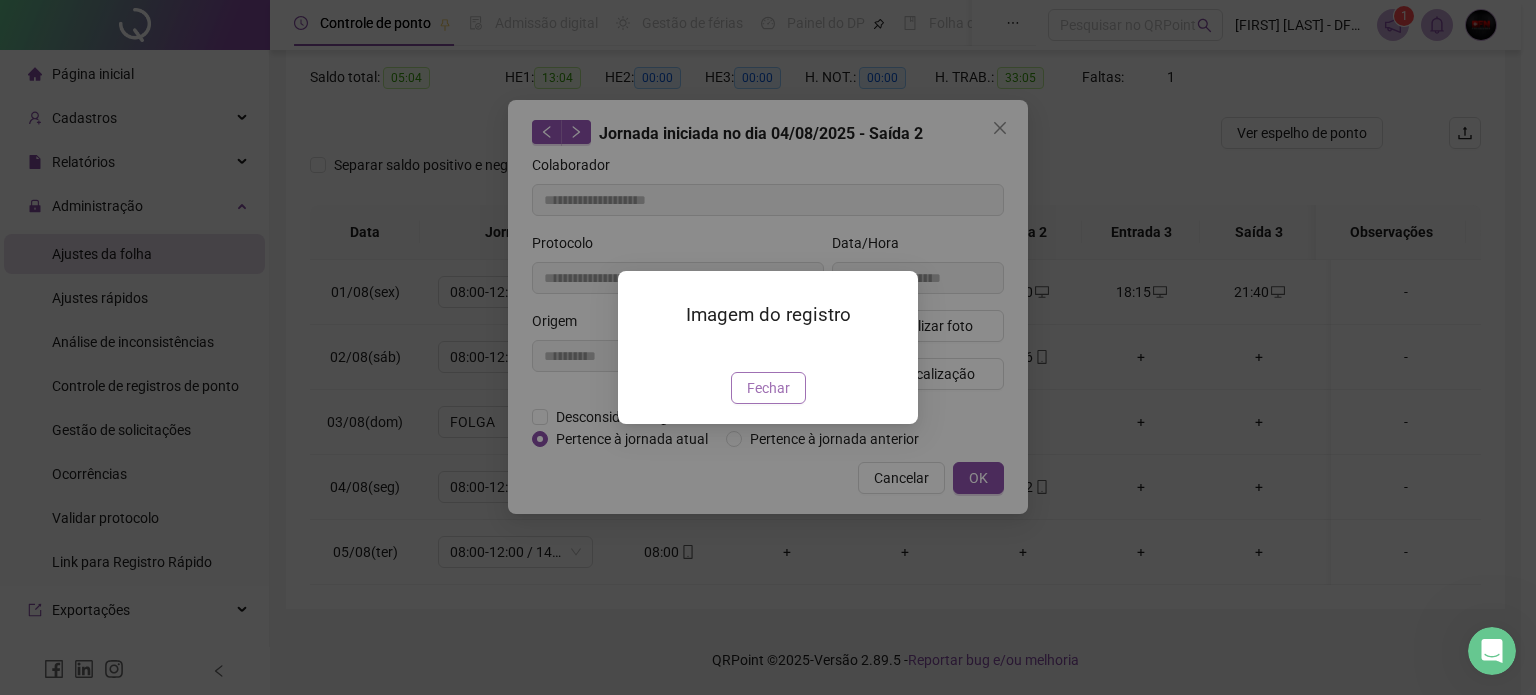 click on "Fechar" at bounding box center [768, 388] 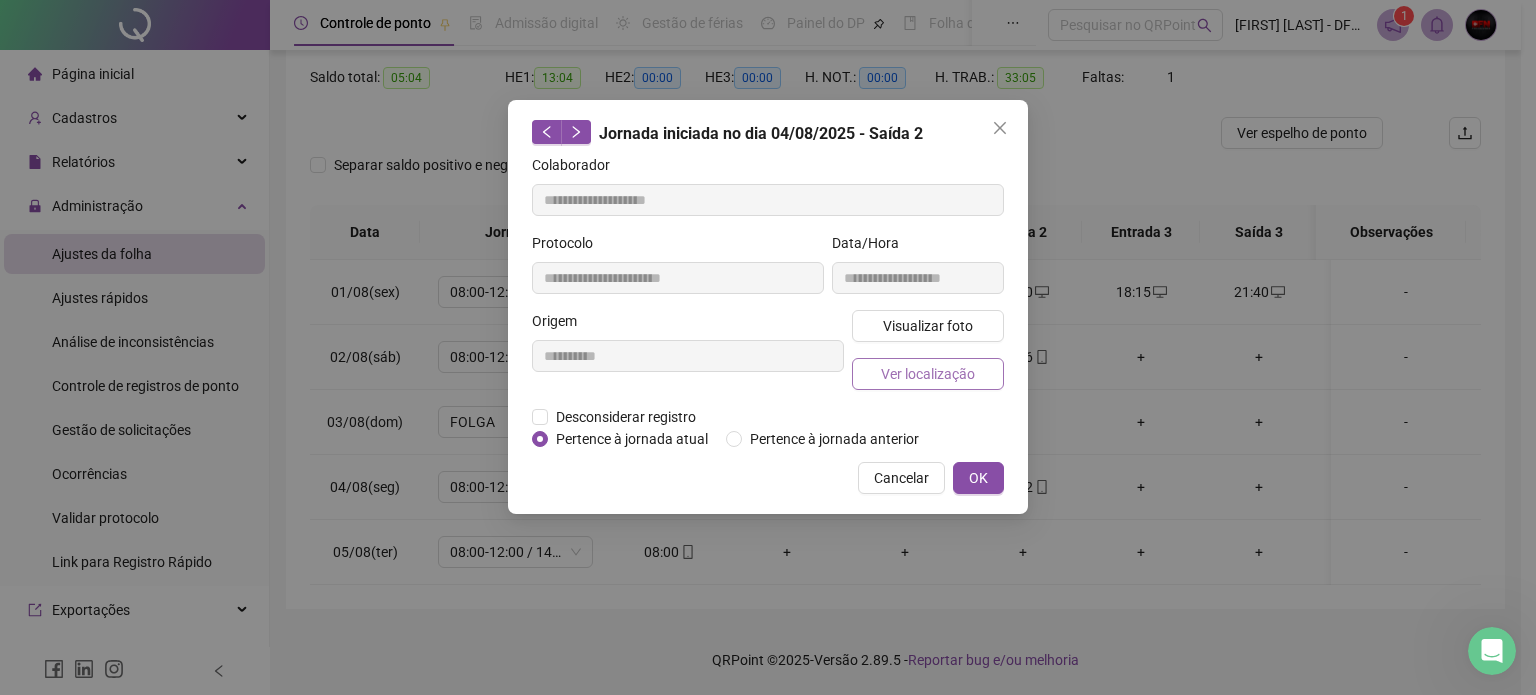 click on "Ver localização" at bounding box center (928, 374) 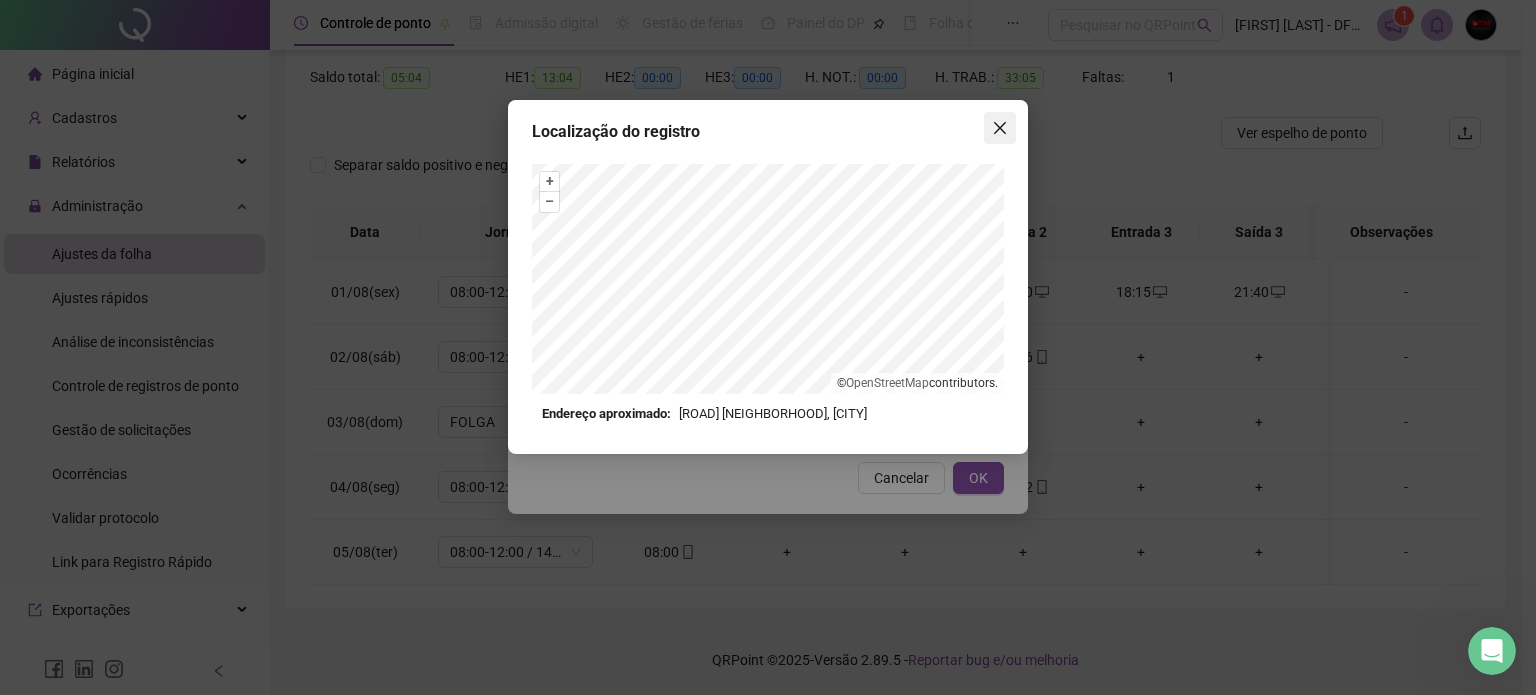 click 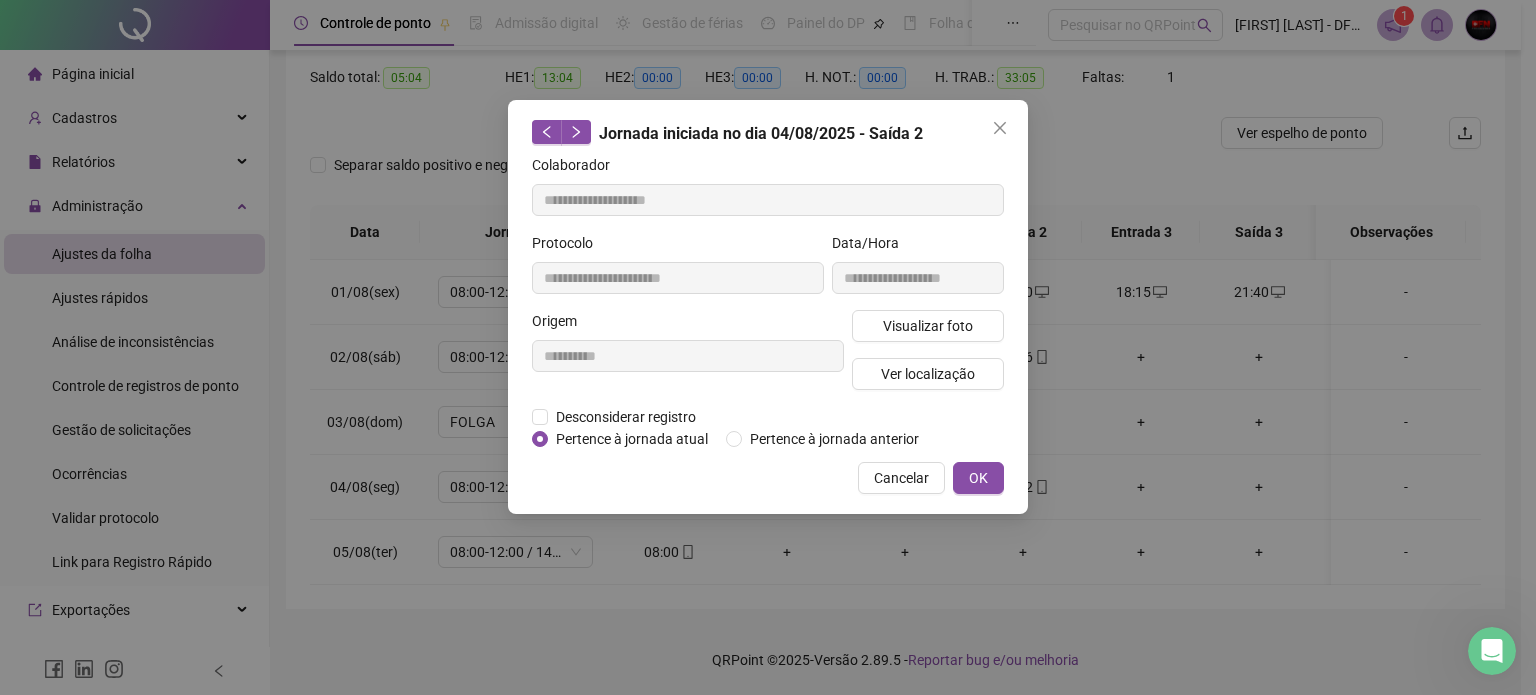 click 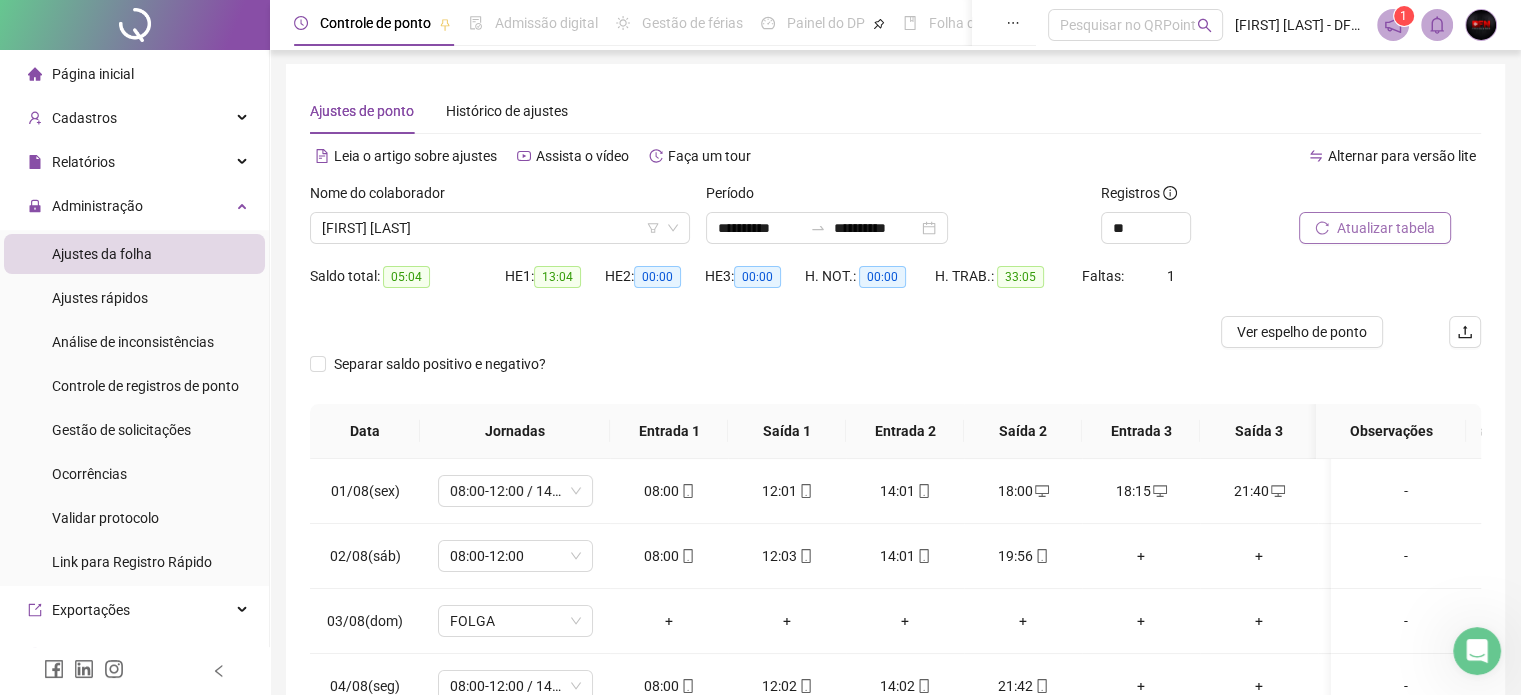 scroll, scrollTop: 0, scrollLeft: 0, axis: both 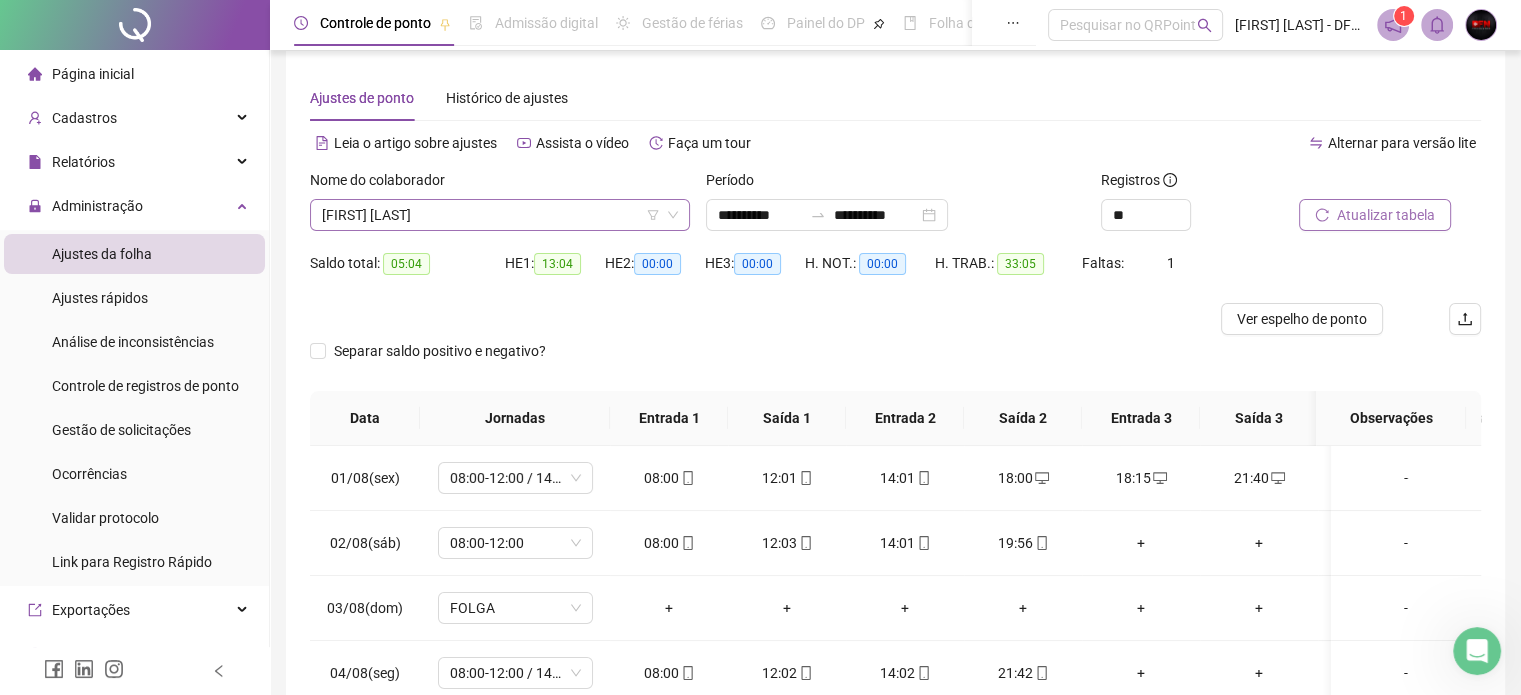 click on "[FIRST] [LAST]" at bounding box center (500, 215) 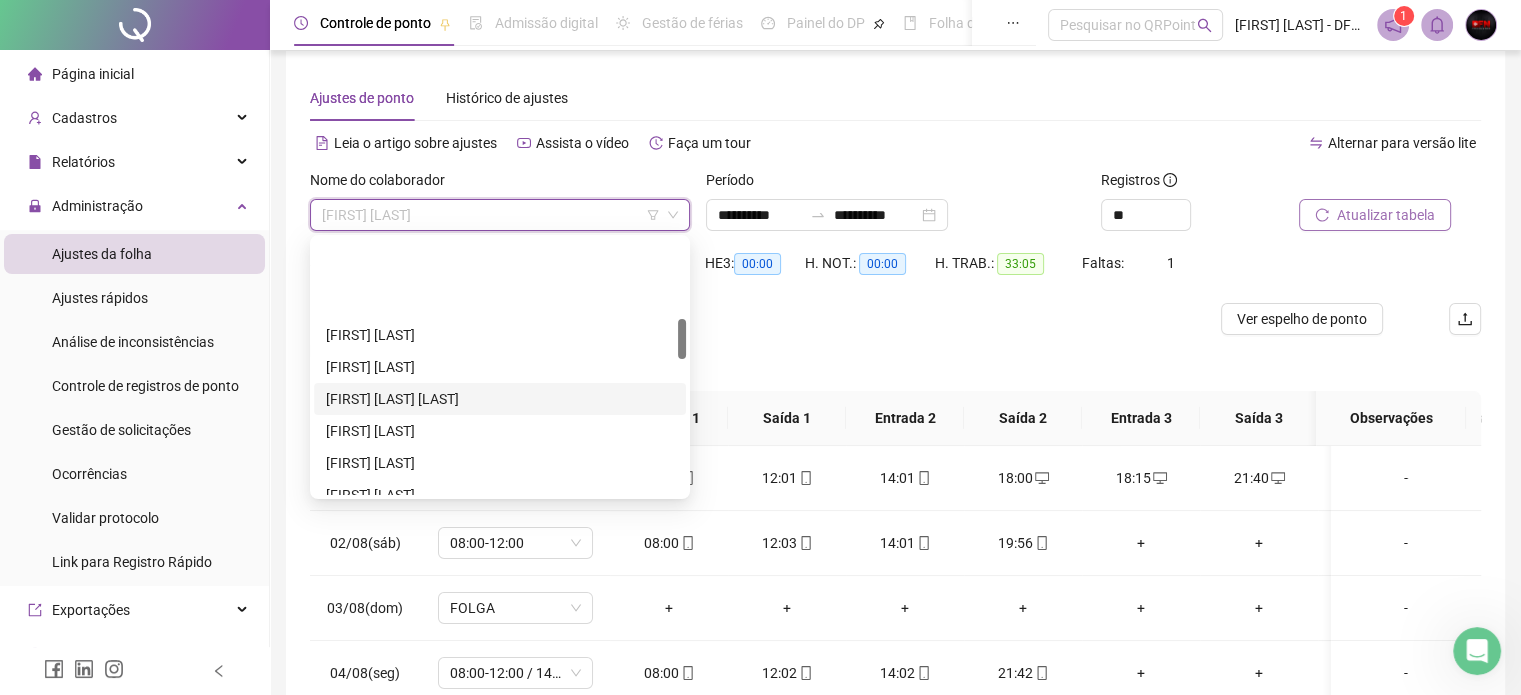 scroll, scrollTop: 500, scrollLeft: 0, axis: vertical 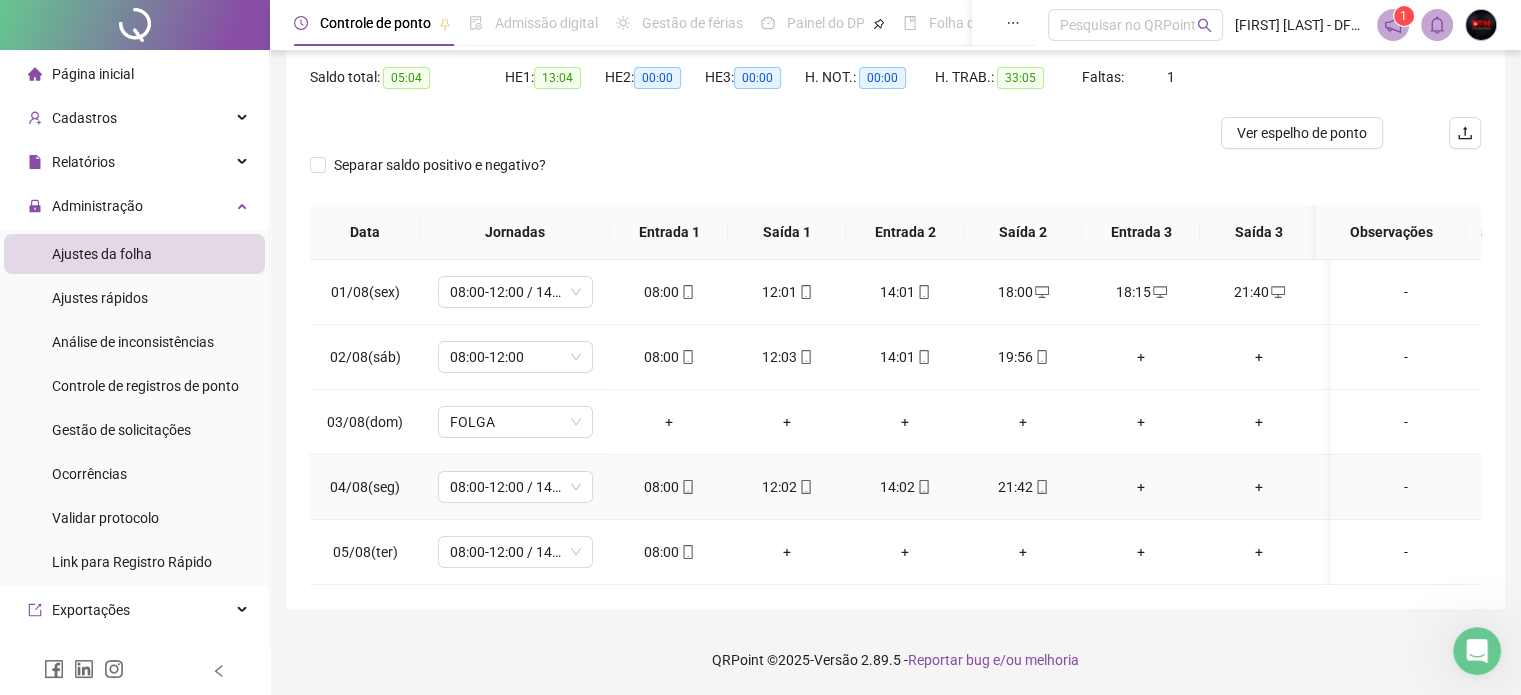 click on "21:42" at bounding box center [1023, 487] 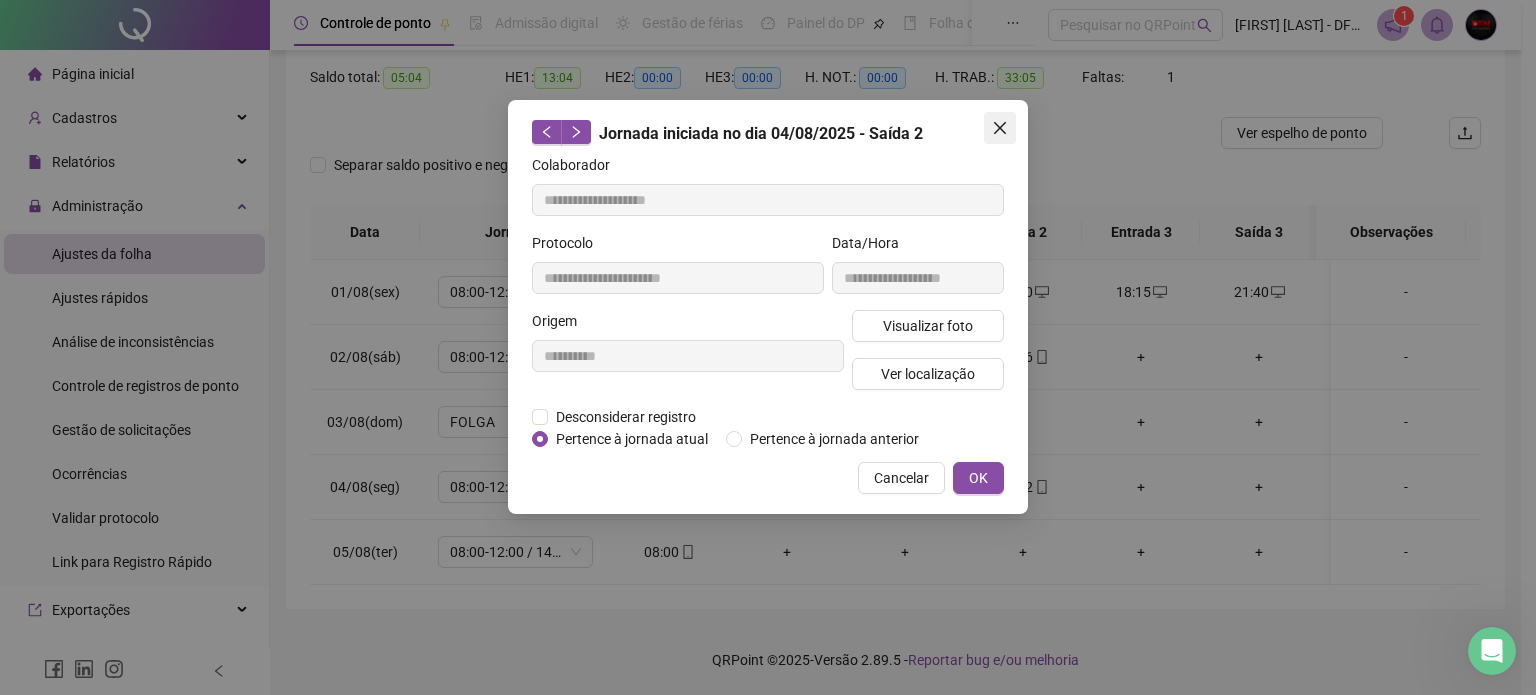 click 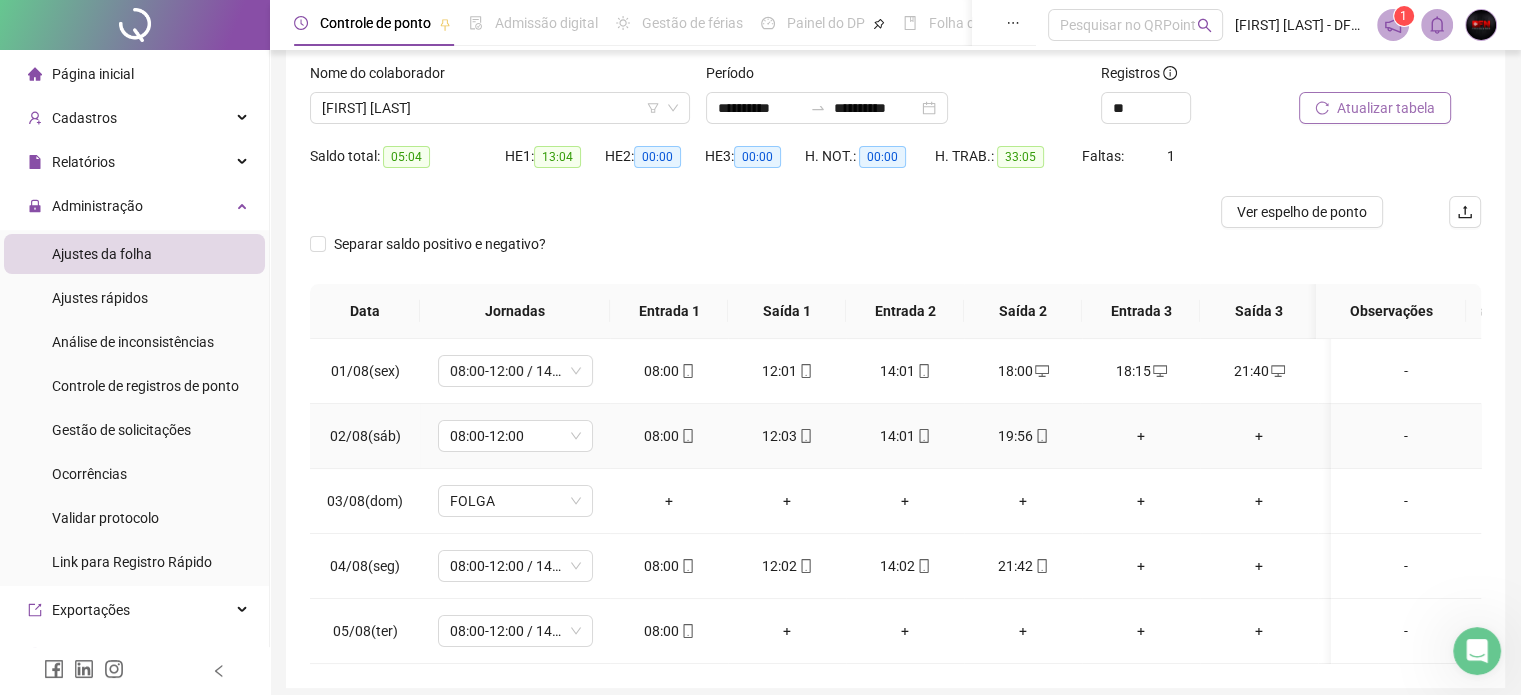 scroll, scrollTop: 0, scrollLeft: 0, axis: both 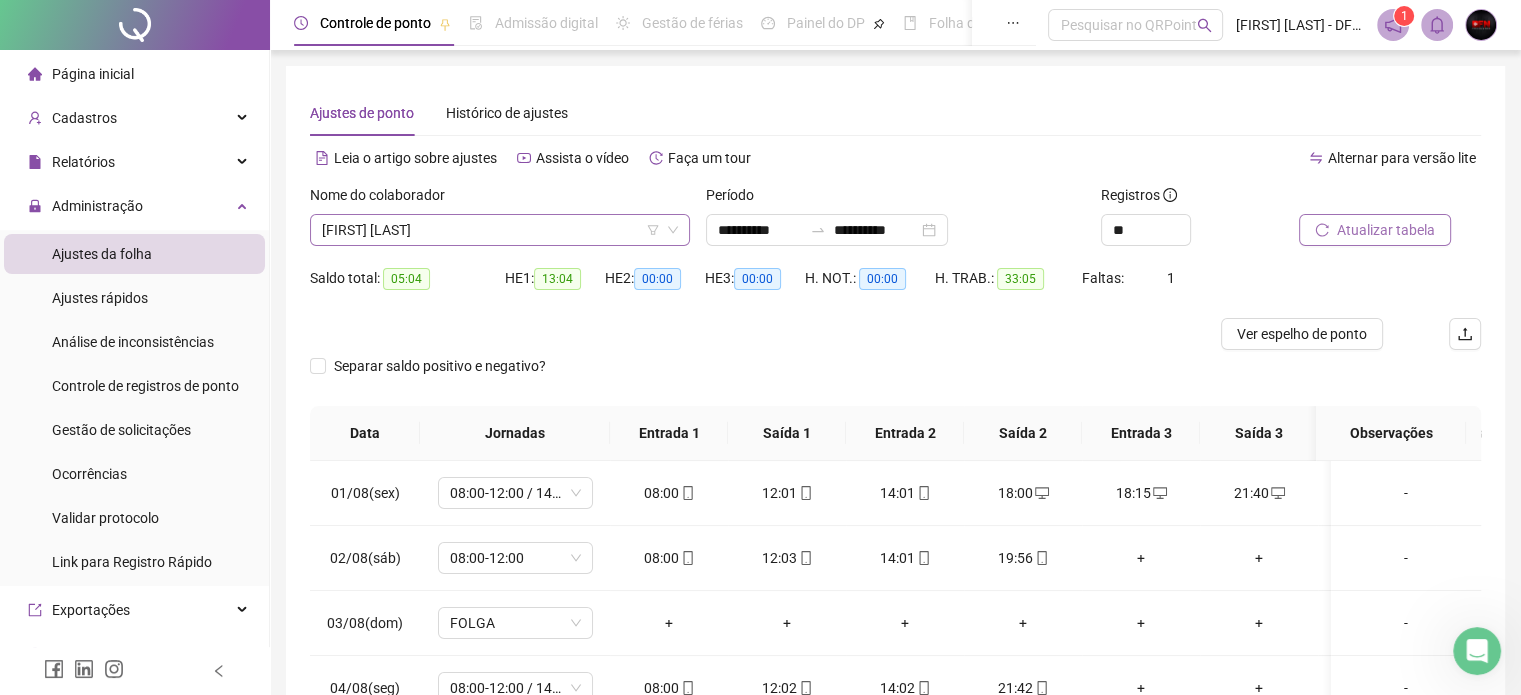 click on "[FIRST] [LAST]" at bounding box center [500, 230] 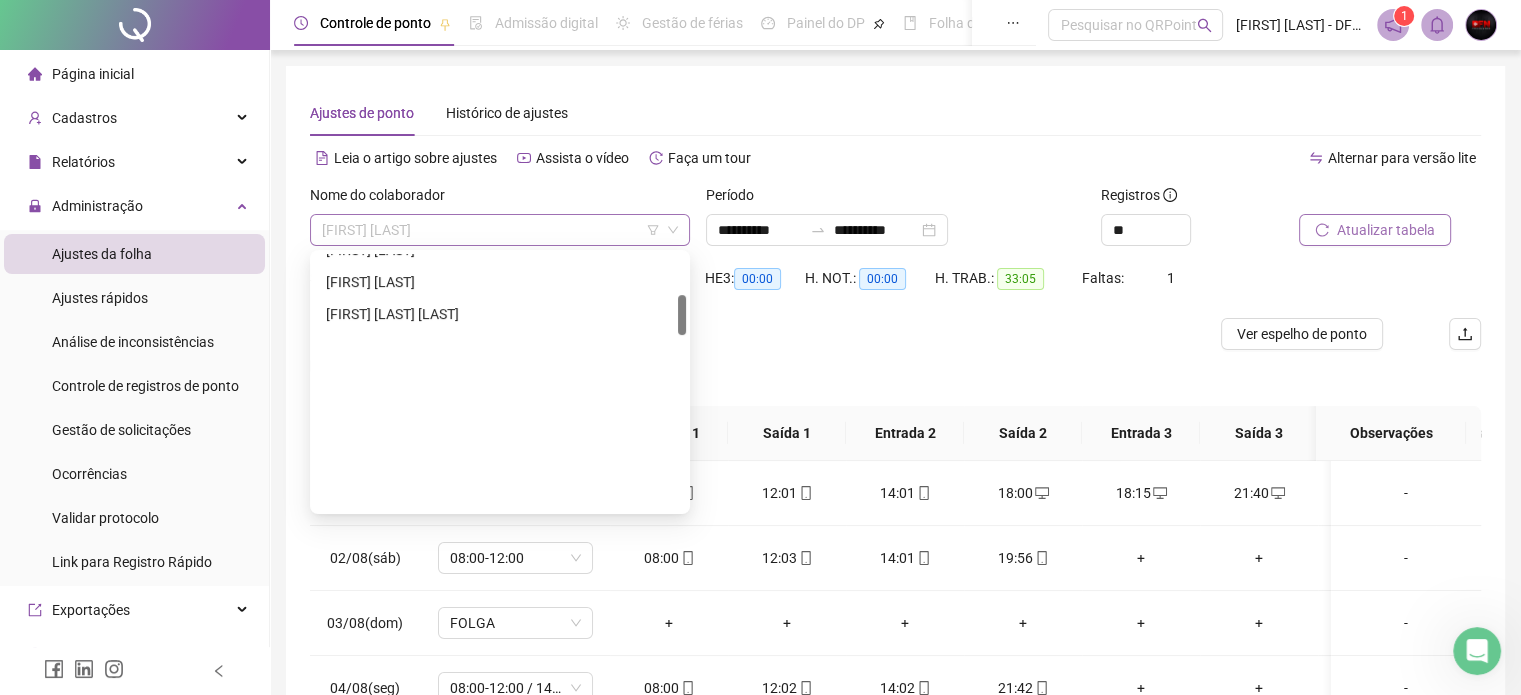scroll, scrollTop: 256, scrollLeft: 0, axis: vertical 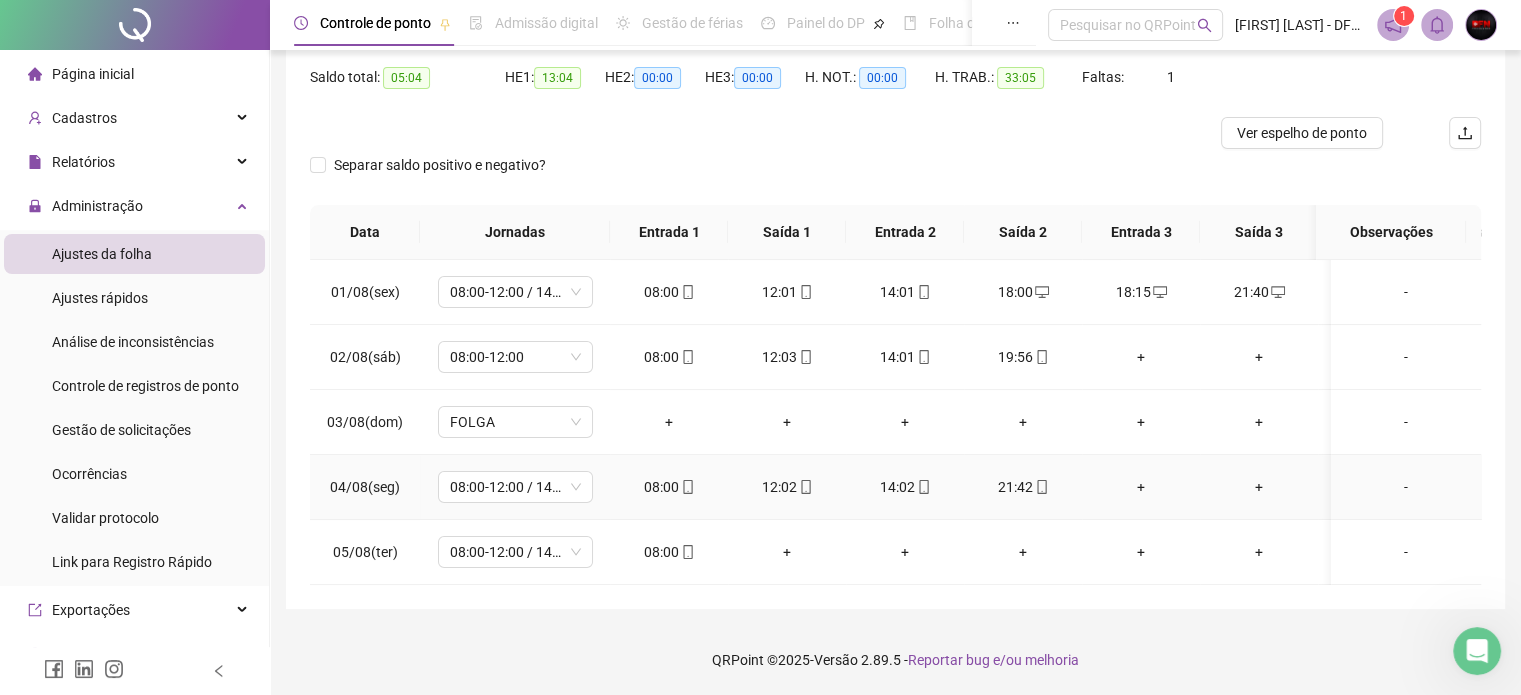 click at bounding box center (1041, 487) 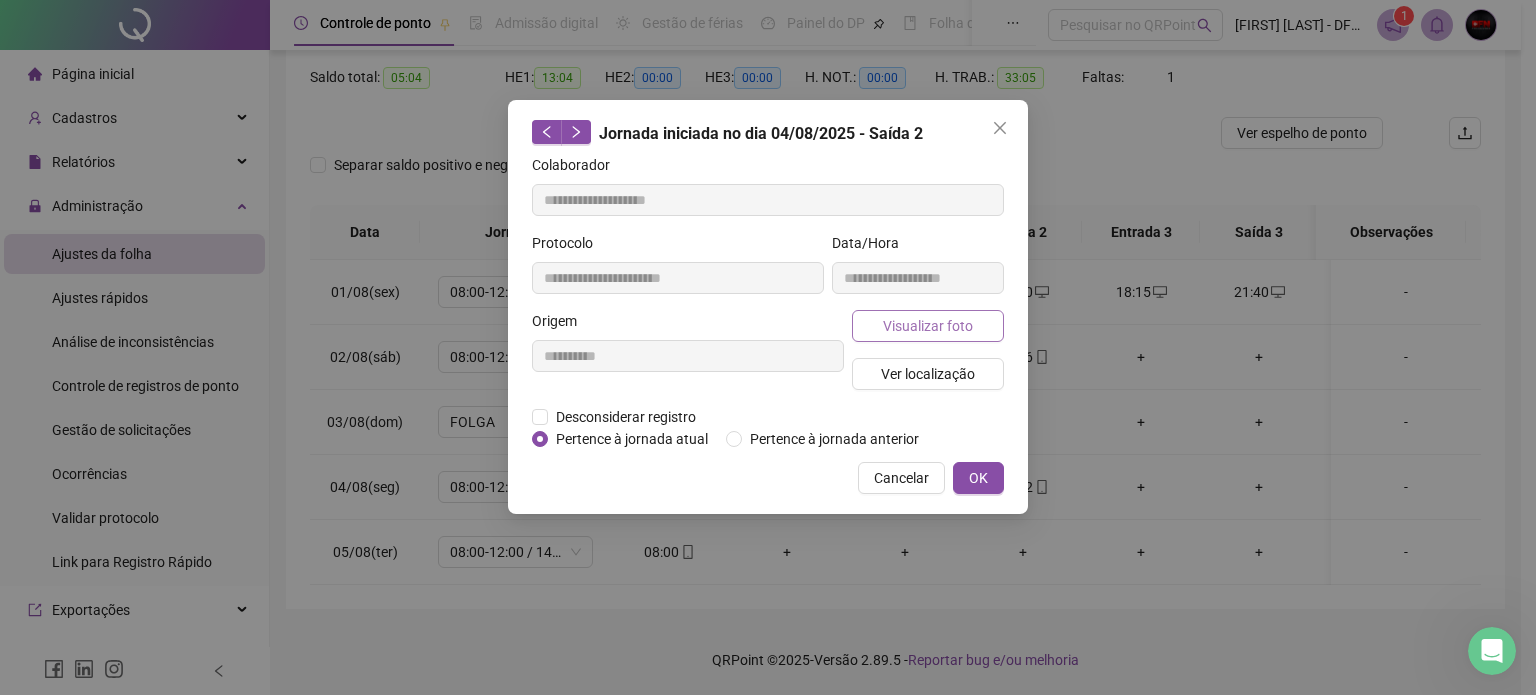 click on "Visualizar foto" at bounding box center [928, 326] 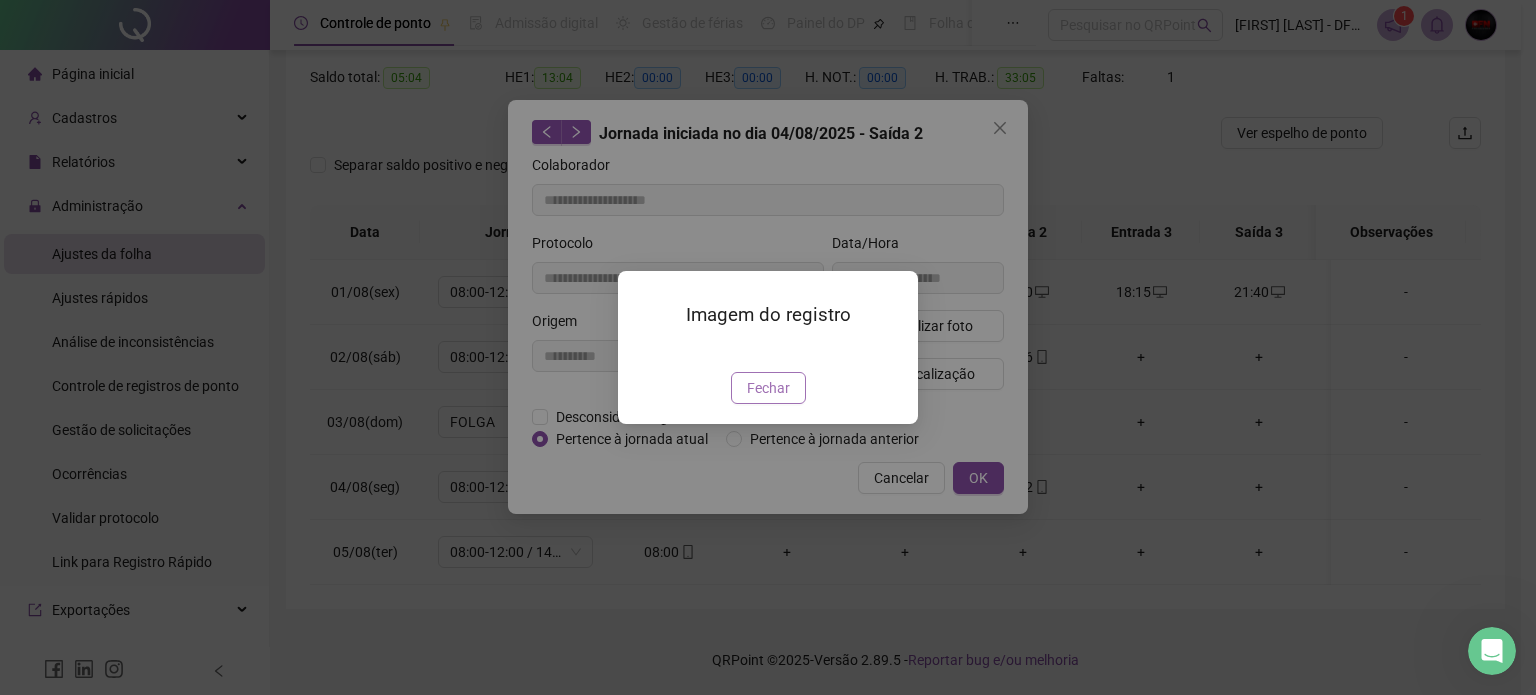 click on "Fechar" at bounding box center [768, 388] 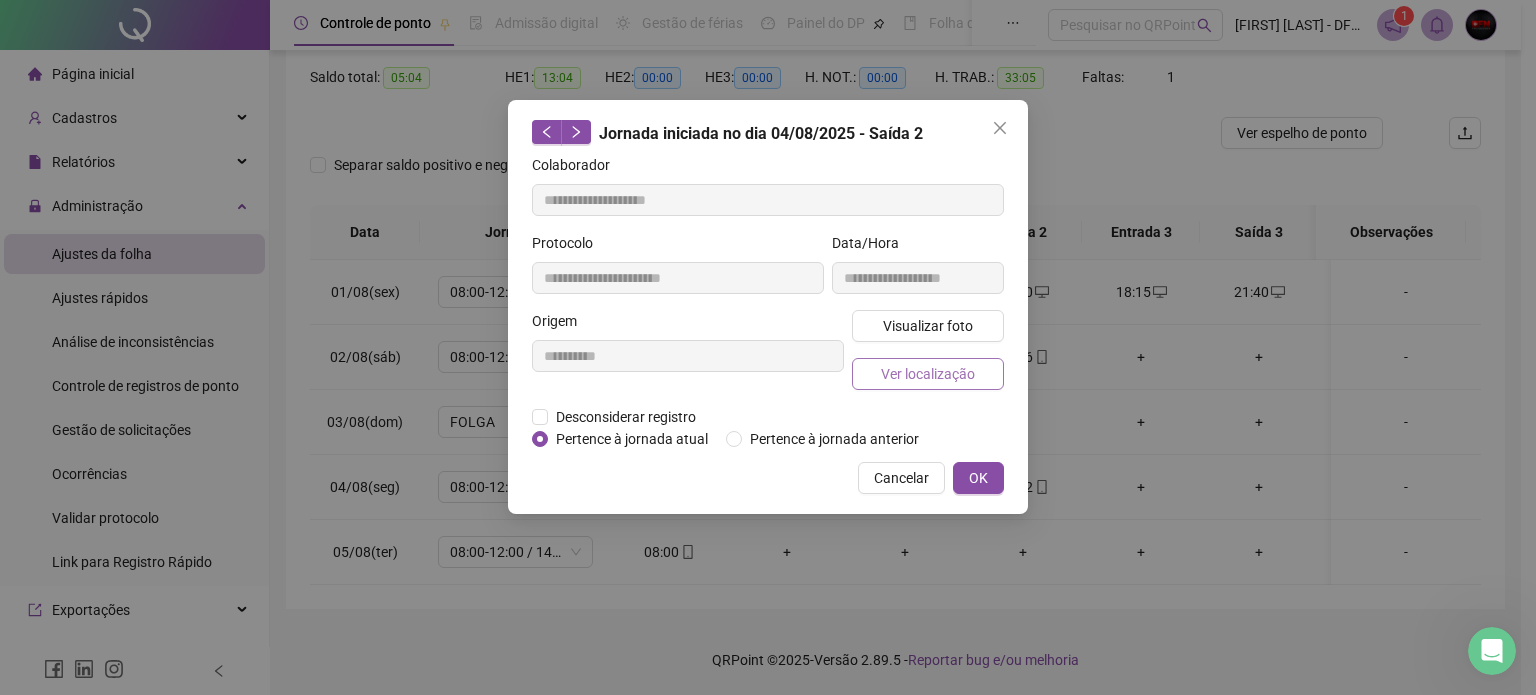 click on "Ver localização" at bounding box center [928, 374] 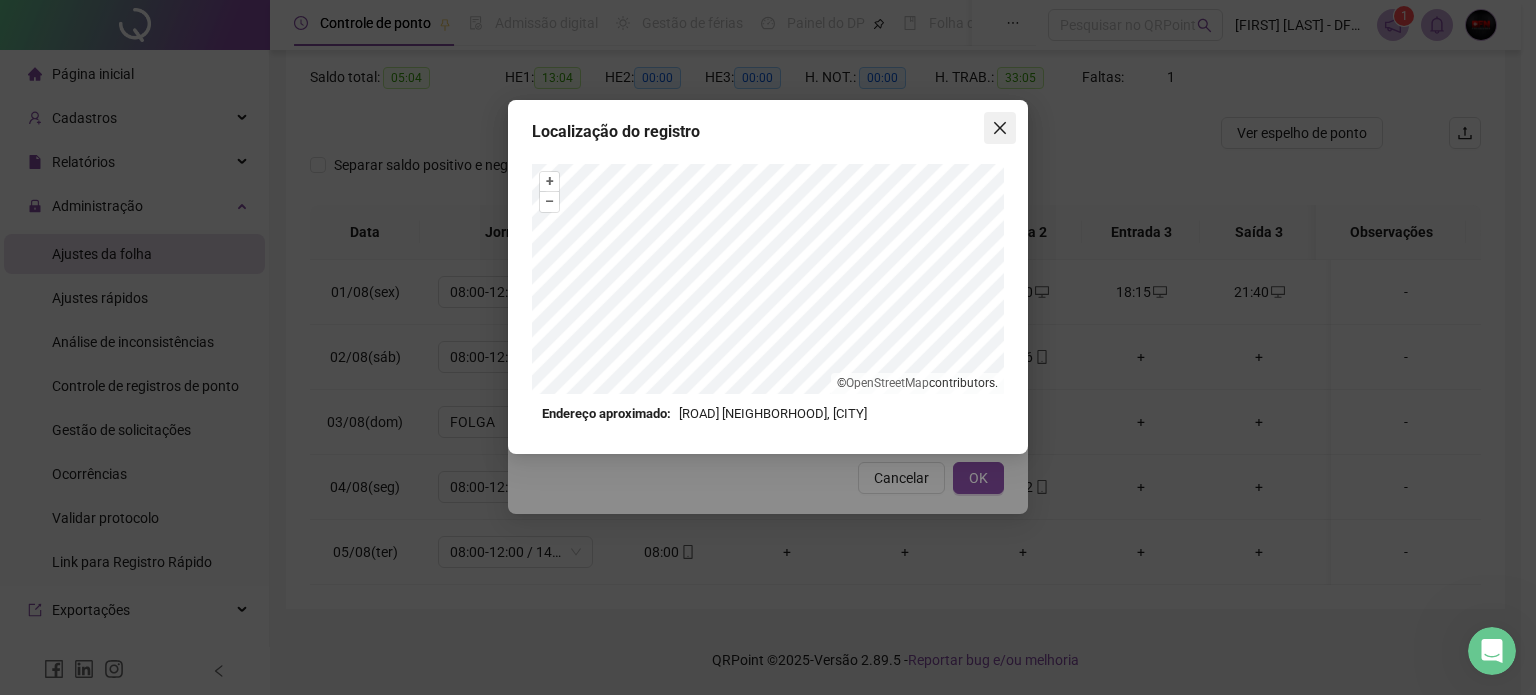 click at bounding box center [1000, 128] 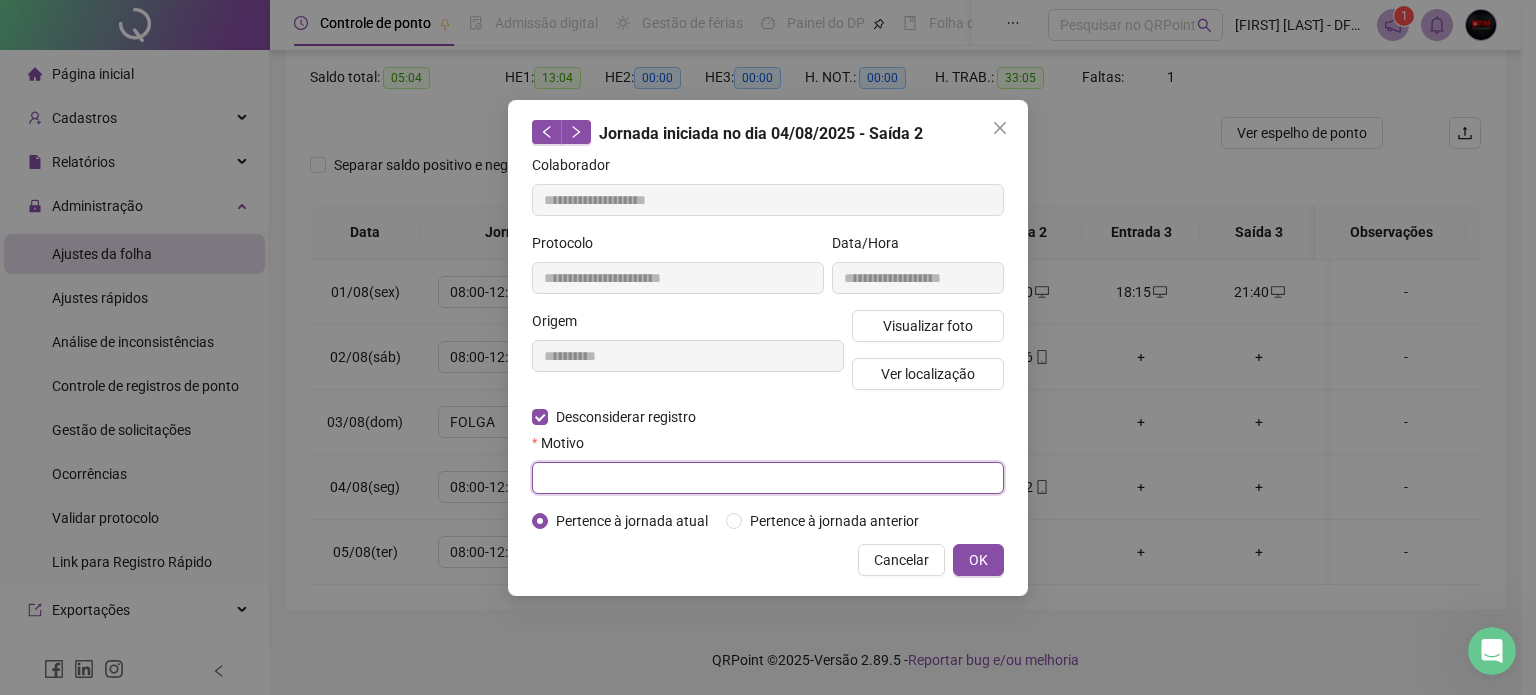 click at bounding box center [768, 478] 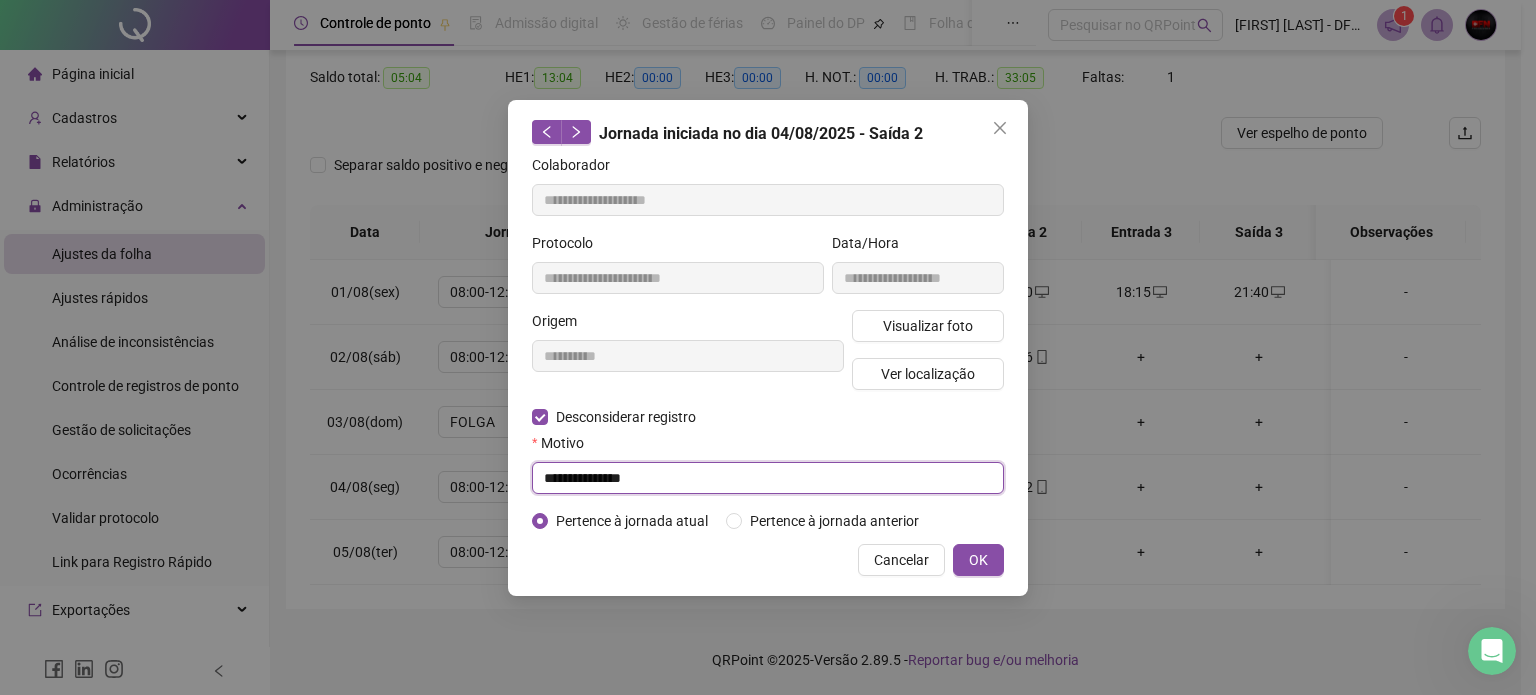 type on "**********" 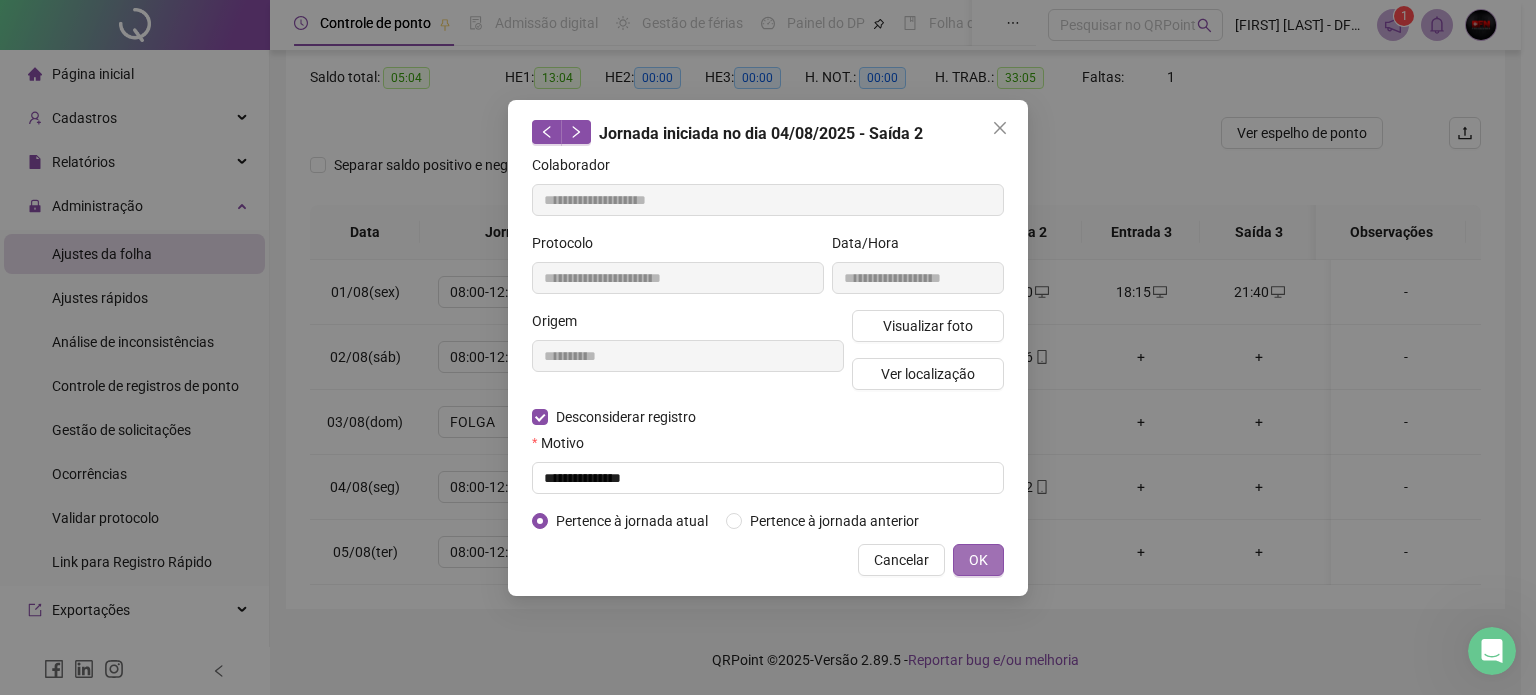 click on "OK" at bounding box center [978, 560] 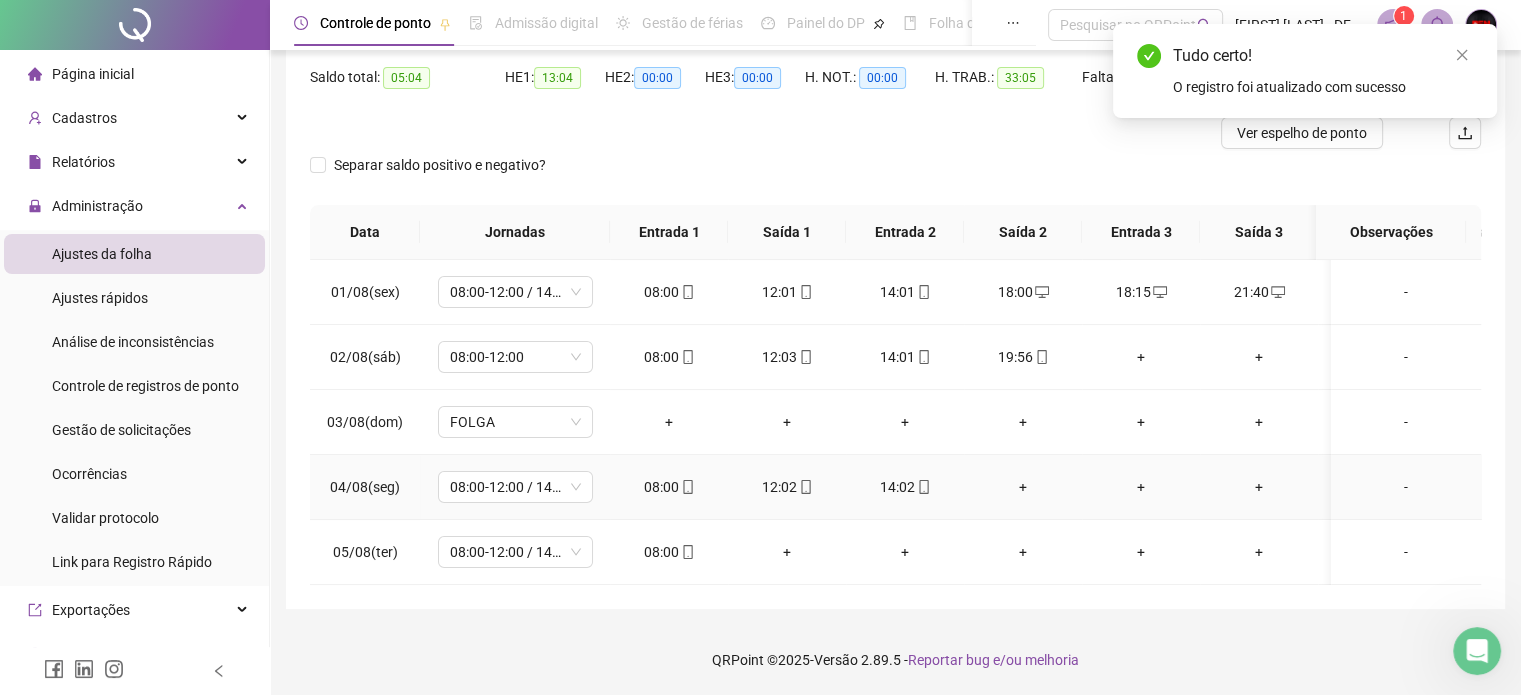 click on "+" at bounding box center [1023, 487] 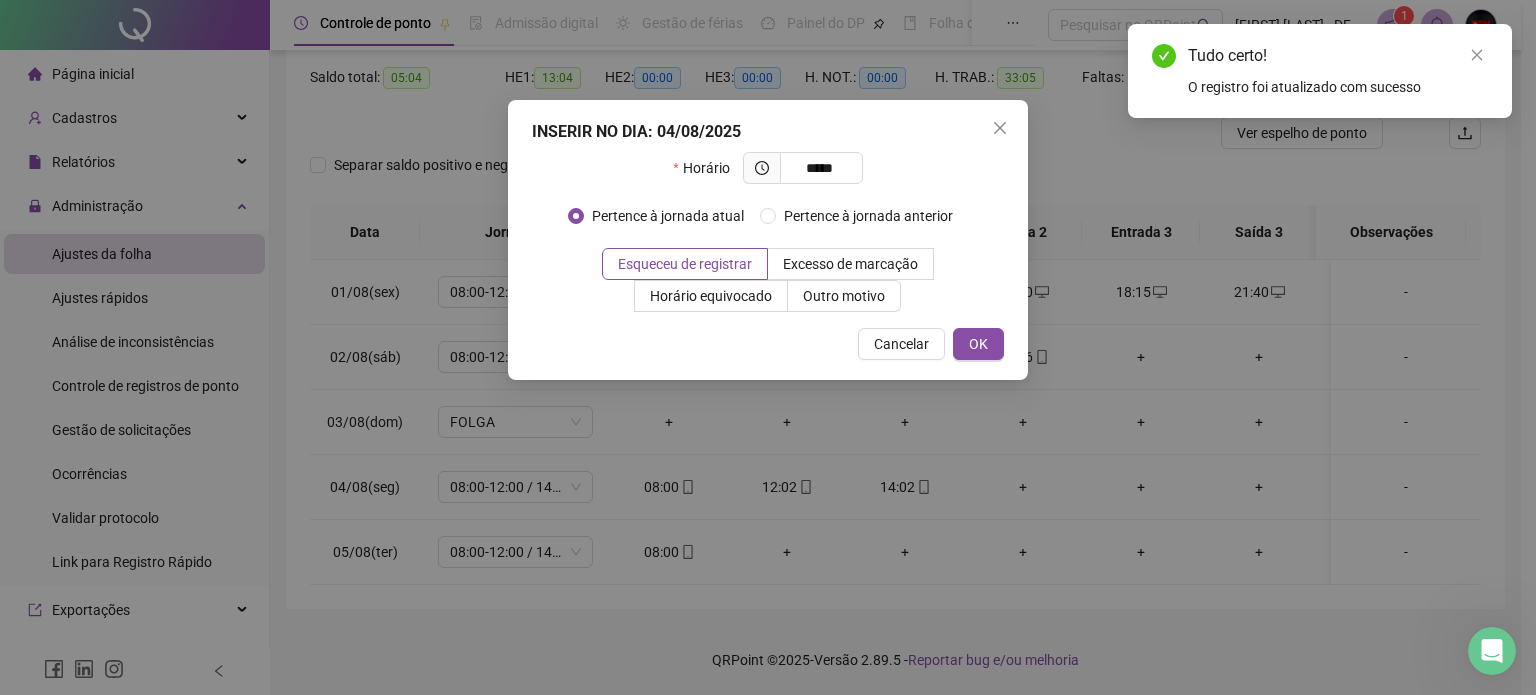 type on "*****" 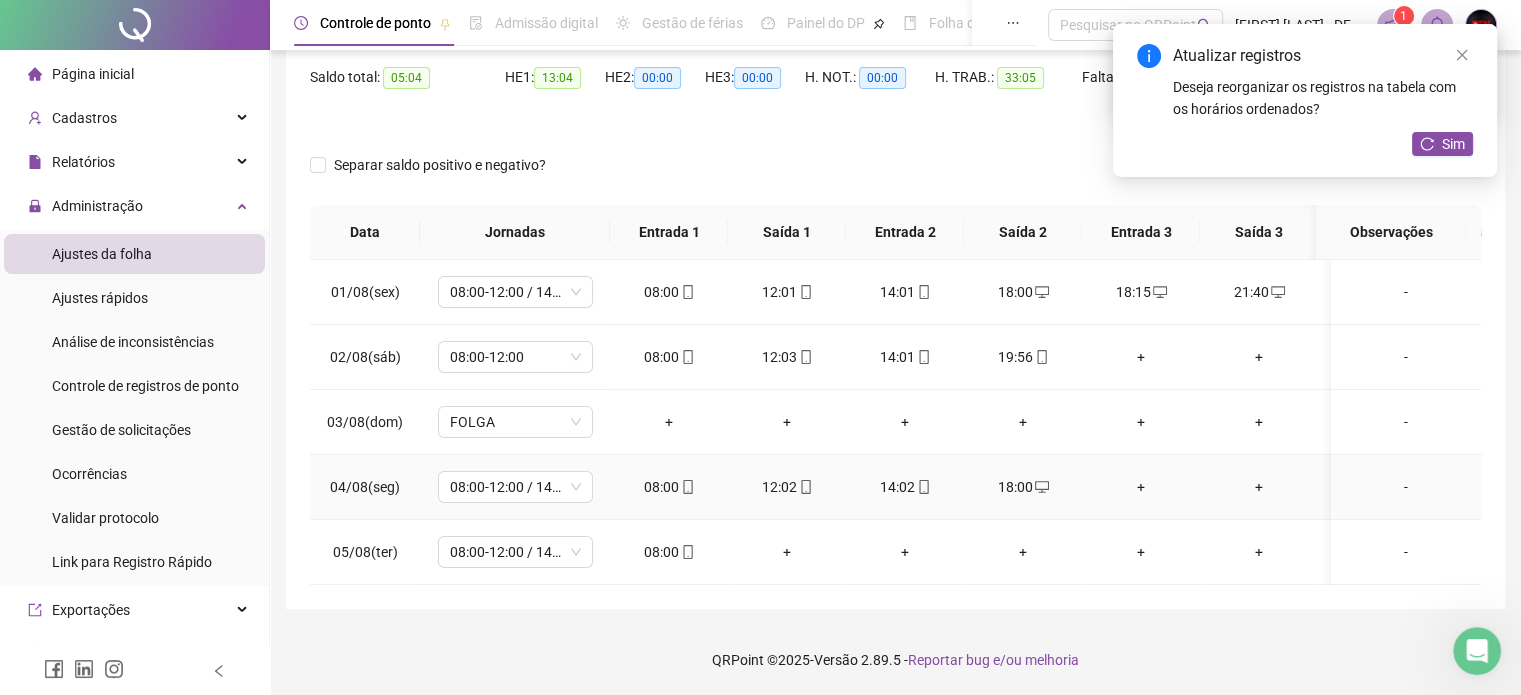 click on "+" at bounding box center (1141, 487) 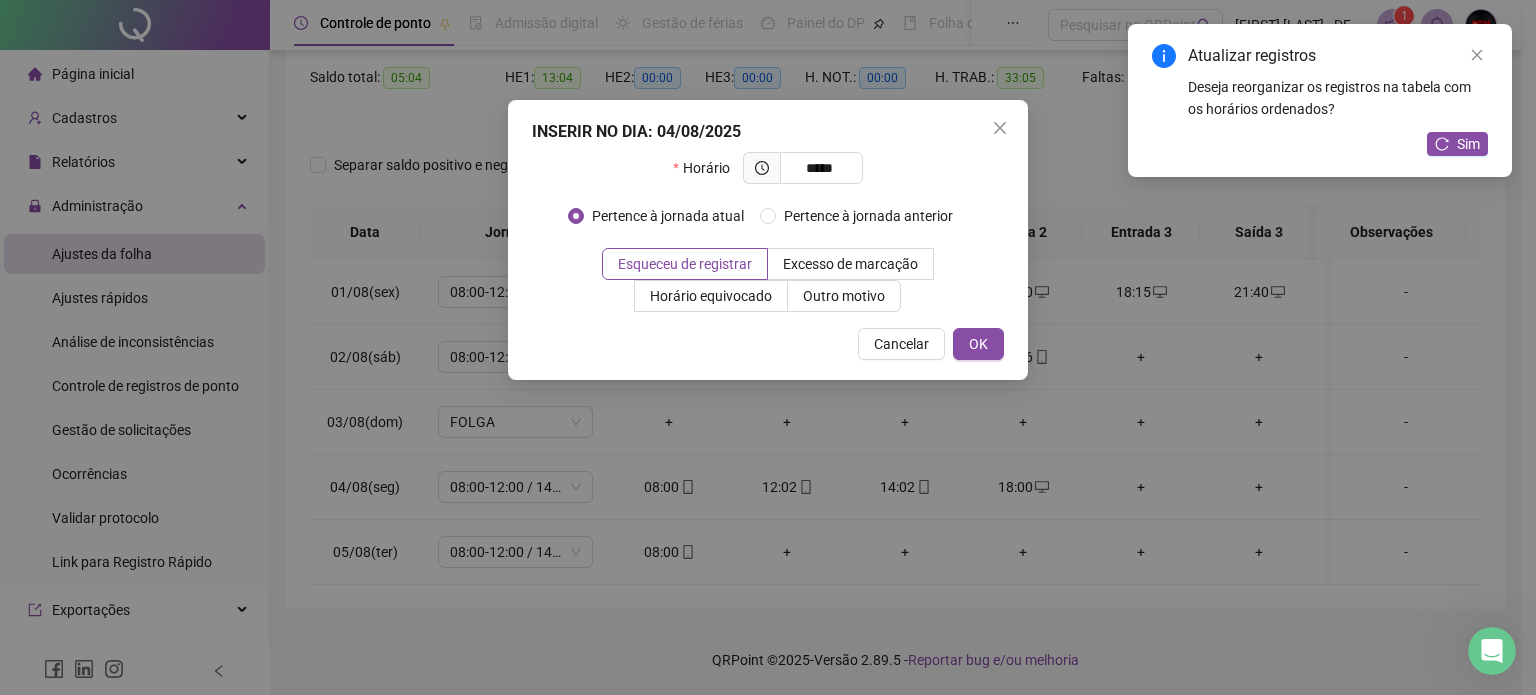 type on "*****" 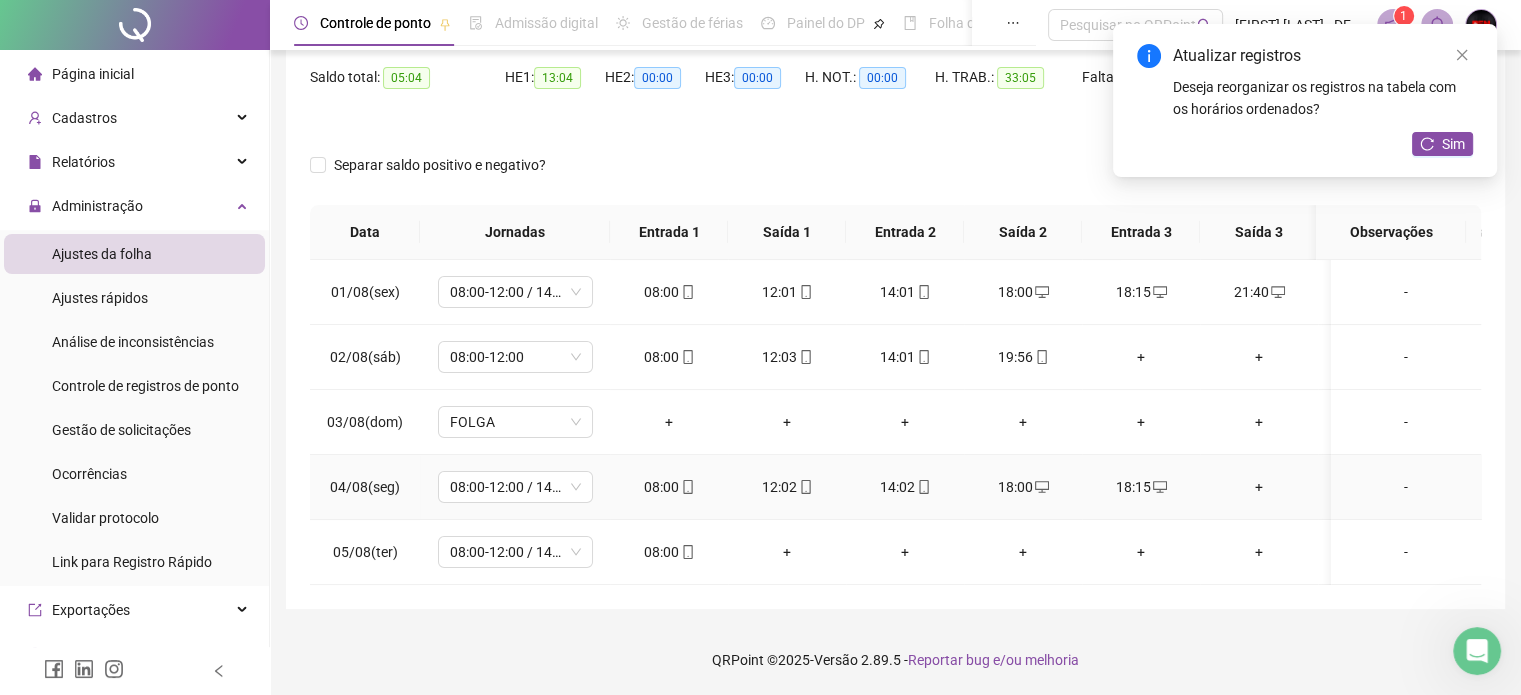 click on "+" at bounding box center (1259, 487) 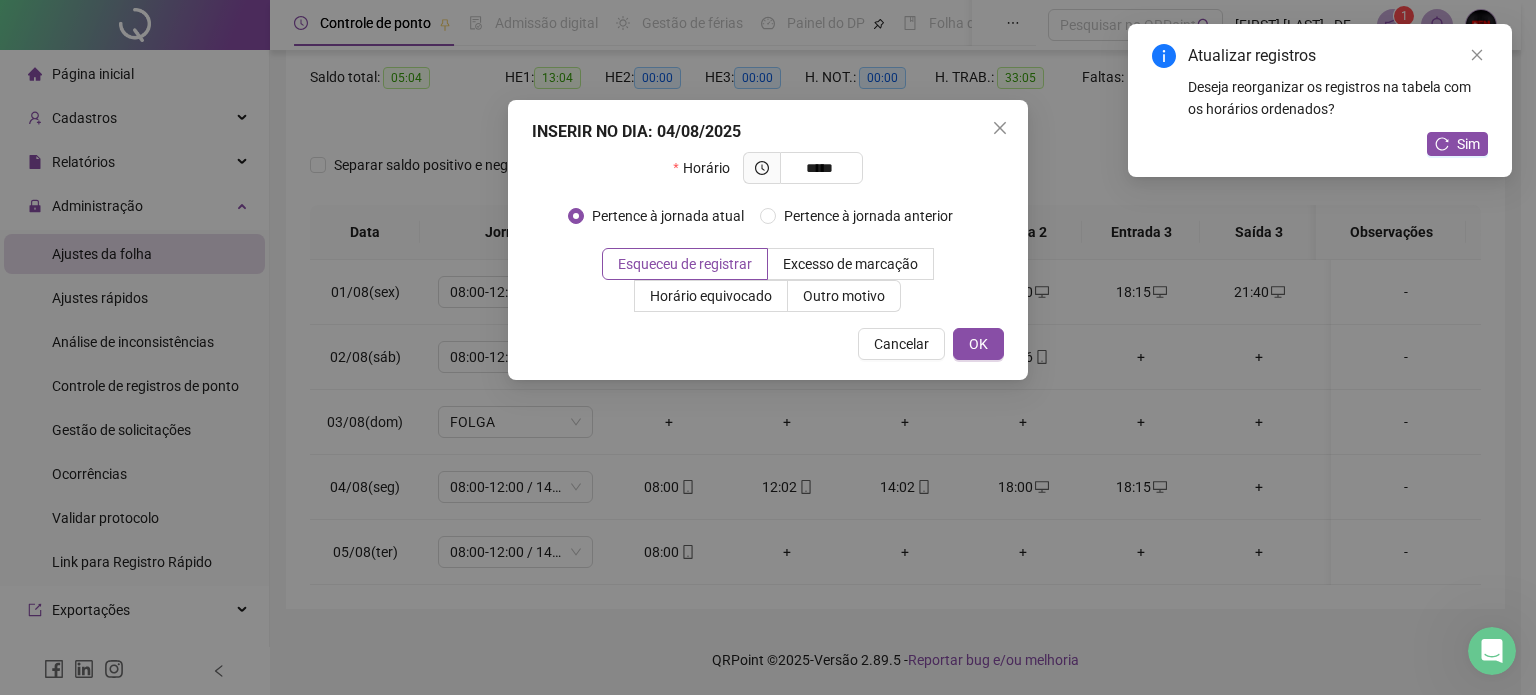 type on "*****" 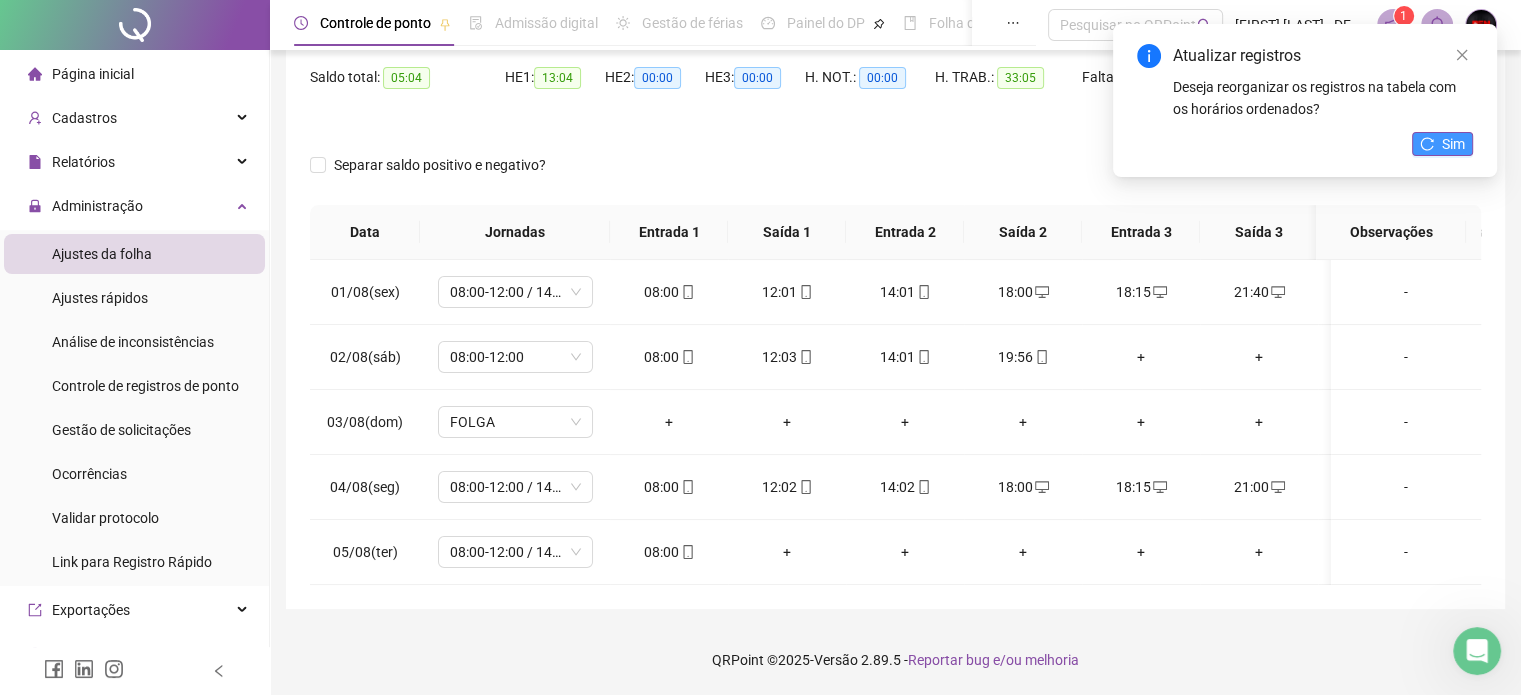 click on "Sim" at bounding box center [1453, 144] 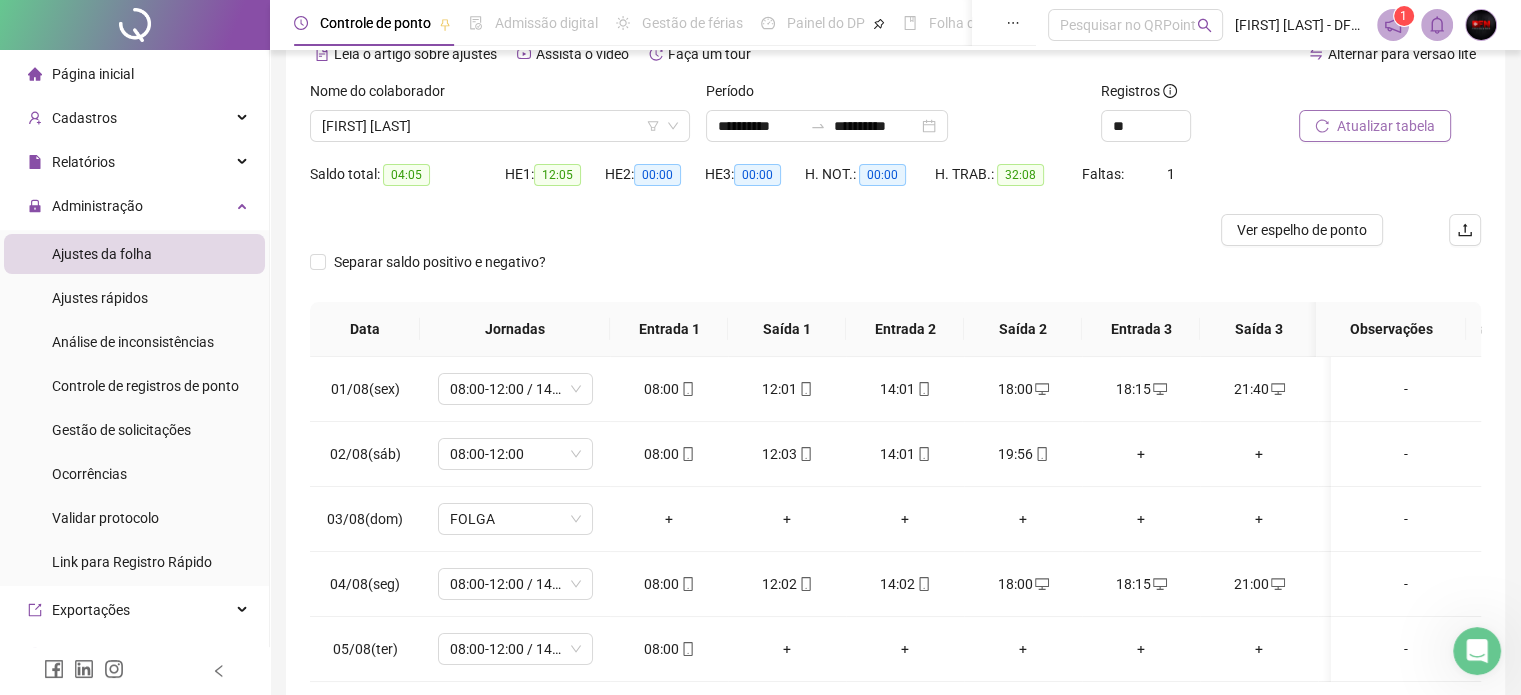 scroll, scrollTop: 0, scrollLeft: 0, axis: both 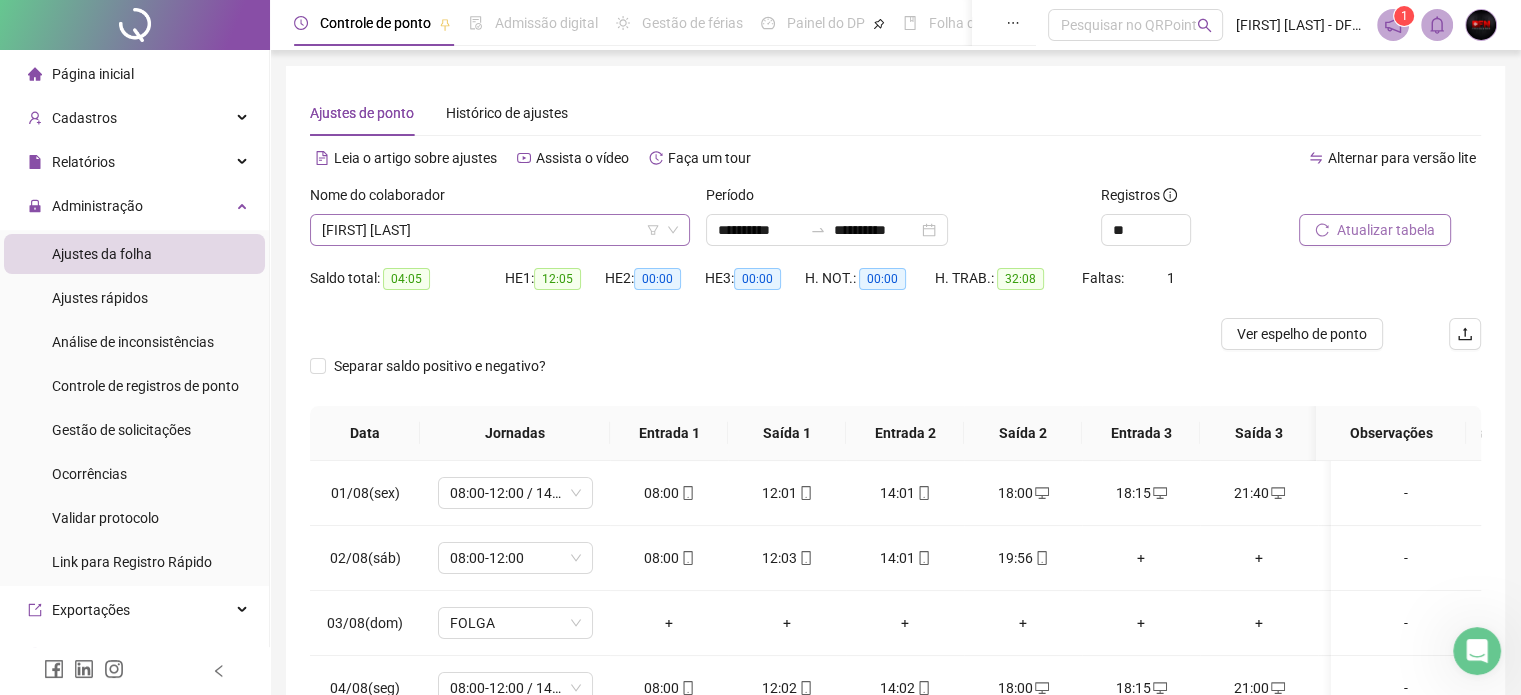 click on "[FIRST] [LAST]" at bounding box center (500, 230) 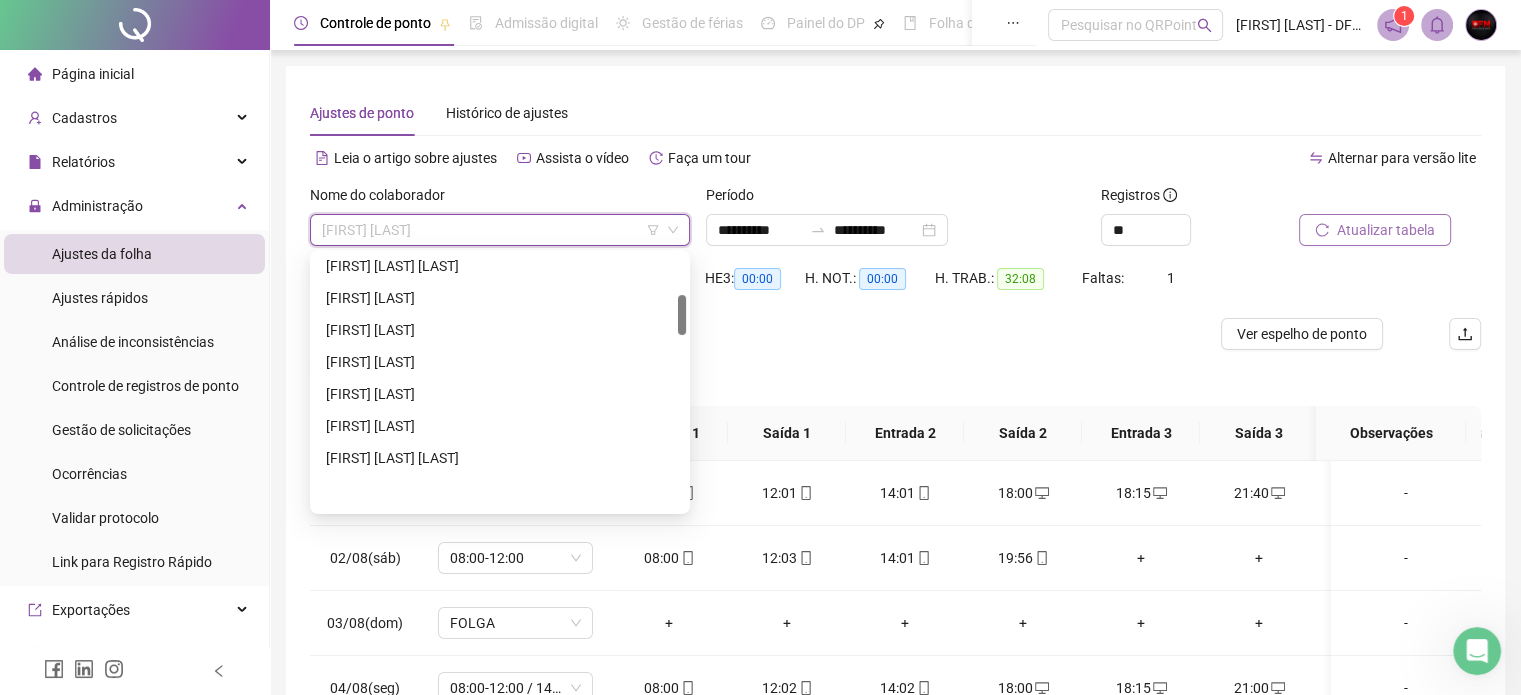 scroll, scrollTop: 256, scrollLeft: 0, axis: vertical 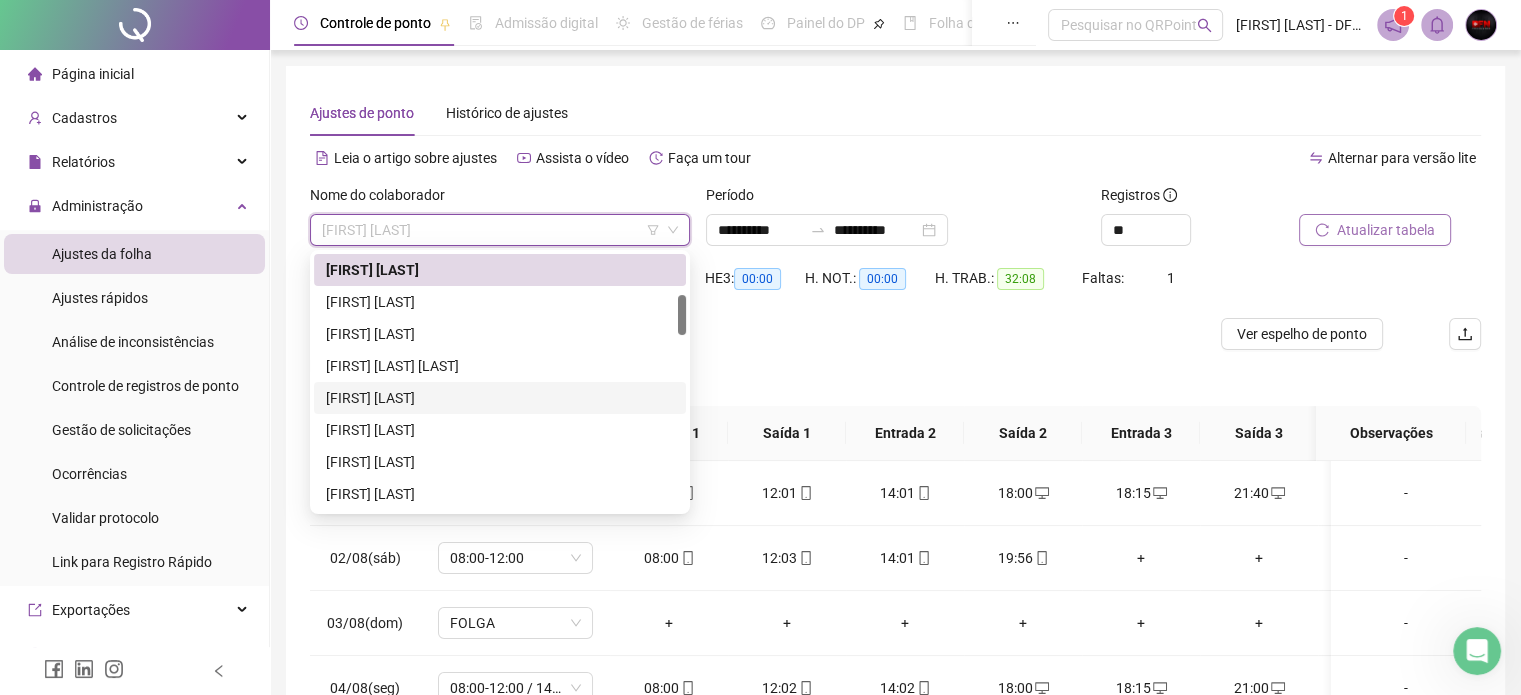 click on "[FIRST] [LAST]" at bounding box center [500, 398] 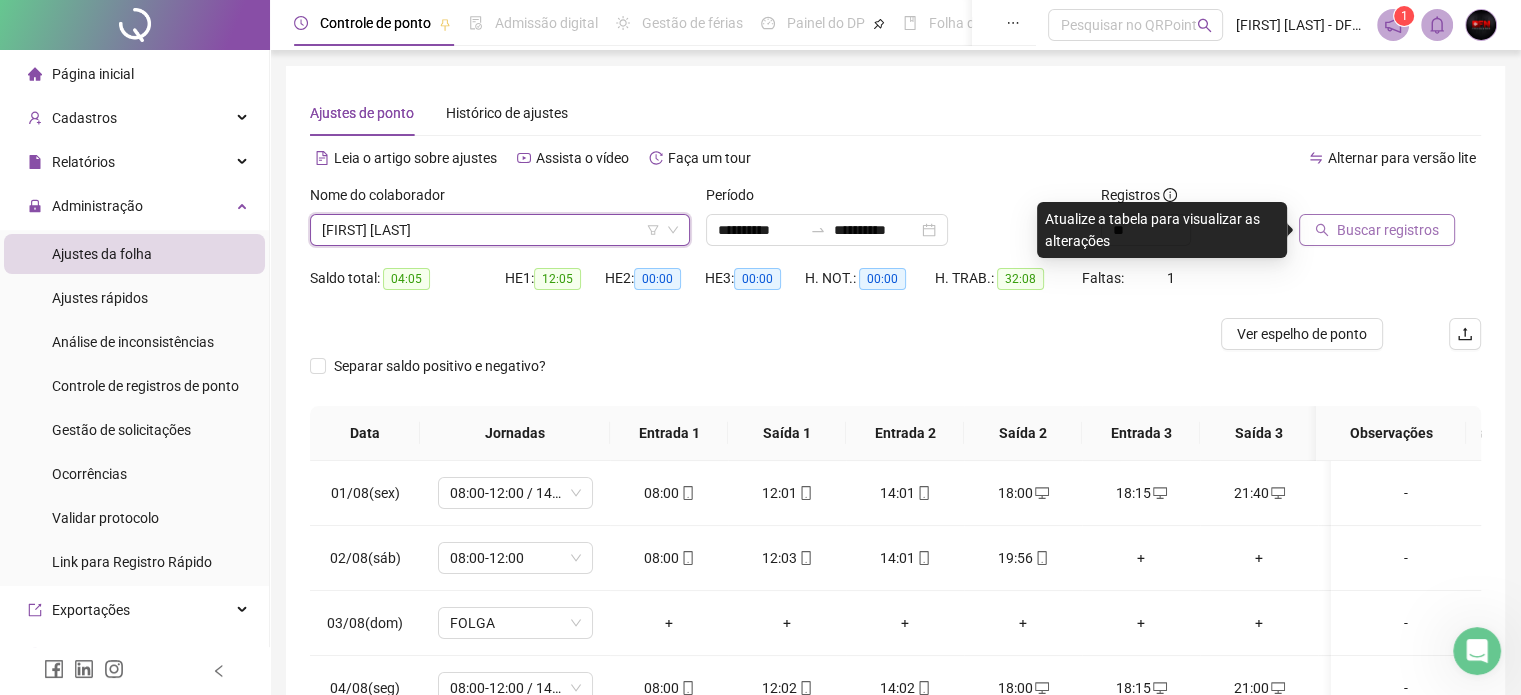 click on "[FIRST] [LAST]" at bounding box center [500, 230] 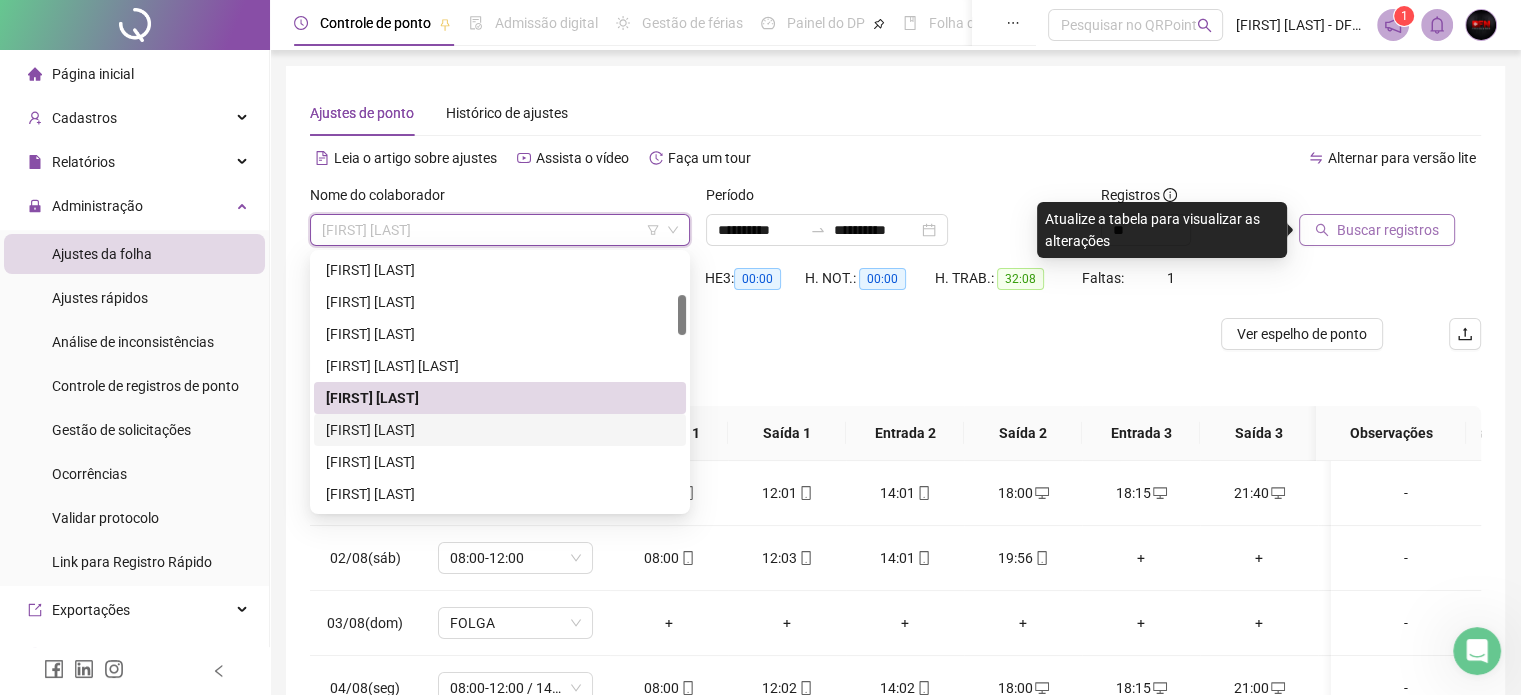 scroll, scrollTop: 356, scrollLeft: 0, axis: vertical 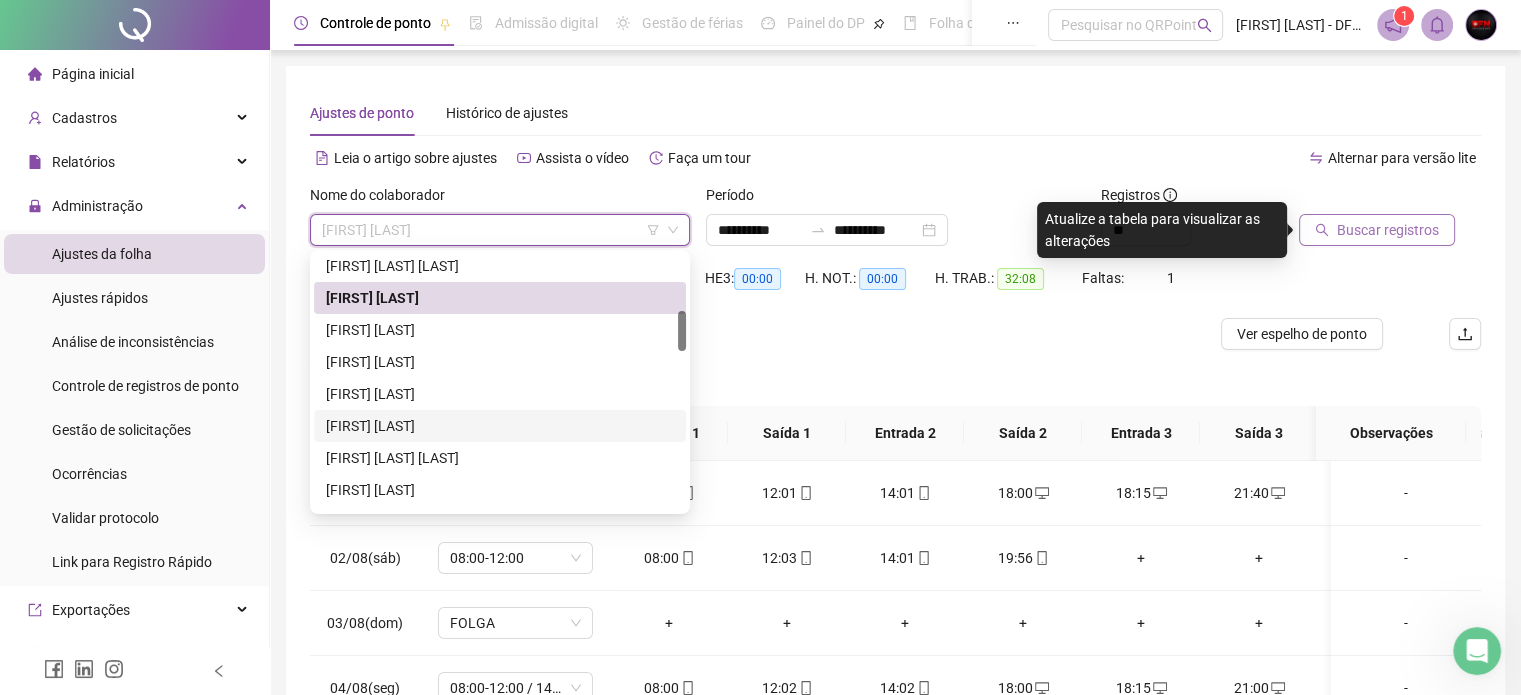 click on "[FIRST] [LAST]" at bounding box center [500, 426] 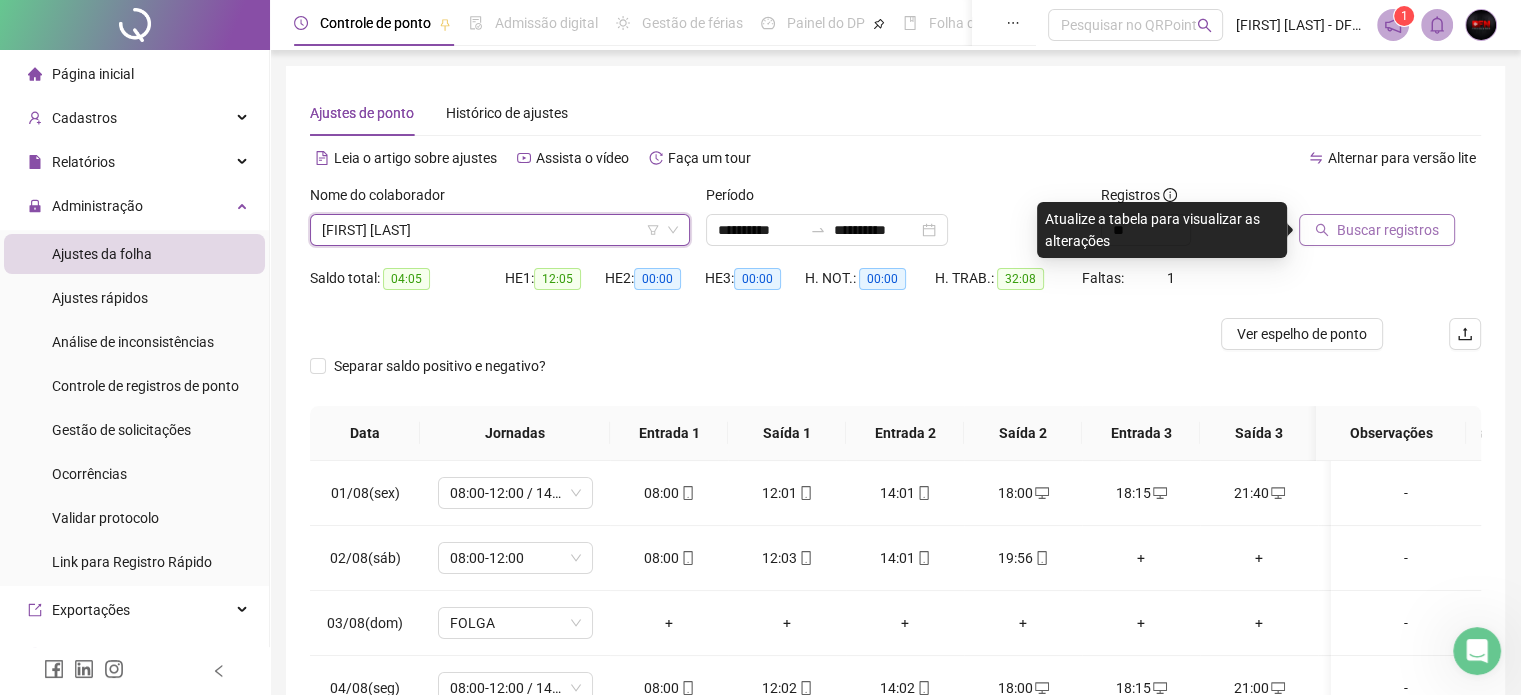 click on "Buscar registros" at bounding box center [1388, 230] 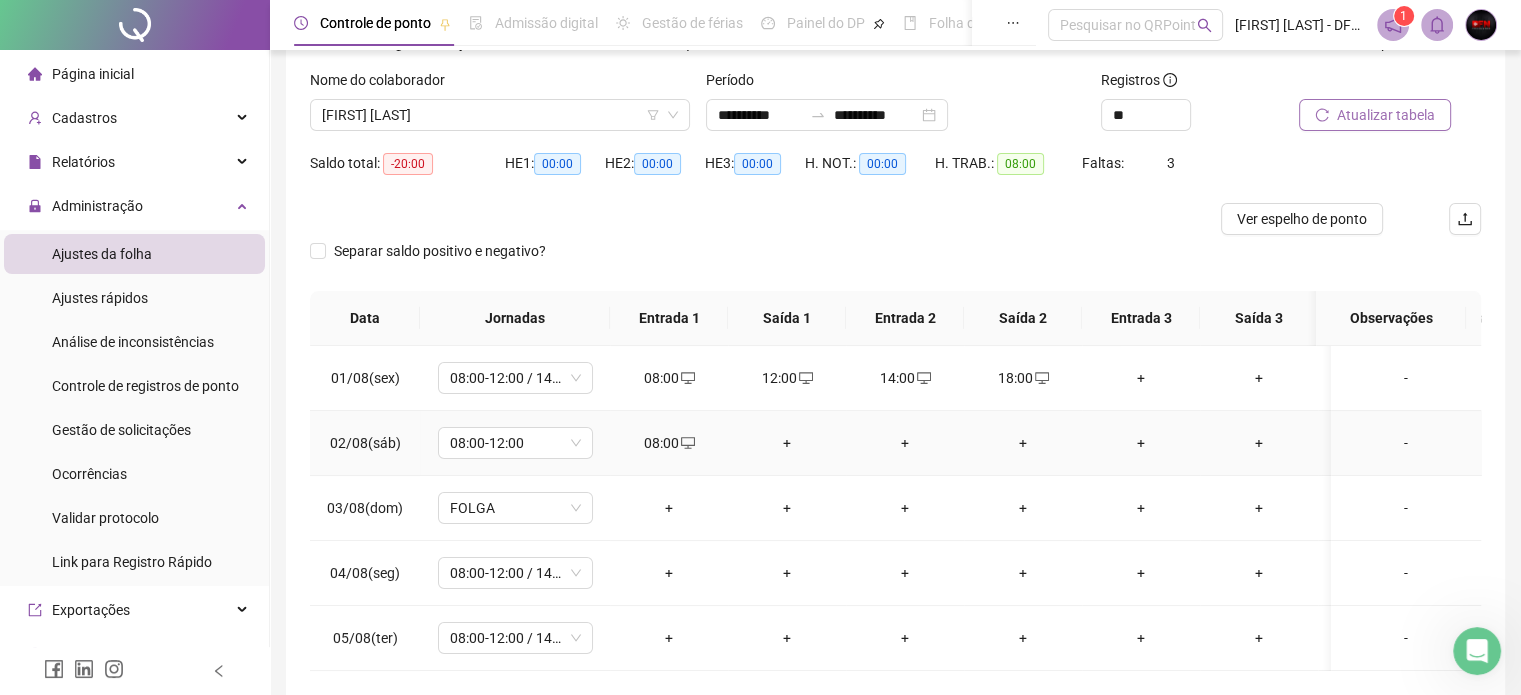 scroll, scrollTop: 215, scrollLeft: 0, axis: vertical 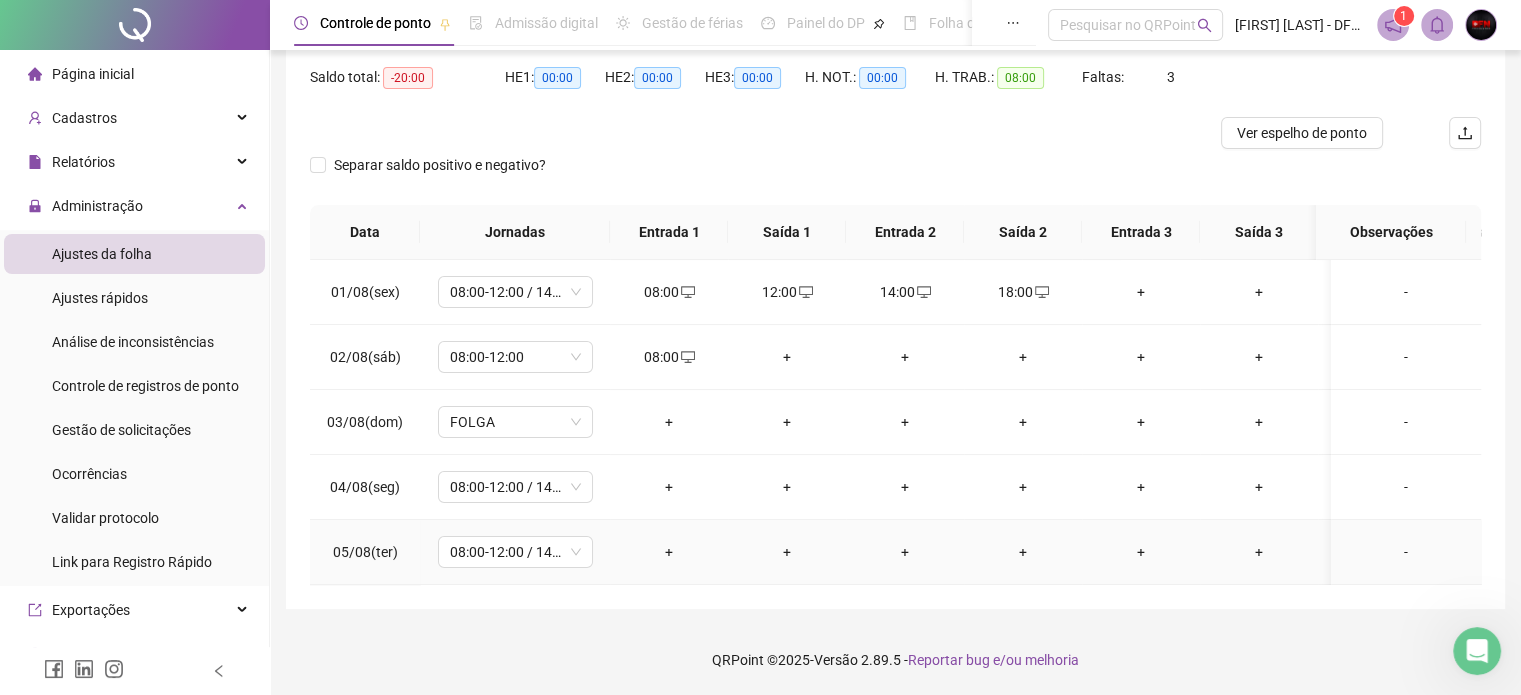click on "+" at bounding box center (669, 552) 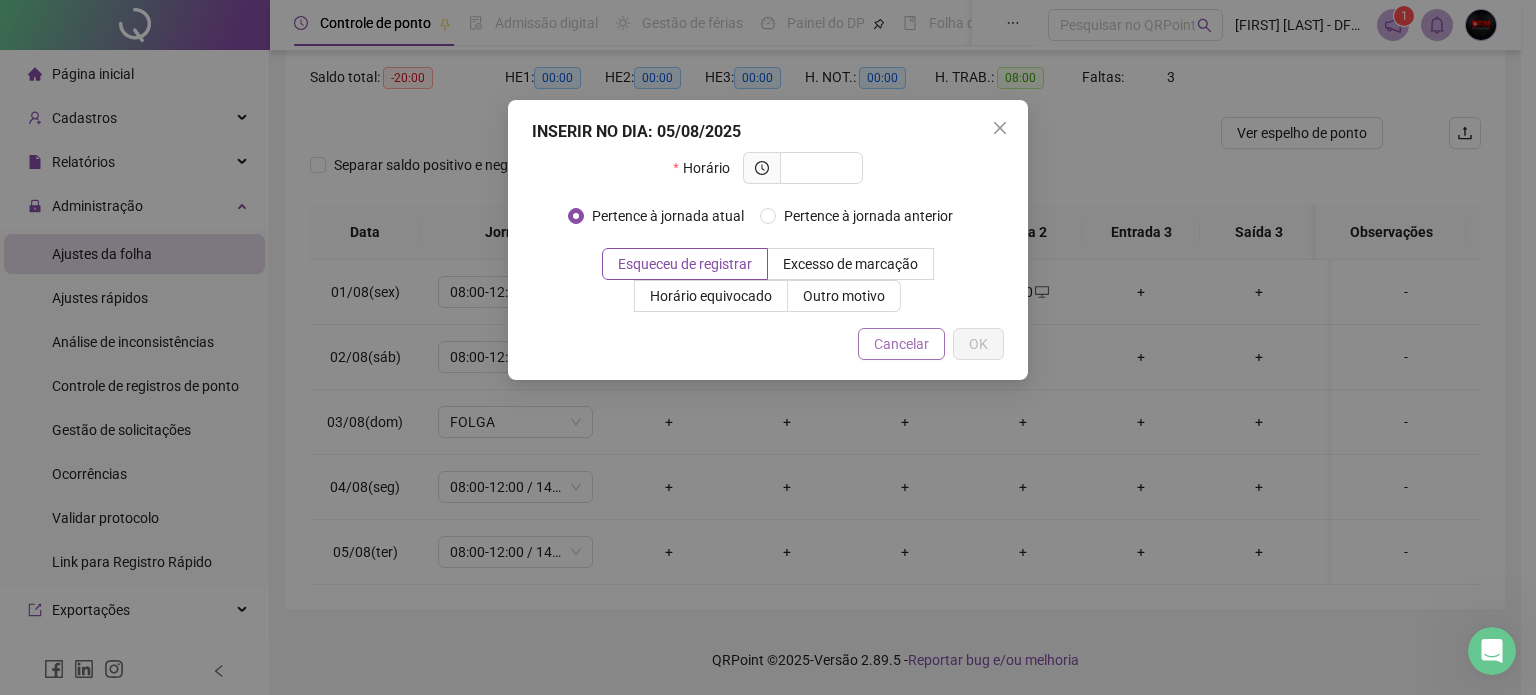 click on "Cancelar" at bounding box center (901, 344) 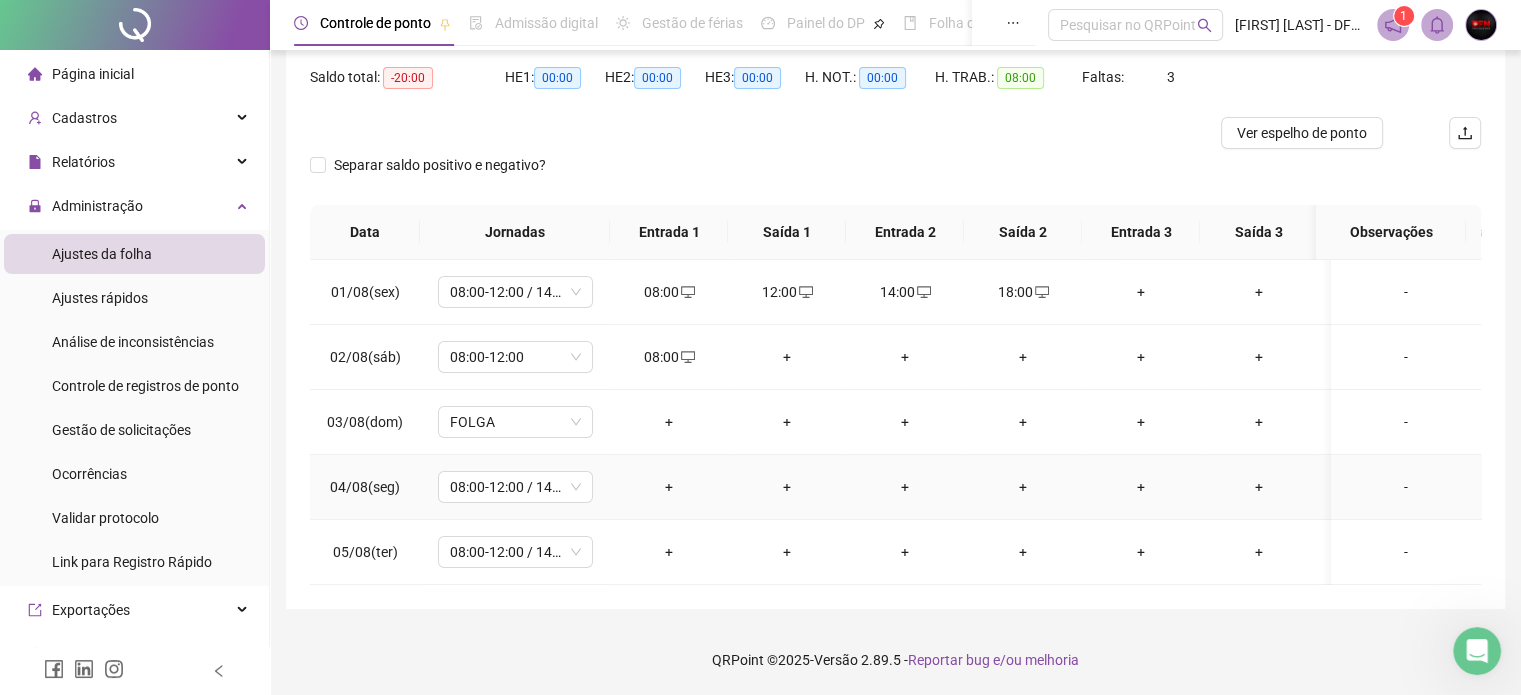 click on "+" at bounding box center [669, 487] 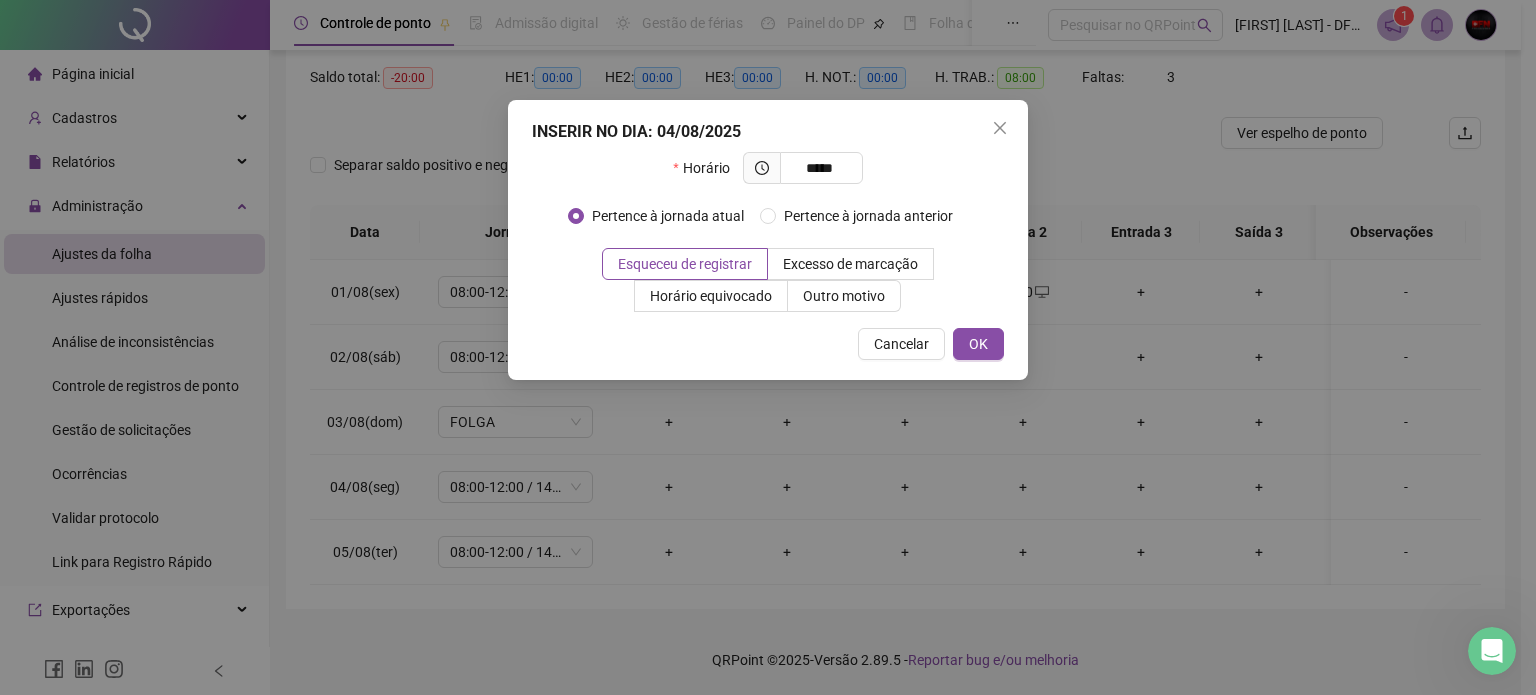 type on "*****" 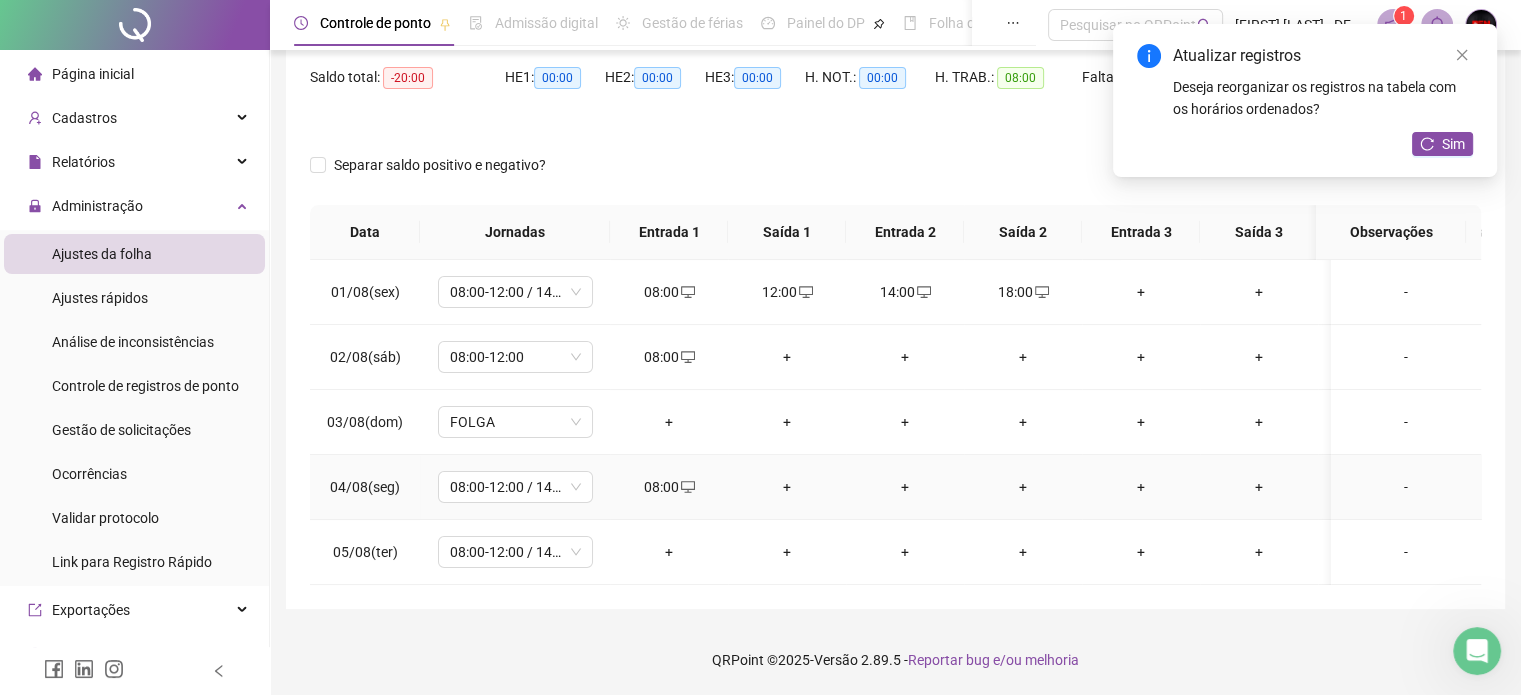 click on "+" at bounding box center [787, 487] 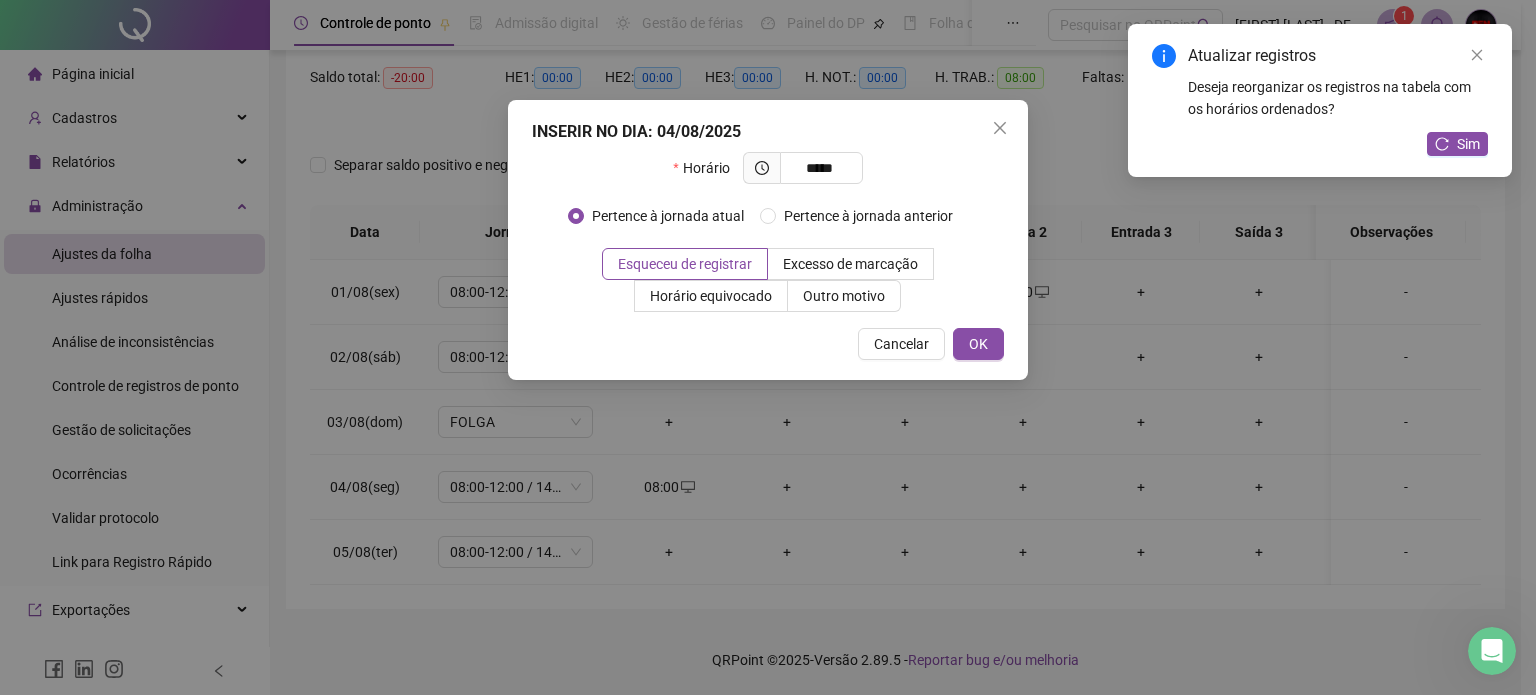 type on "*****" 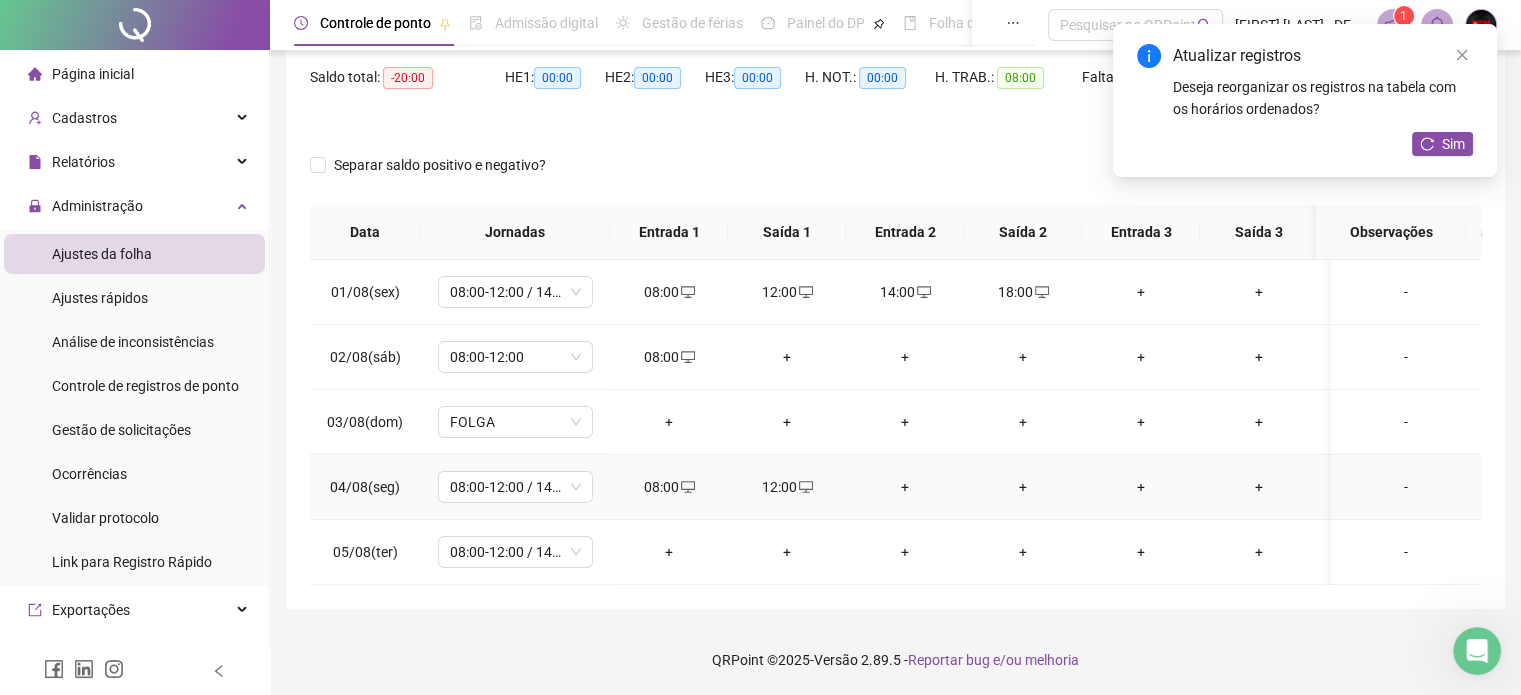 click on "+" at bounding box center [905, 487] 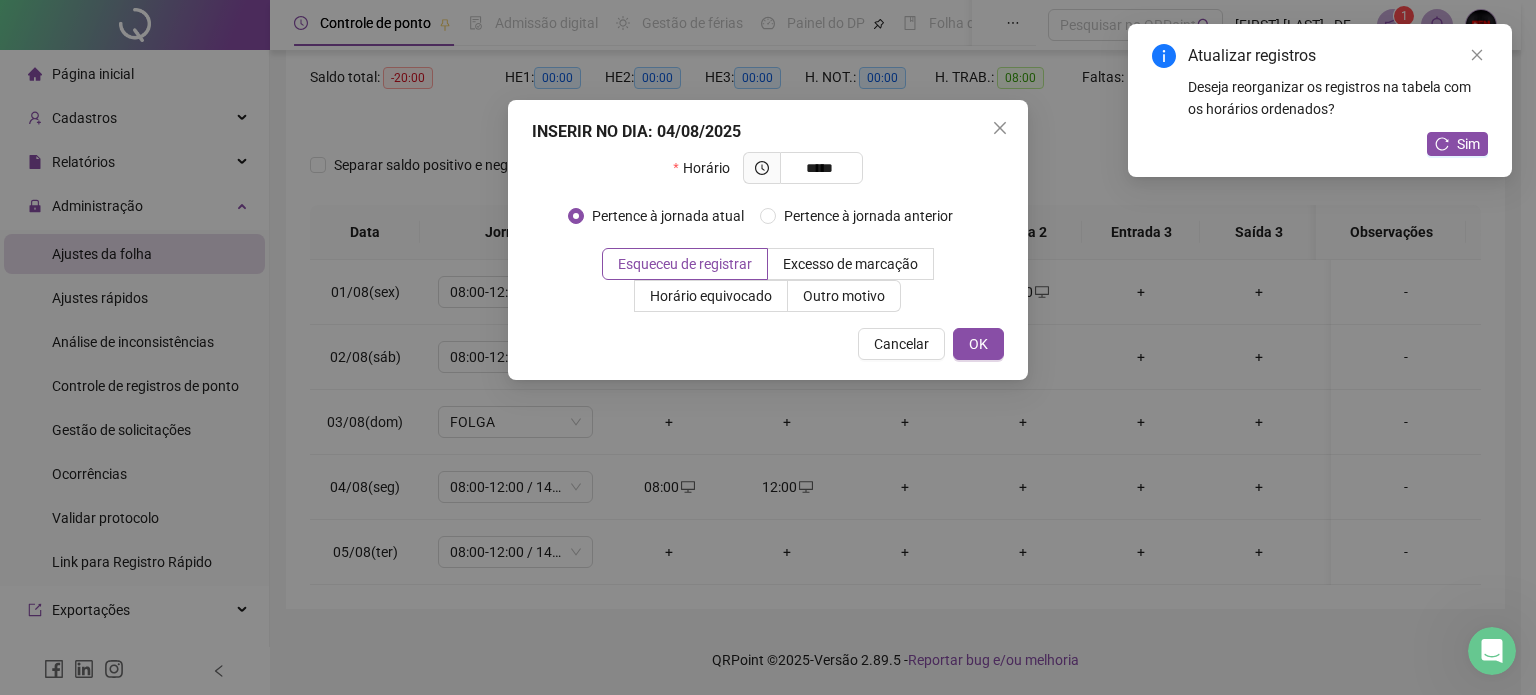 type on "*****" 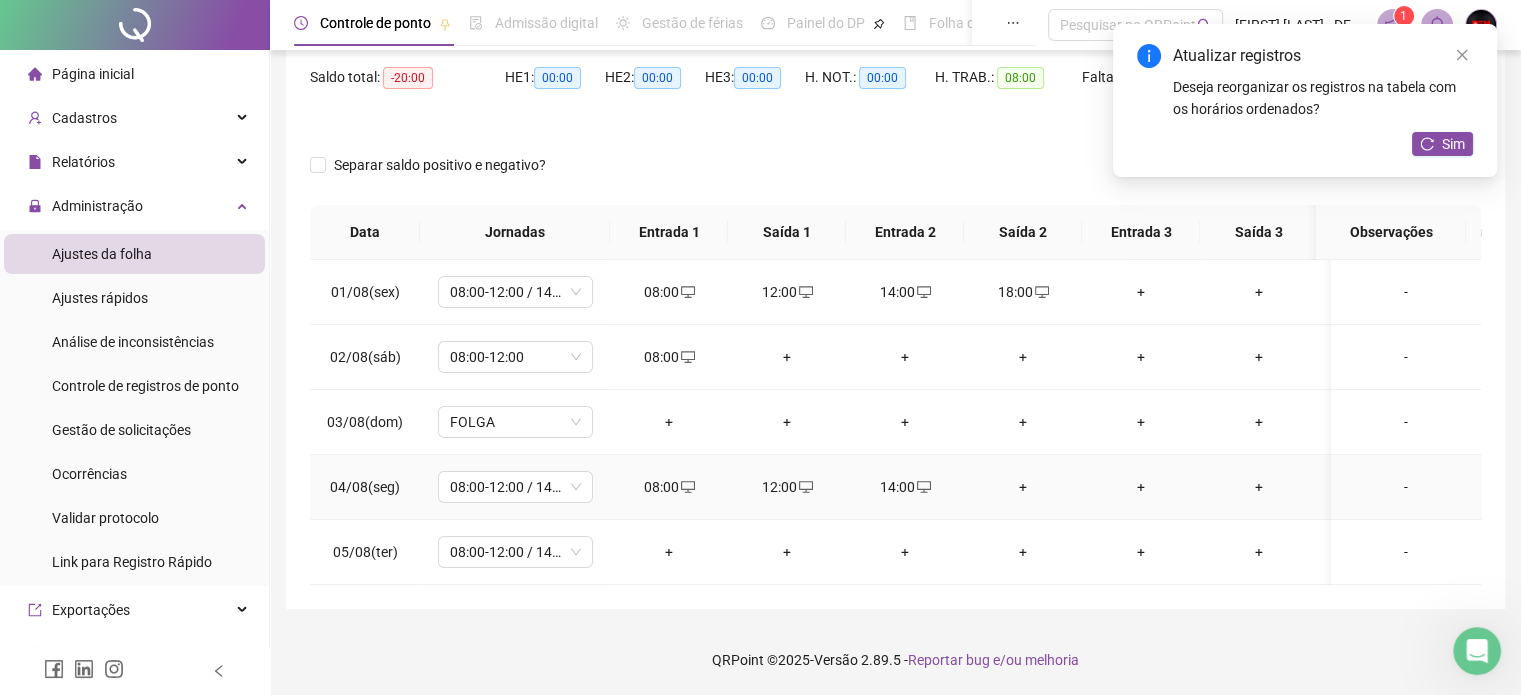 click on "+" at bounding box center [1023, 487] 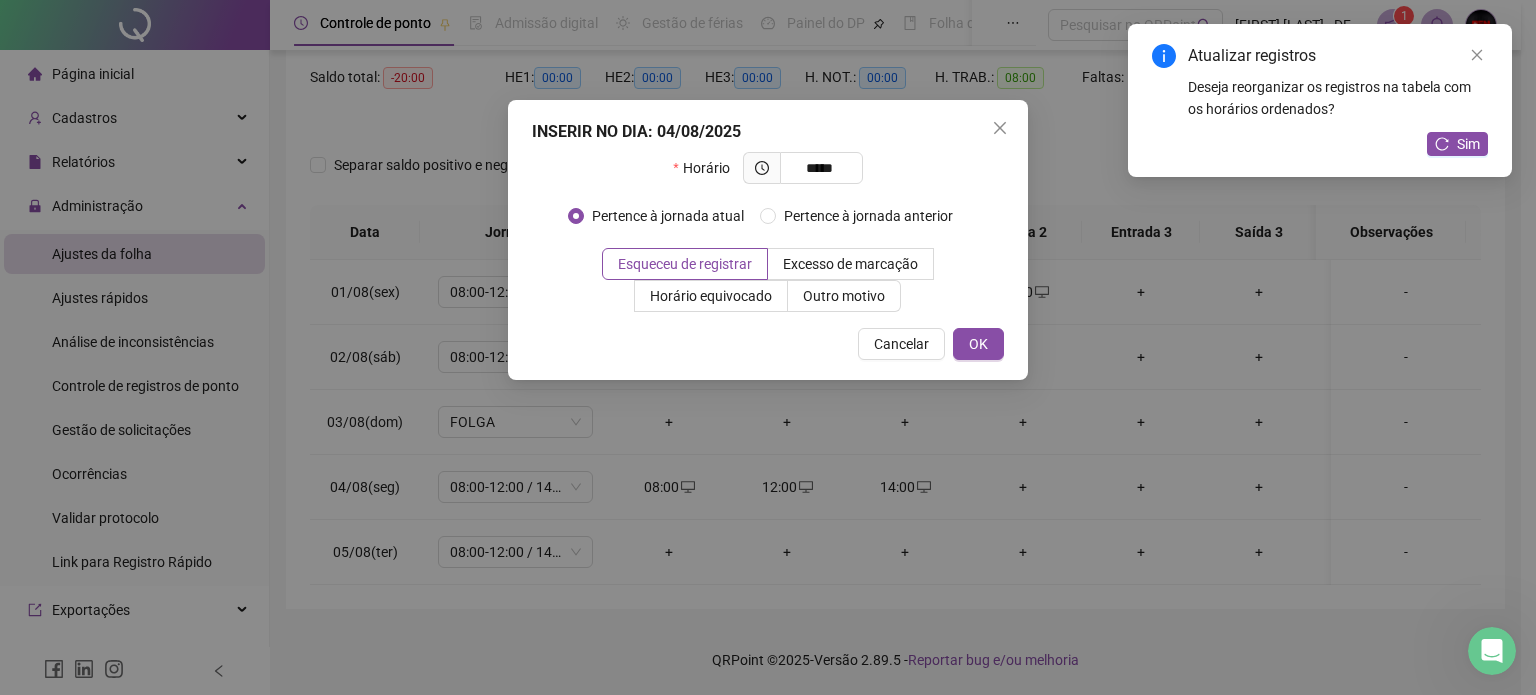 type on "*****" 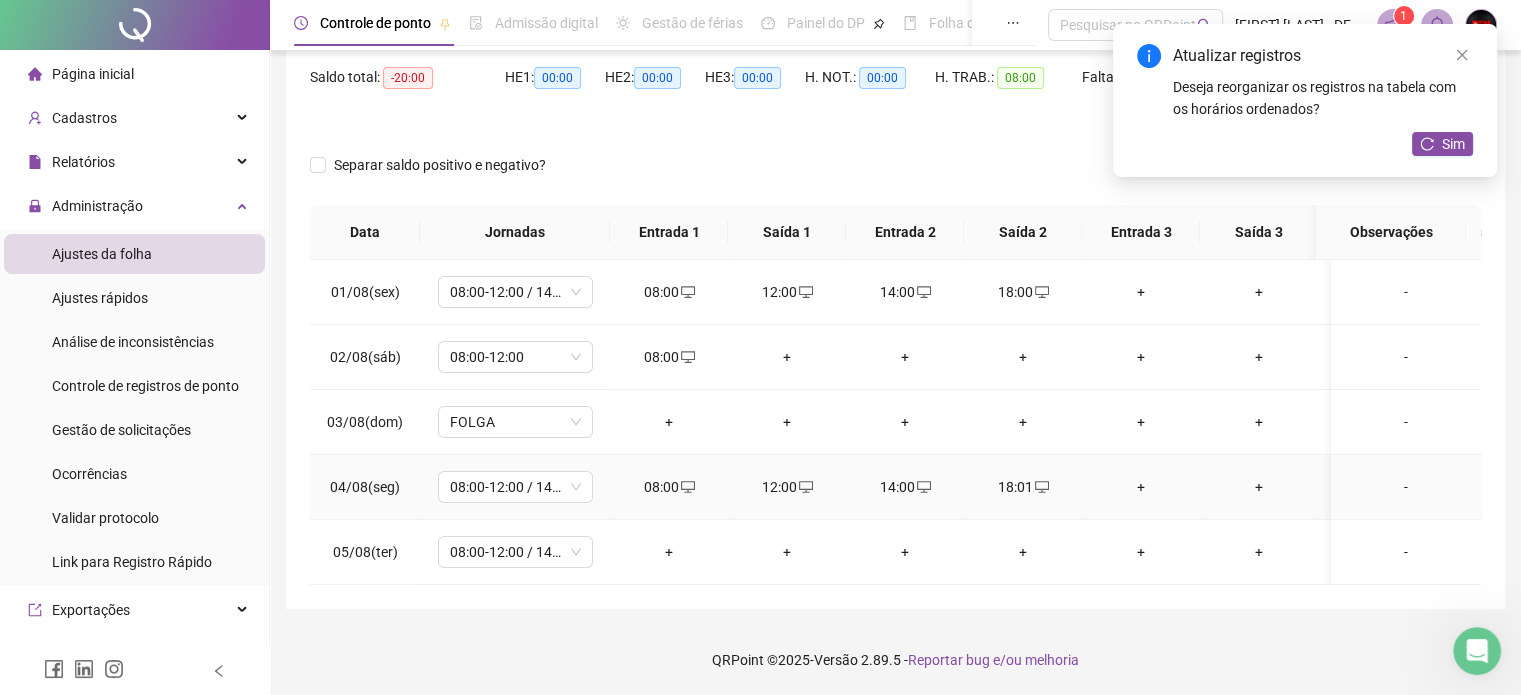 click on "+" at bounding box center [1141, 487] 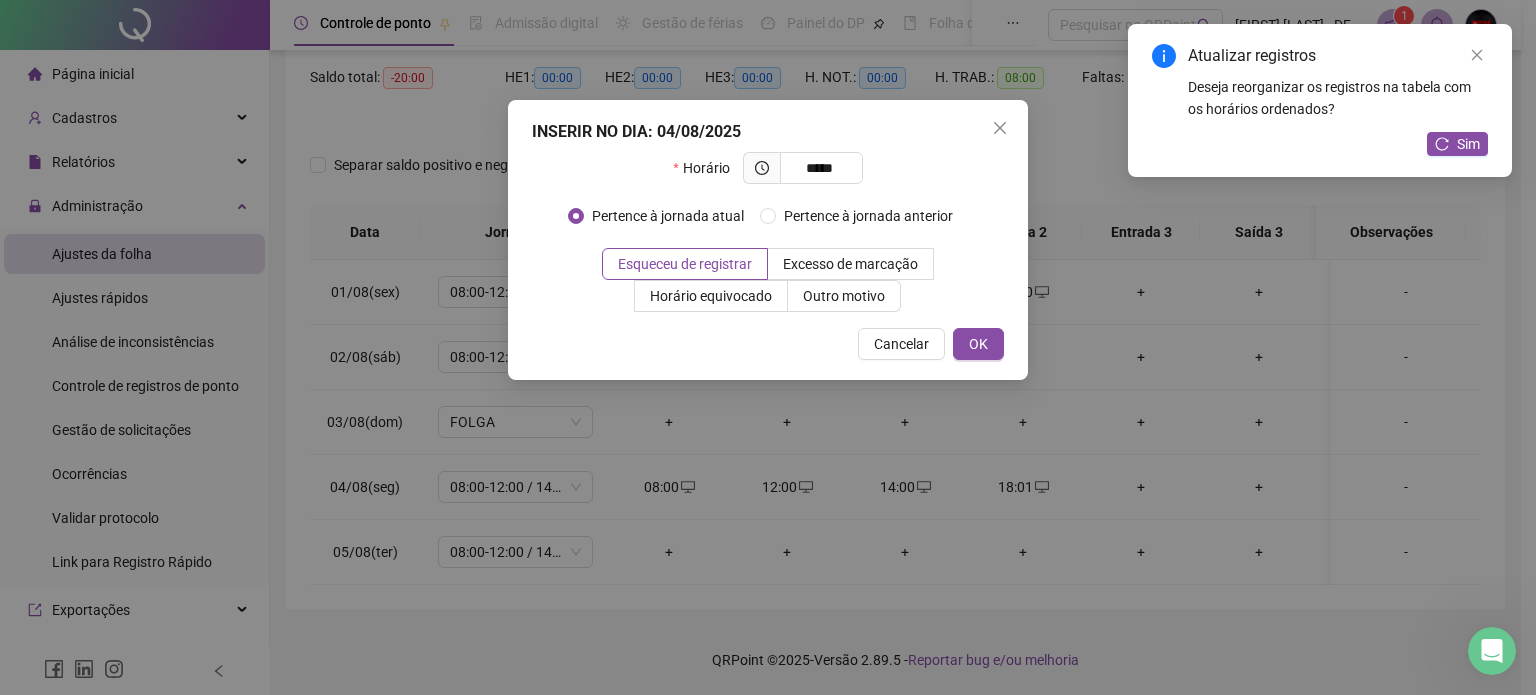 type on "*****" 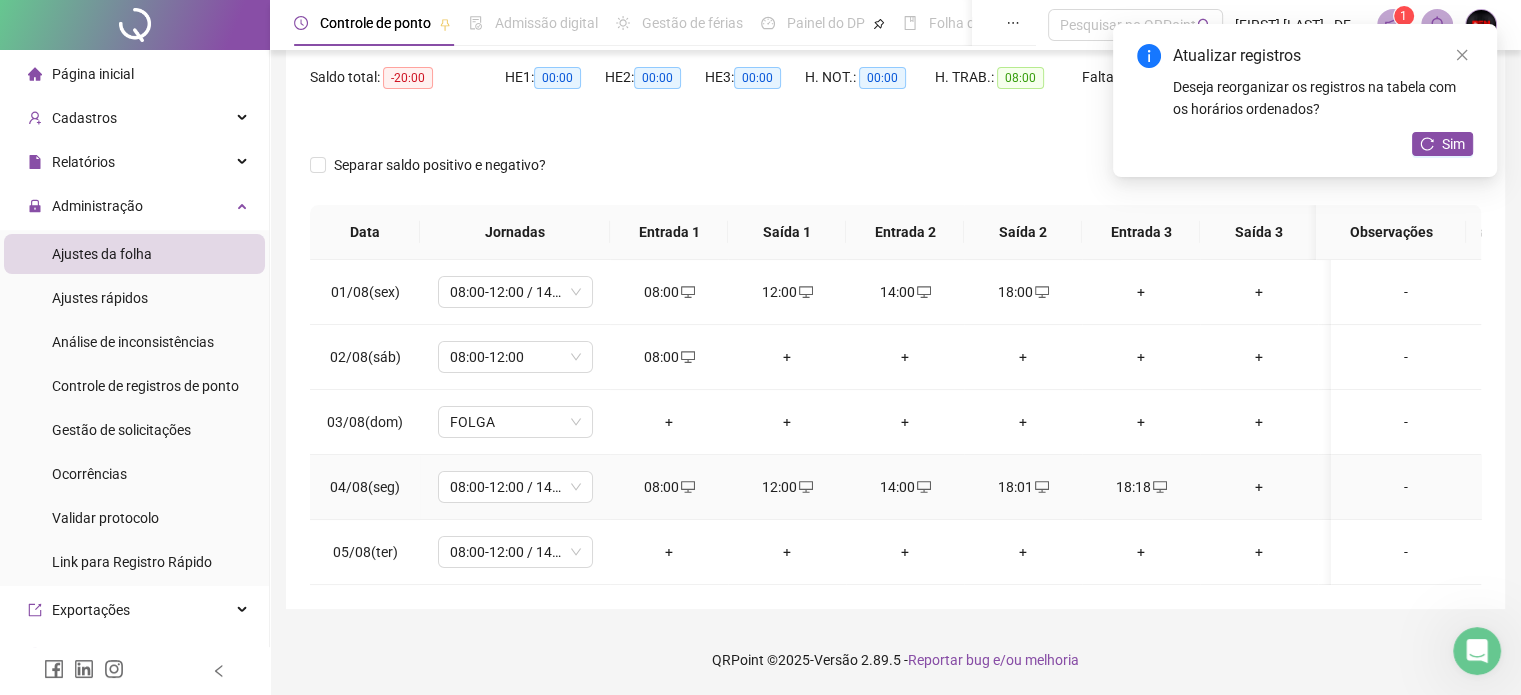 click on "+" at bounding box center (1259, 487) 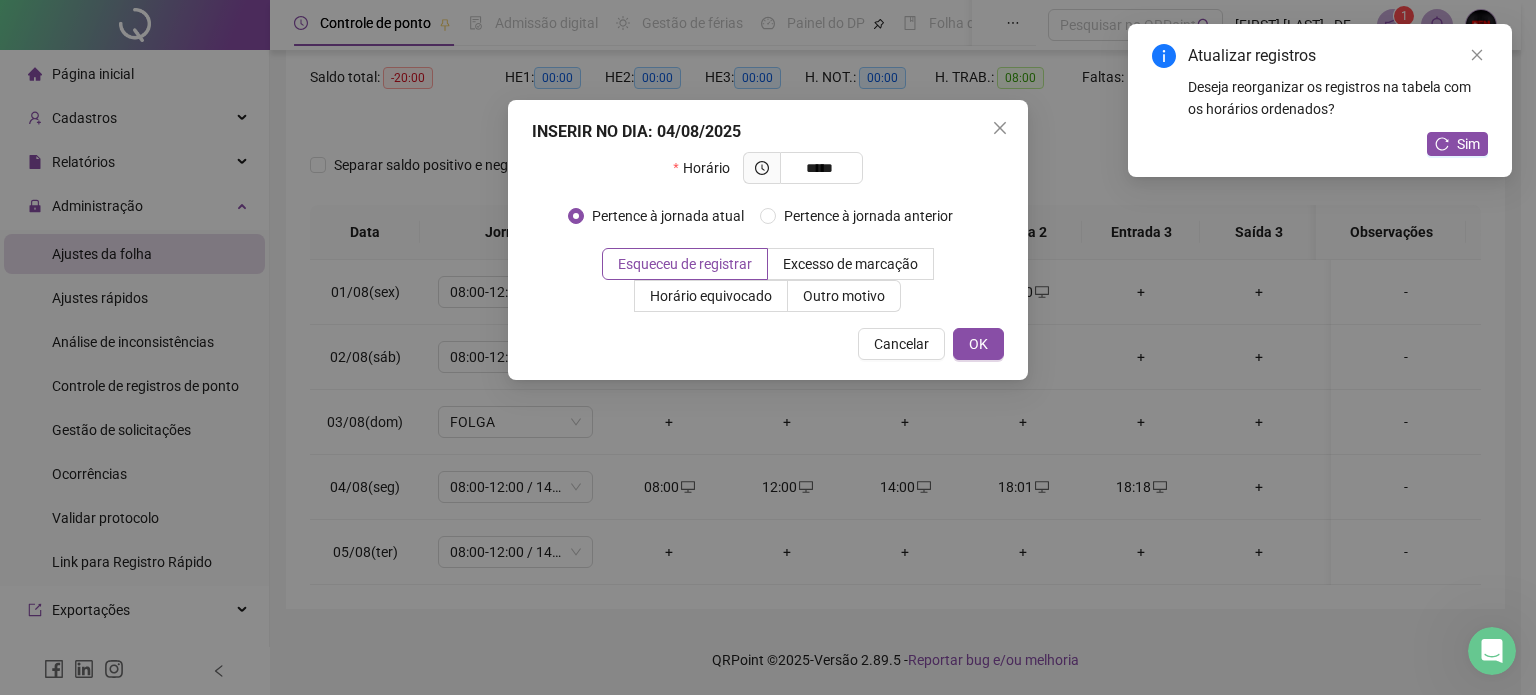 type on "*****" 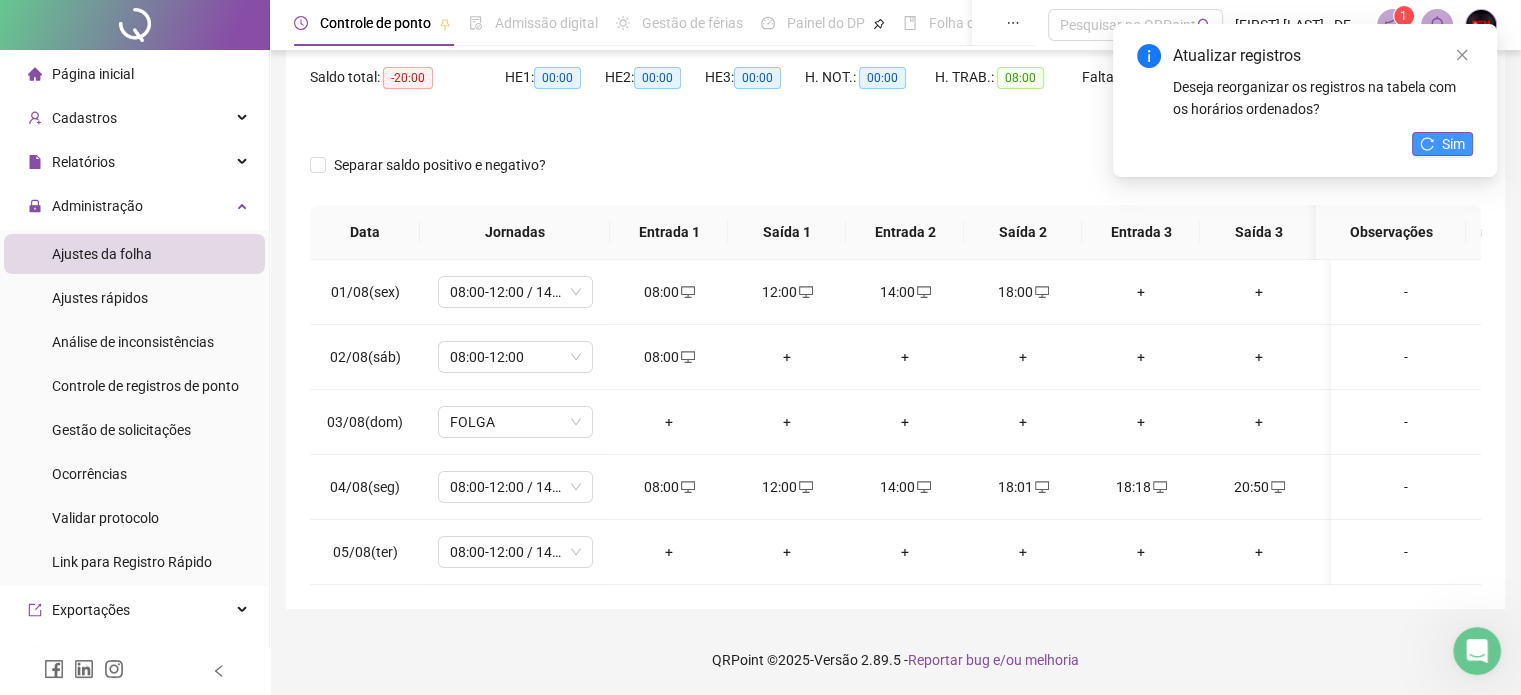 click on "Sim" at bounding box center [1453, 144] 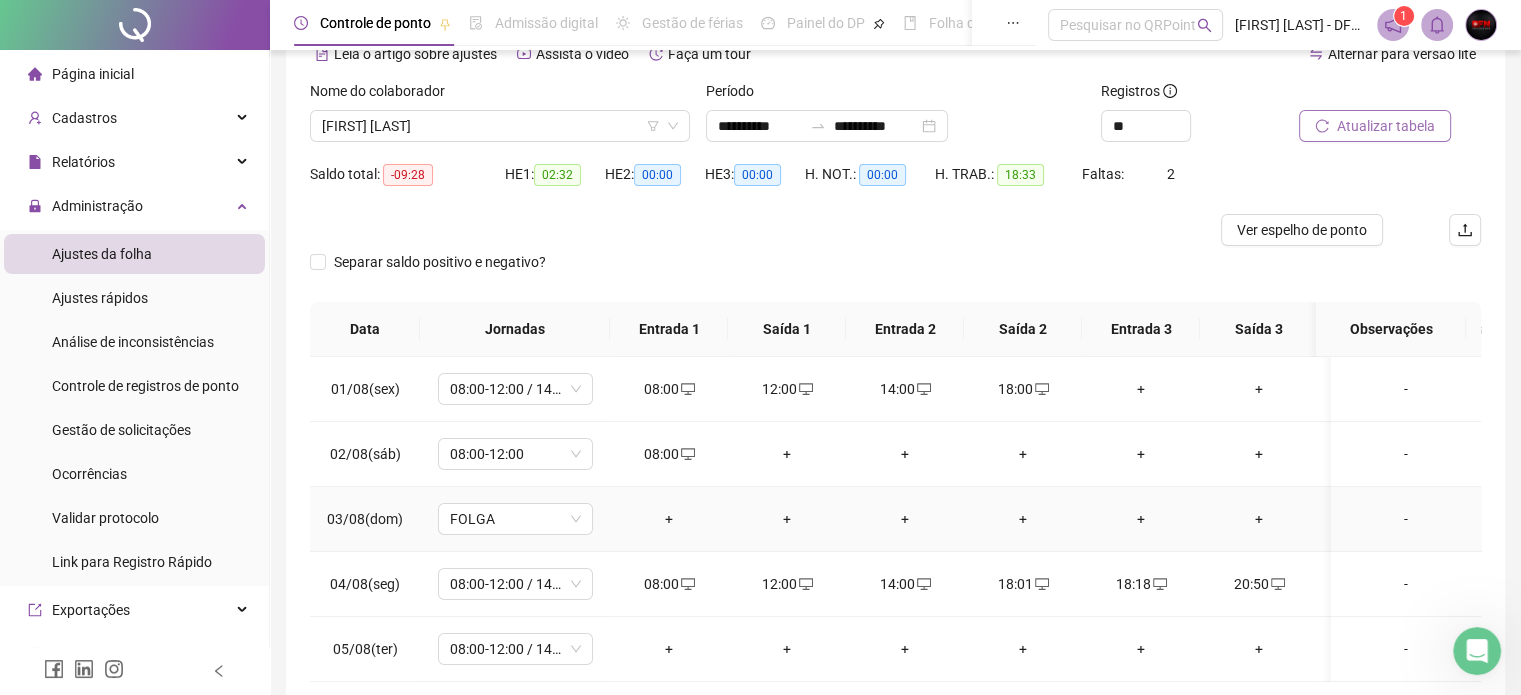 scroll, scrollTop: 0, scrollLeft: 0, axis: both 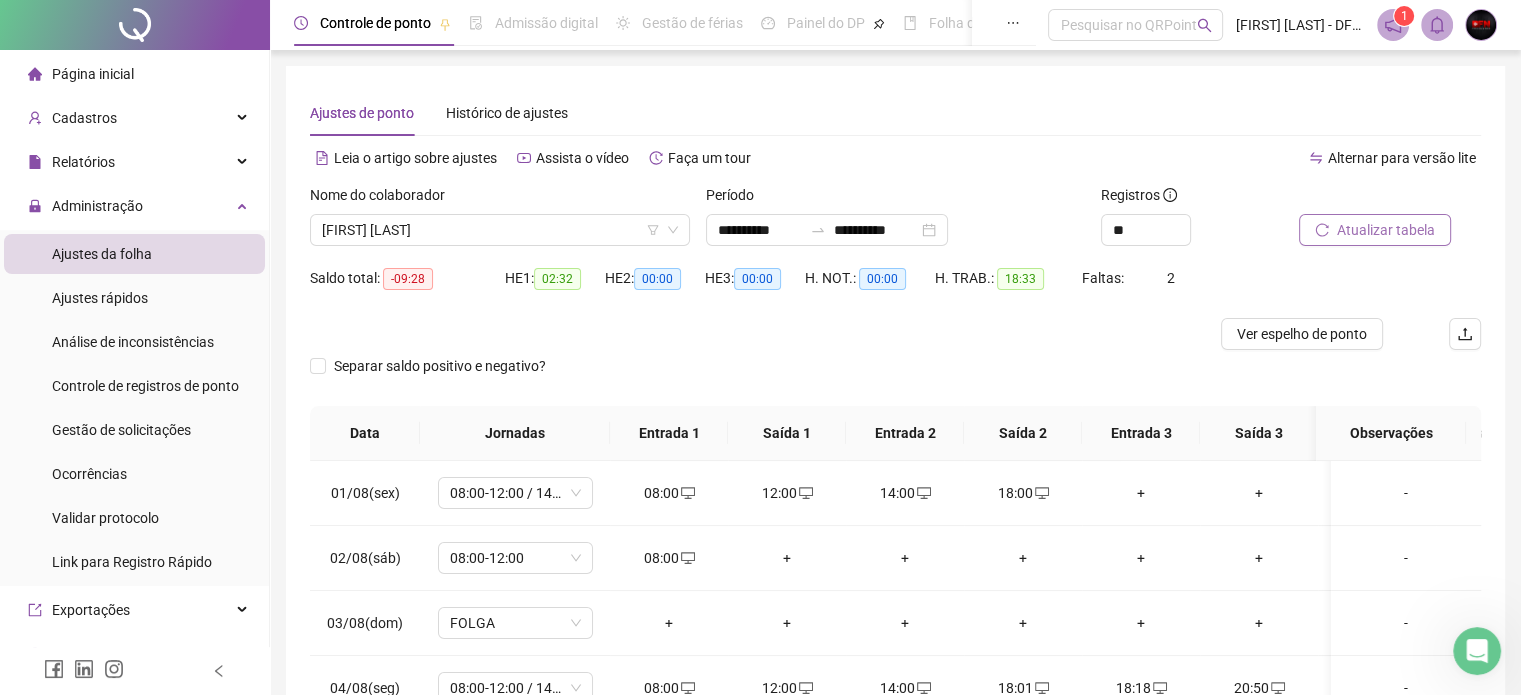 click on "Atualizar tabela" at bounding box center (1375, 230) 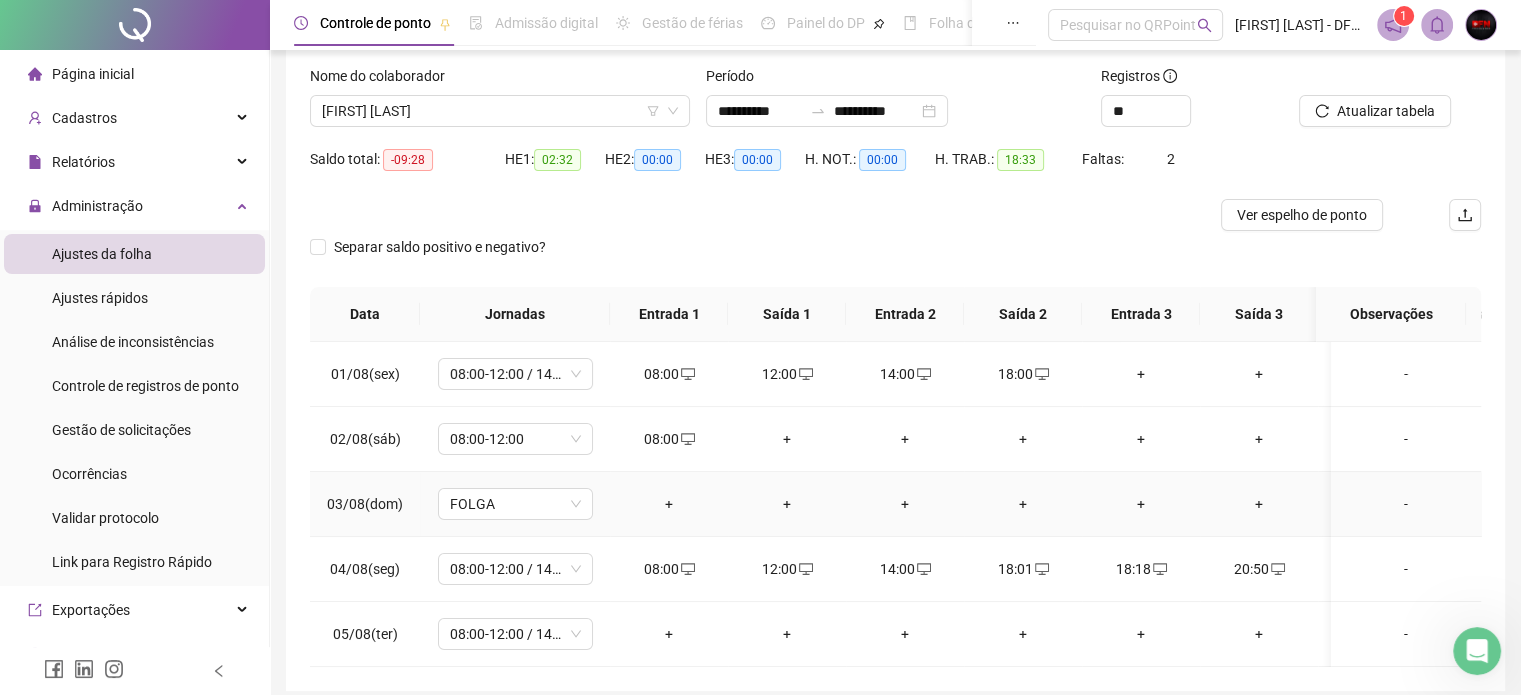 scroll, scrollTop: 215, scrollLeft: 0, axis: vertical 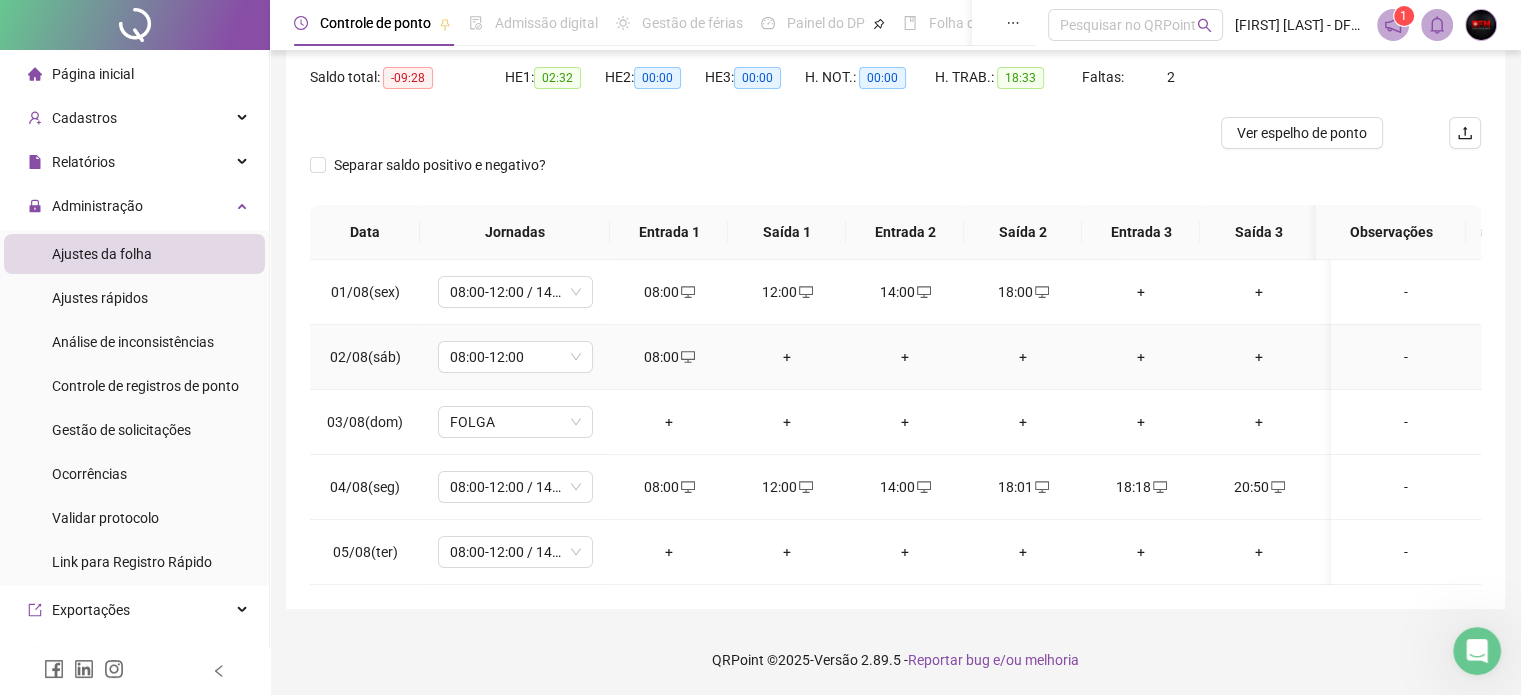 click 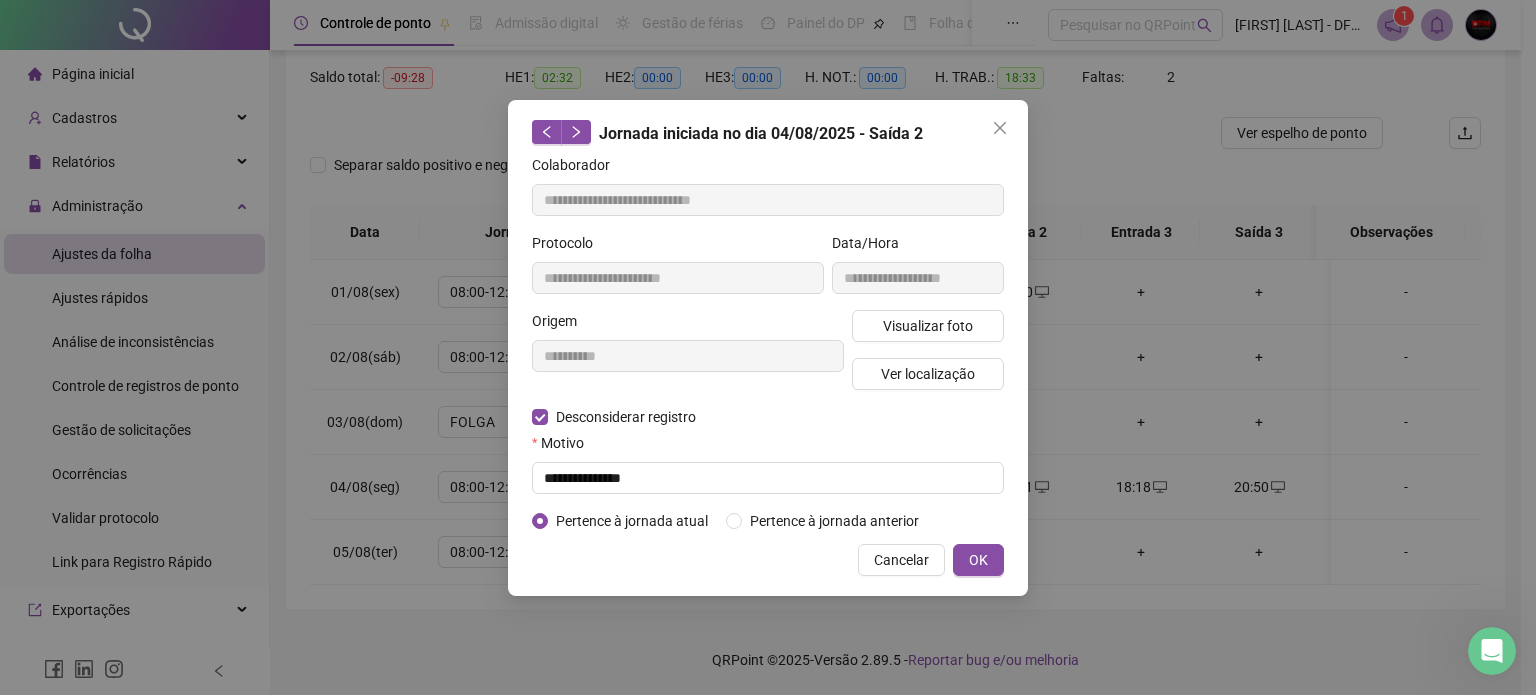 type on "**********" 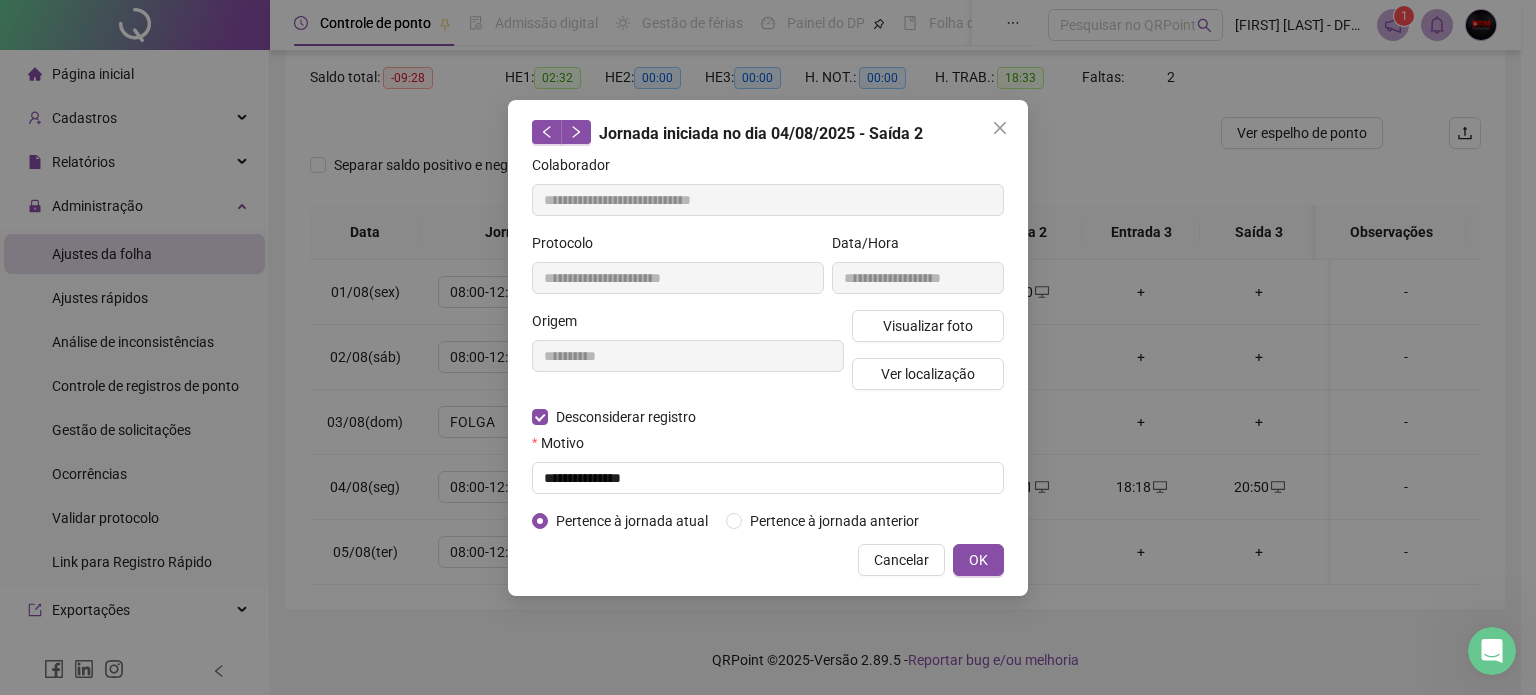 type on "**********" 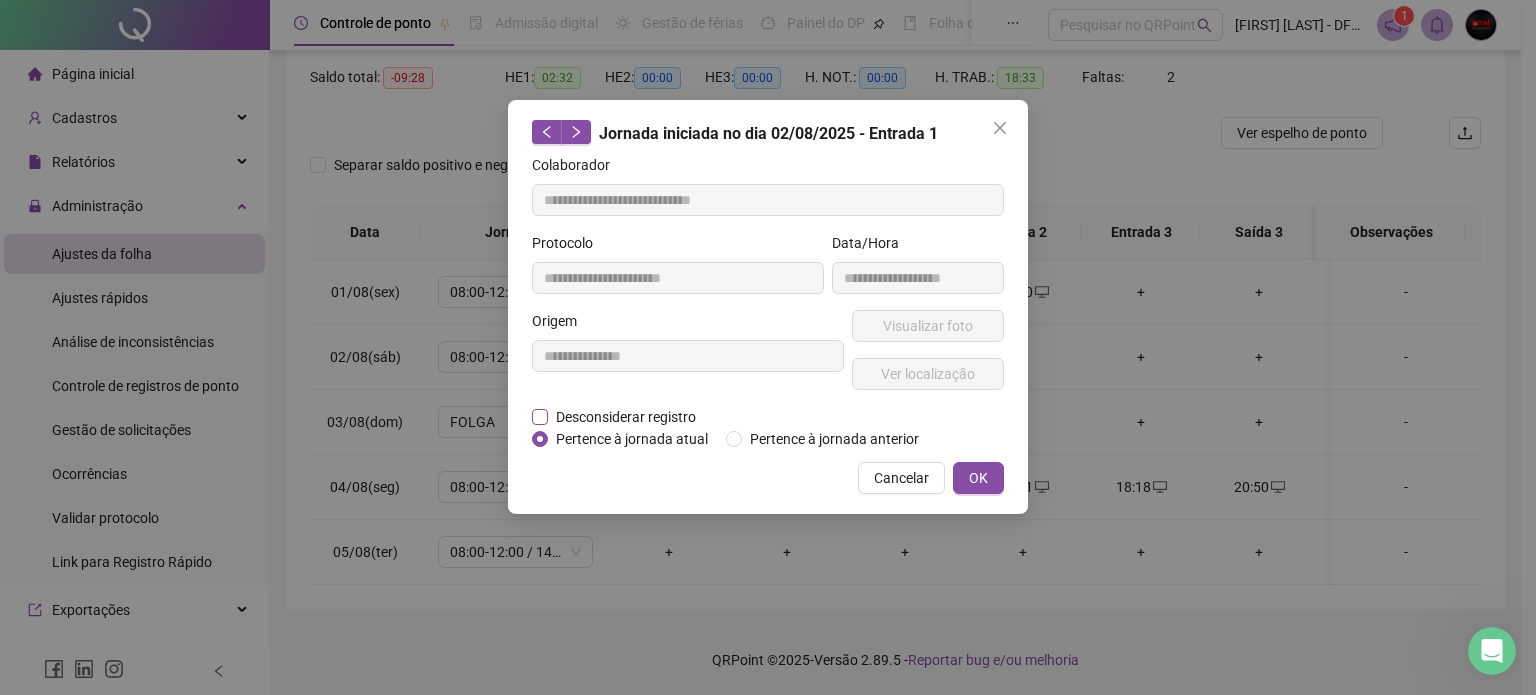 click on "Desconsiderar registro" at bounding box center (626, 417) 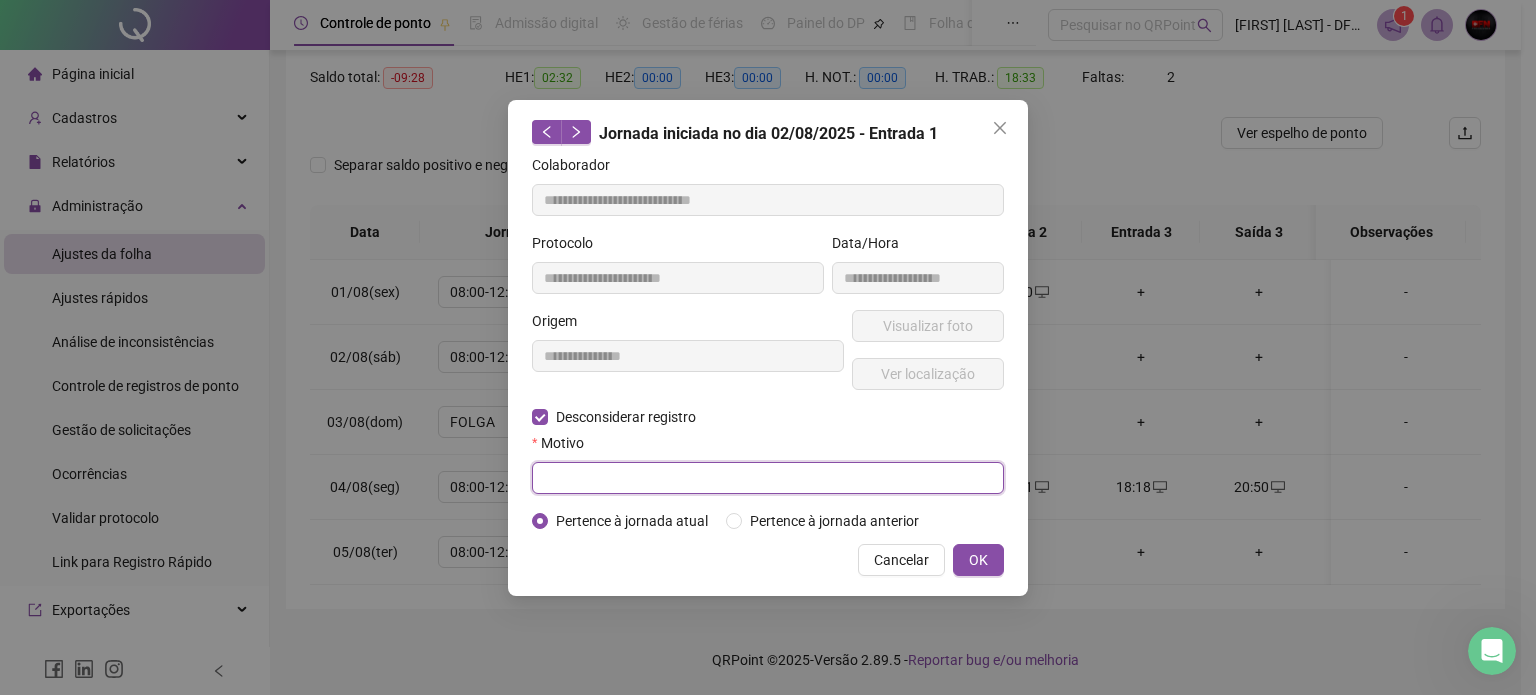 click at bounding box center [768, 478] 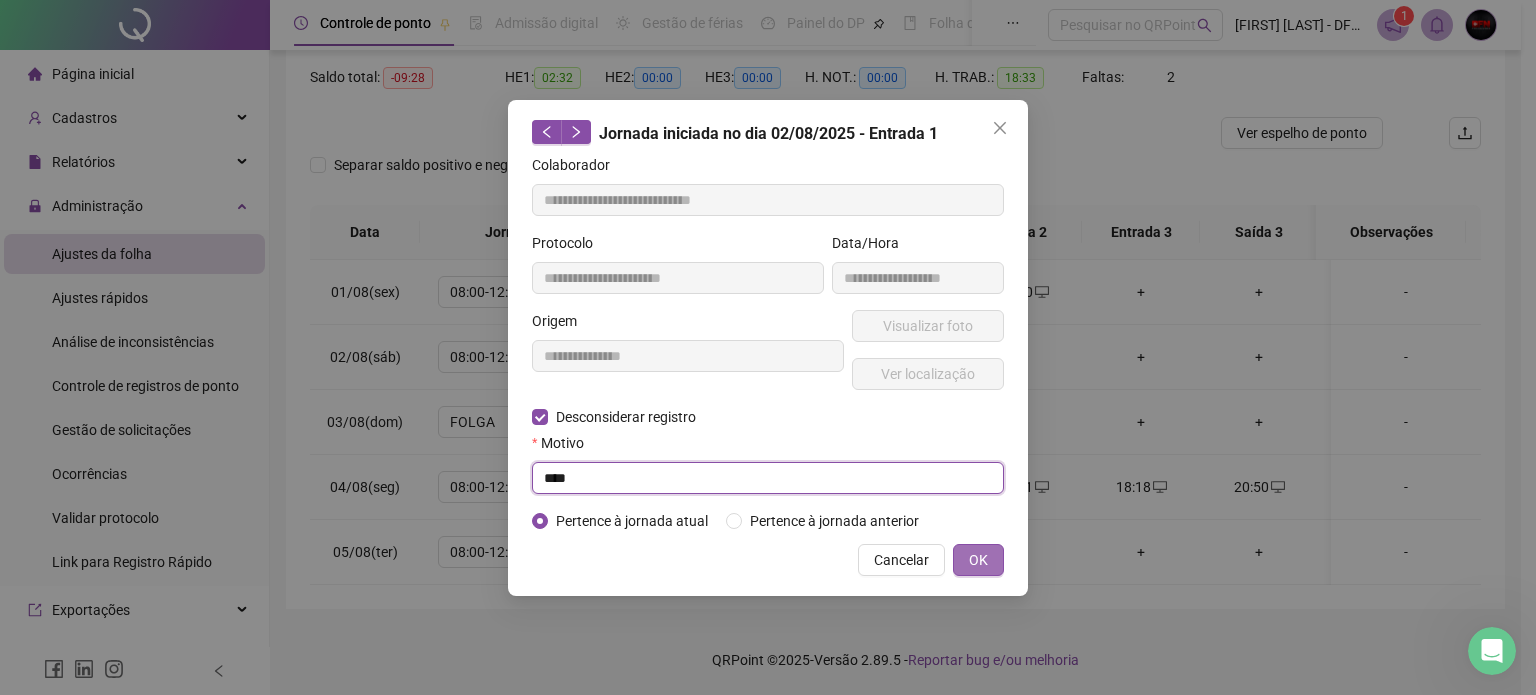 type on "****" 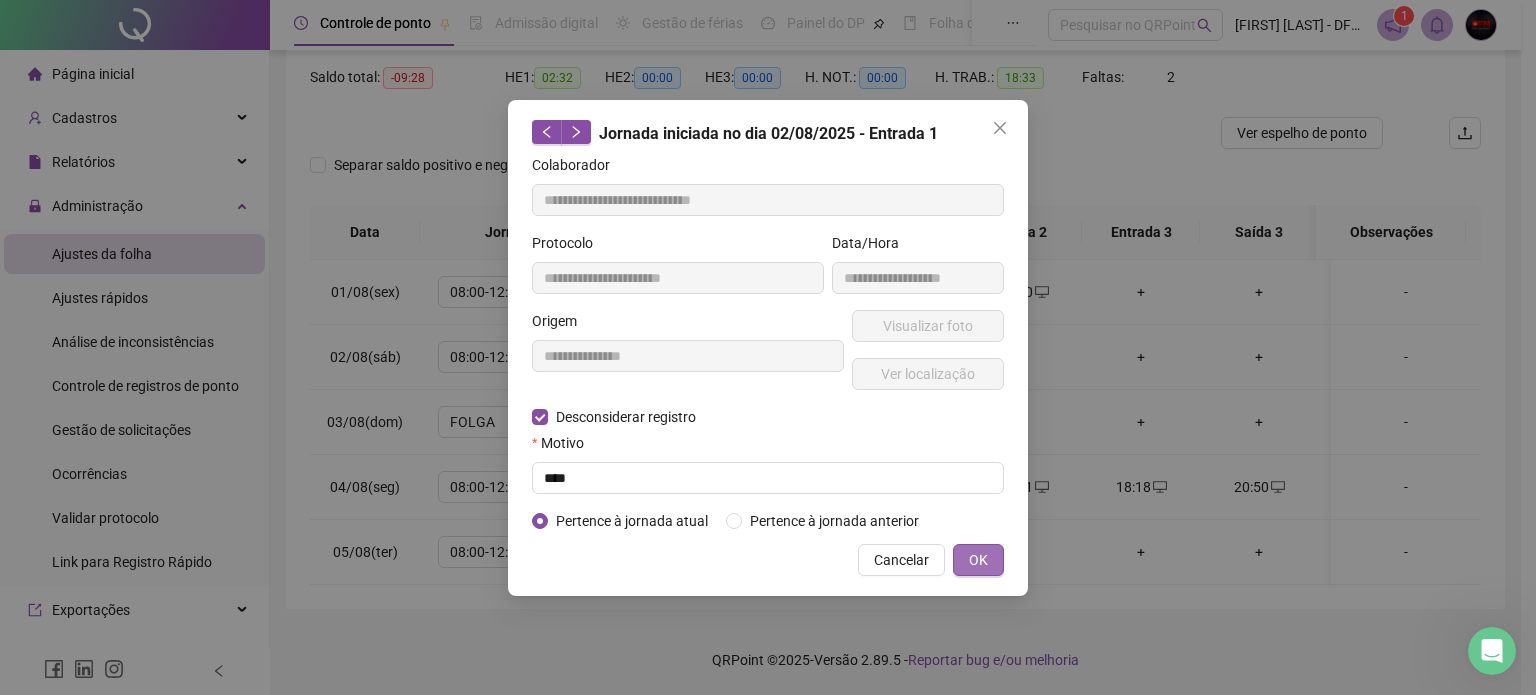 click on "OK" at bounding box center (978, 560) 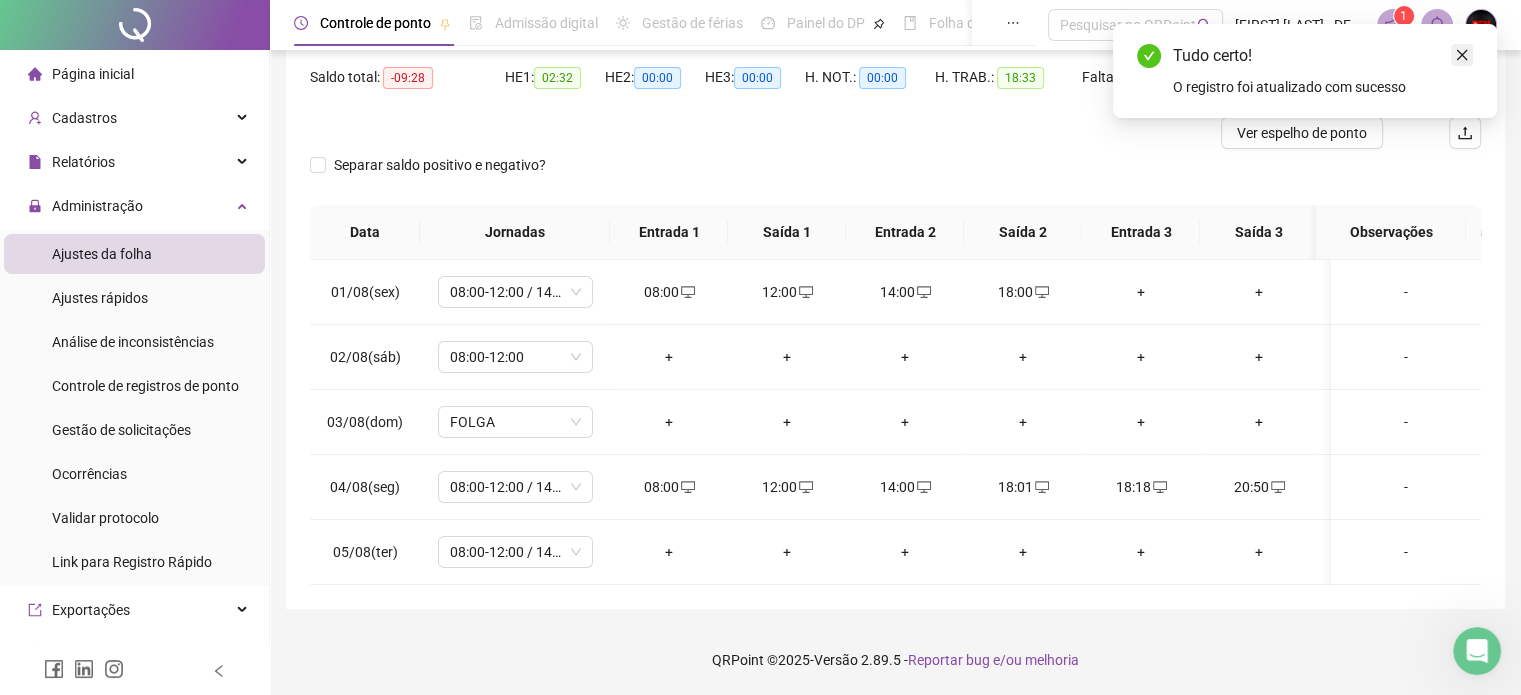 click 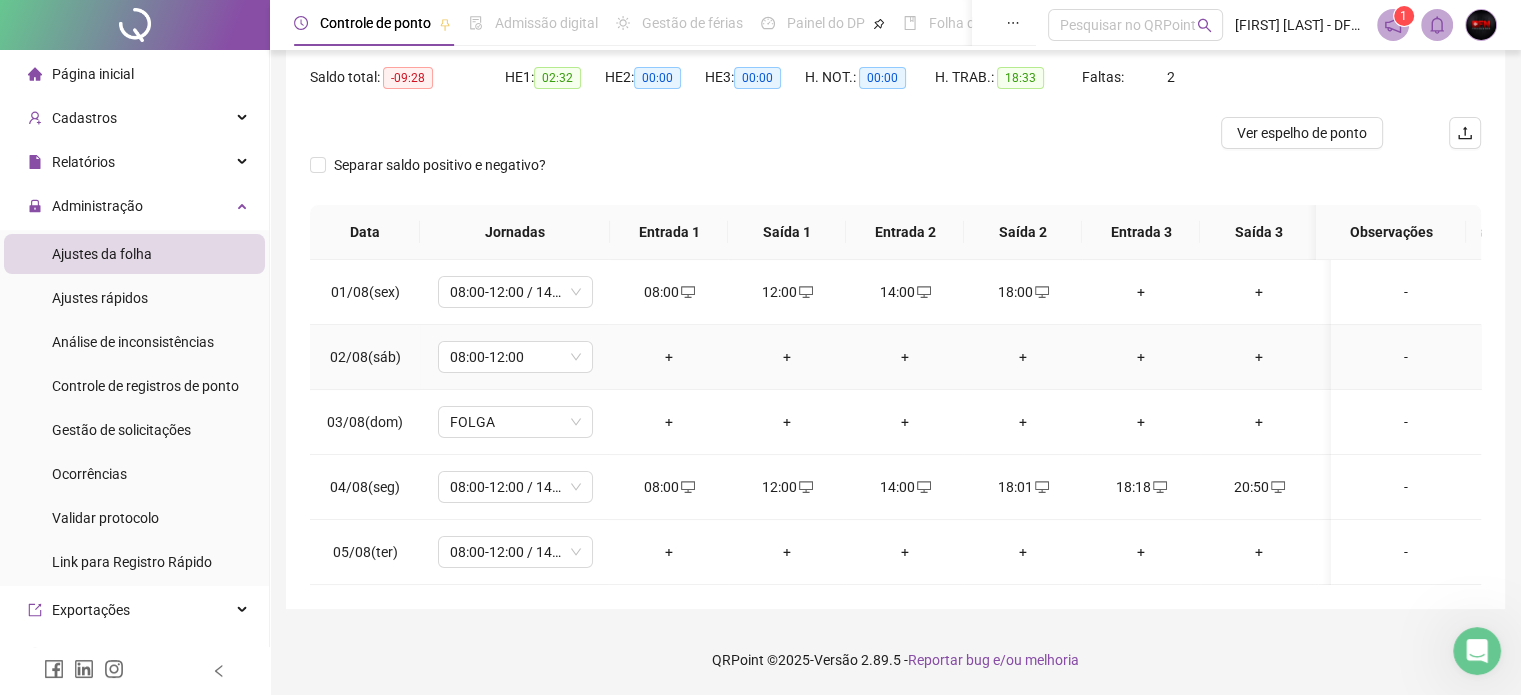 click on "+" at bounding box center [669, 357] 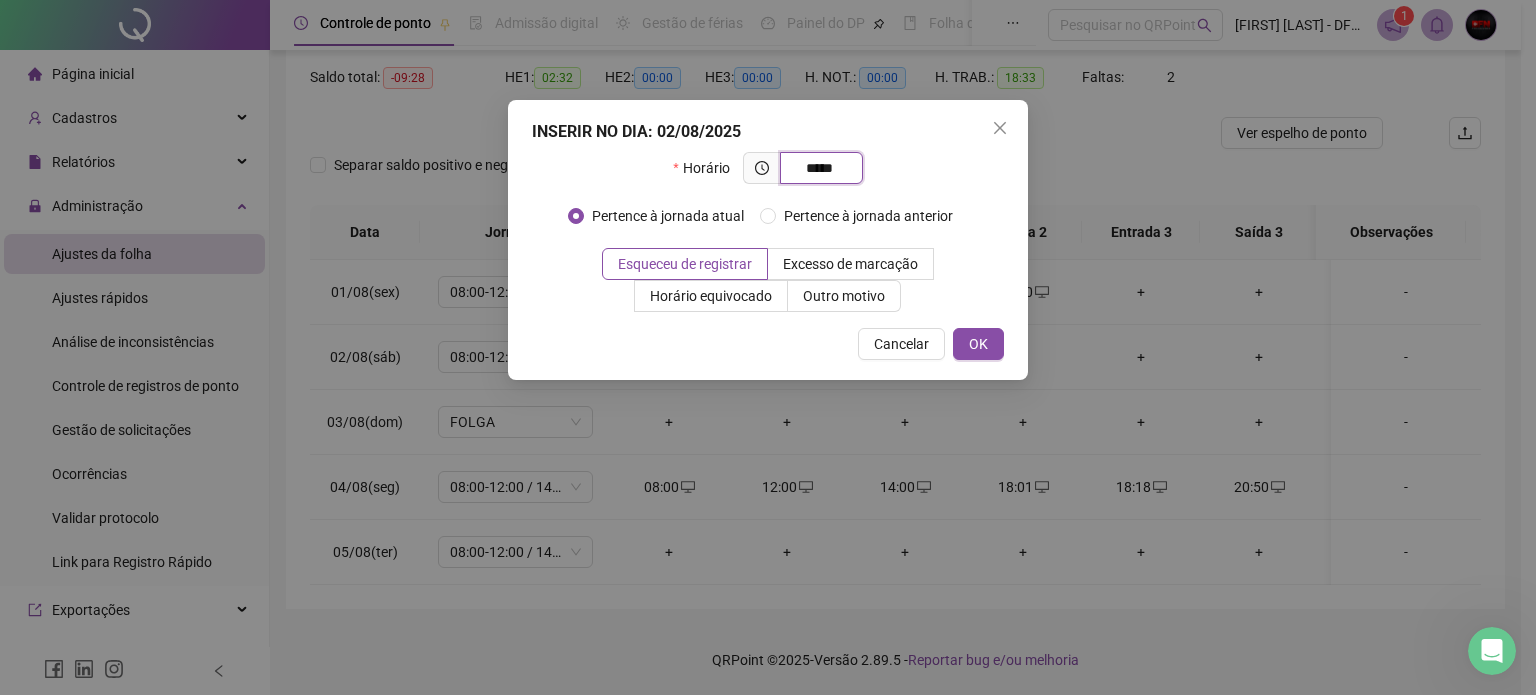 type on "*****" 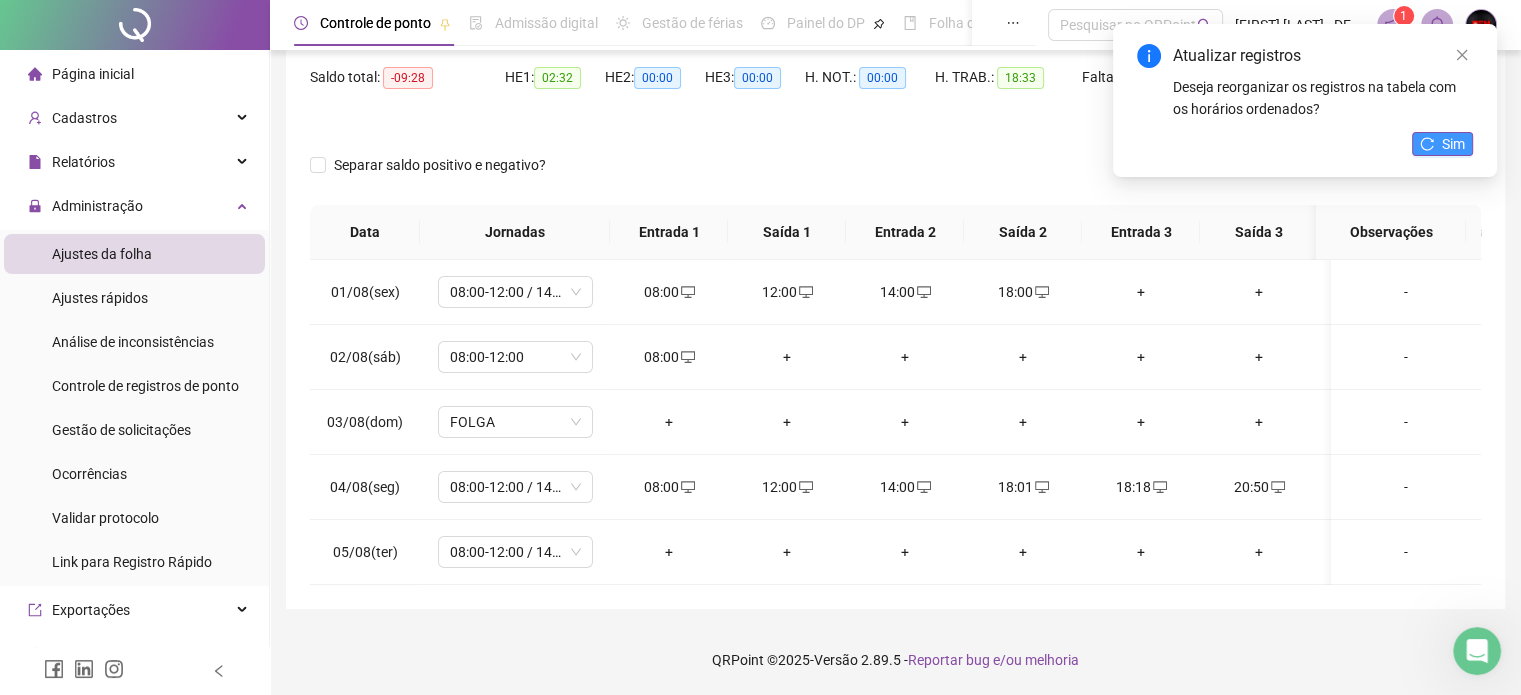 click on "Sim" at bounding box center [1442, 144] 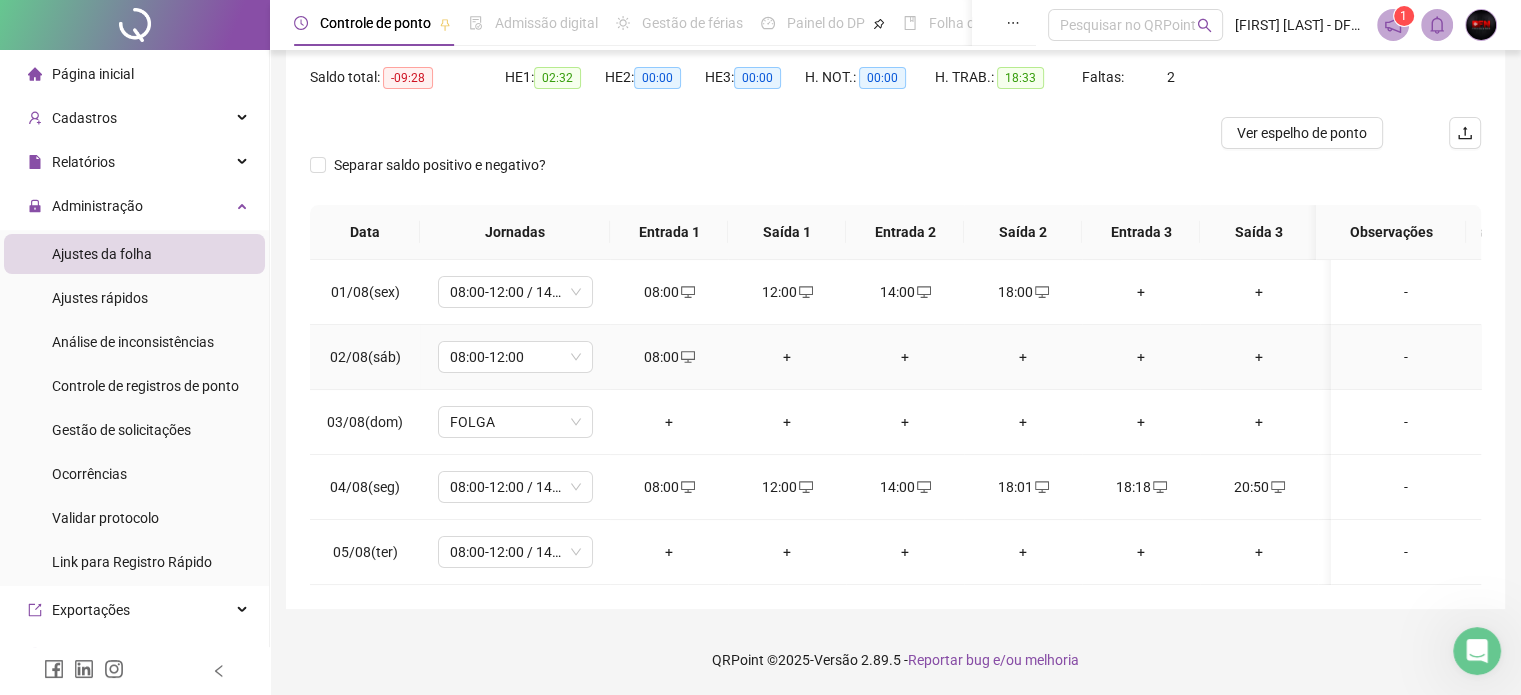 click on "+" at bounding box center (787, 357) 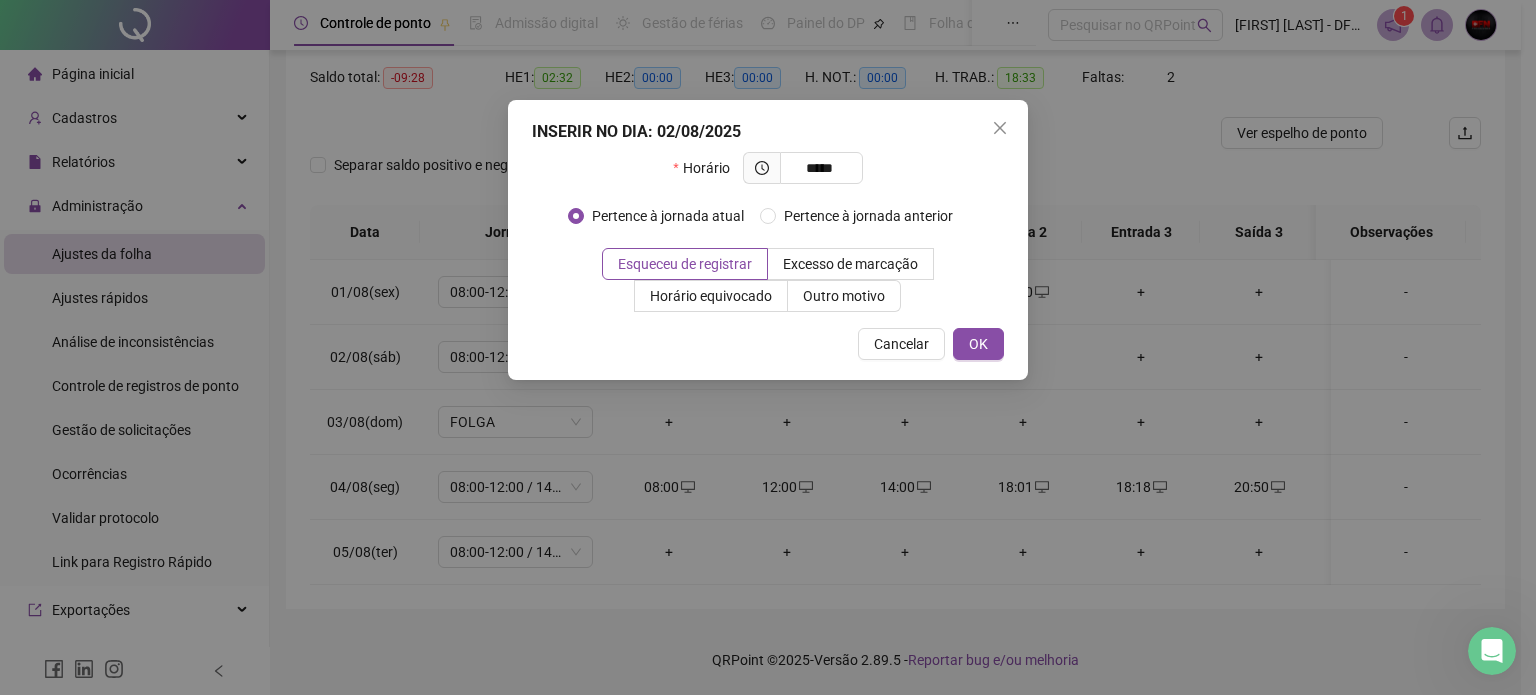 type on "*****" 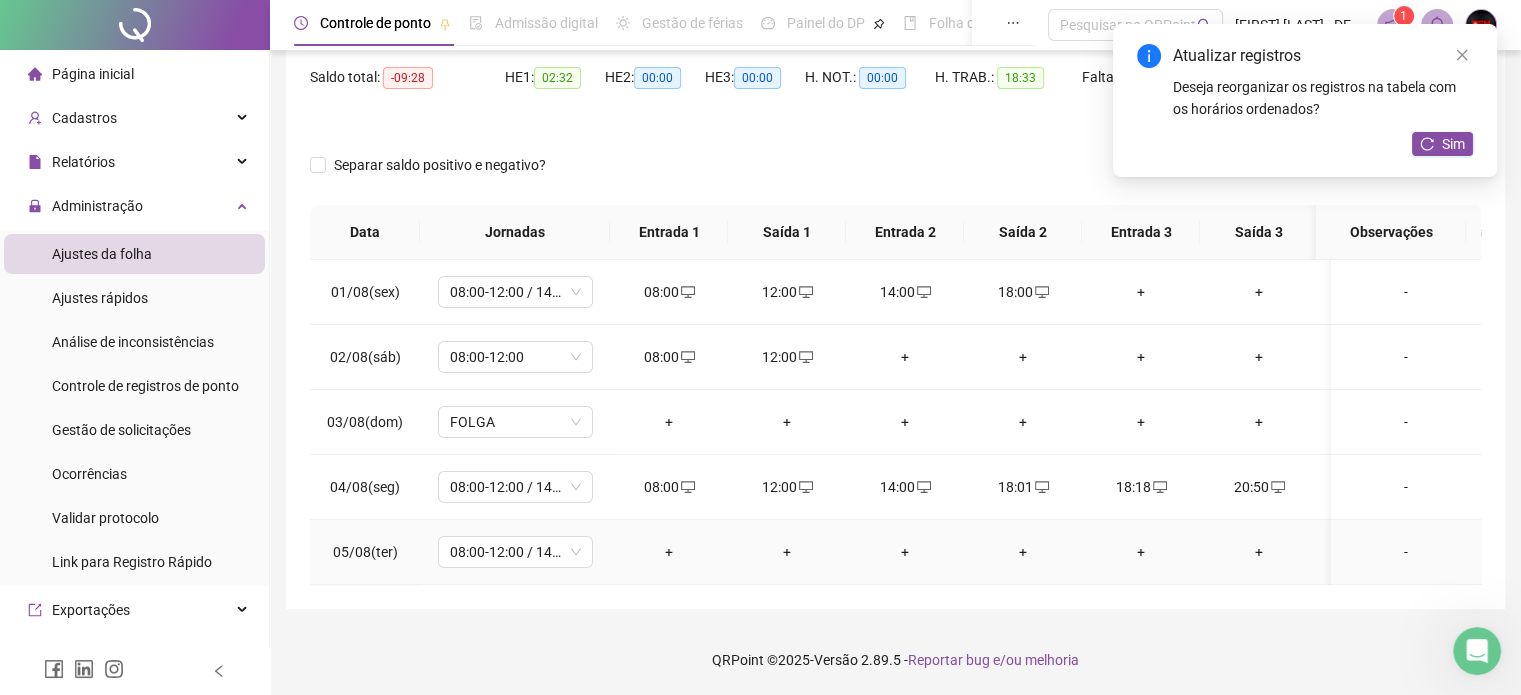 click on "+" at bounding box center (669, 552) 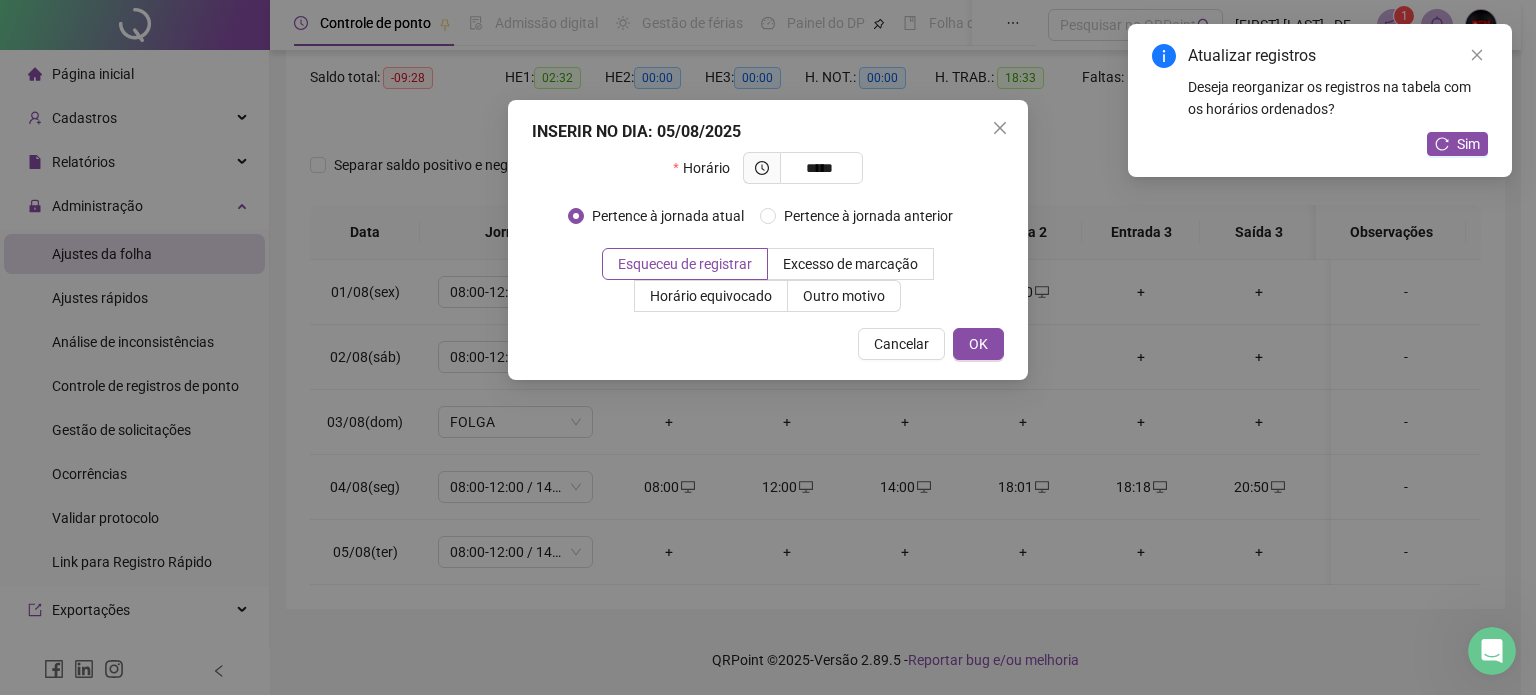 type on "*****" 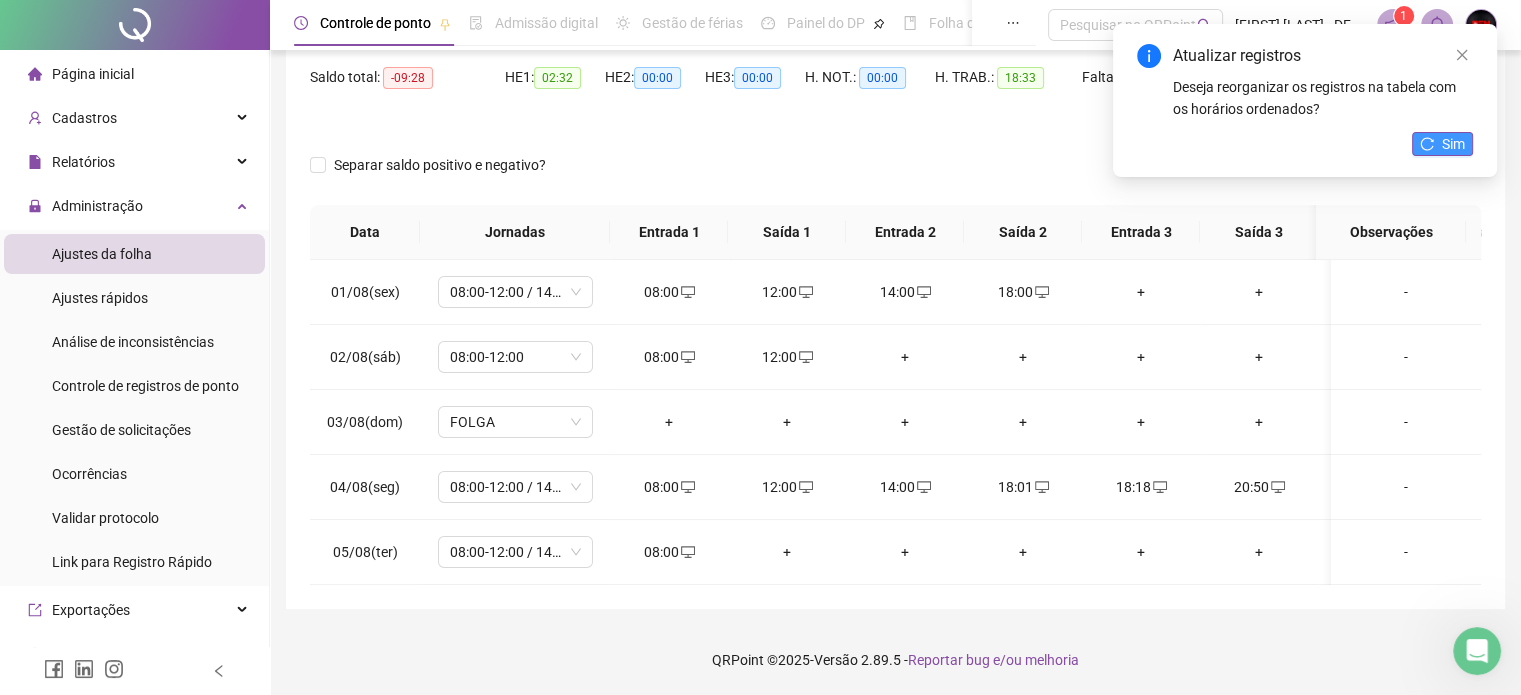 click on "Sim" at bounding box center (1453, 144) 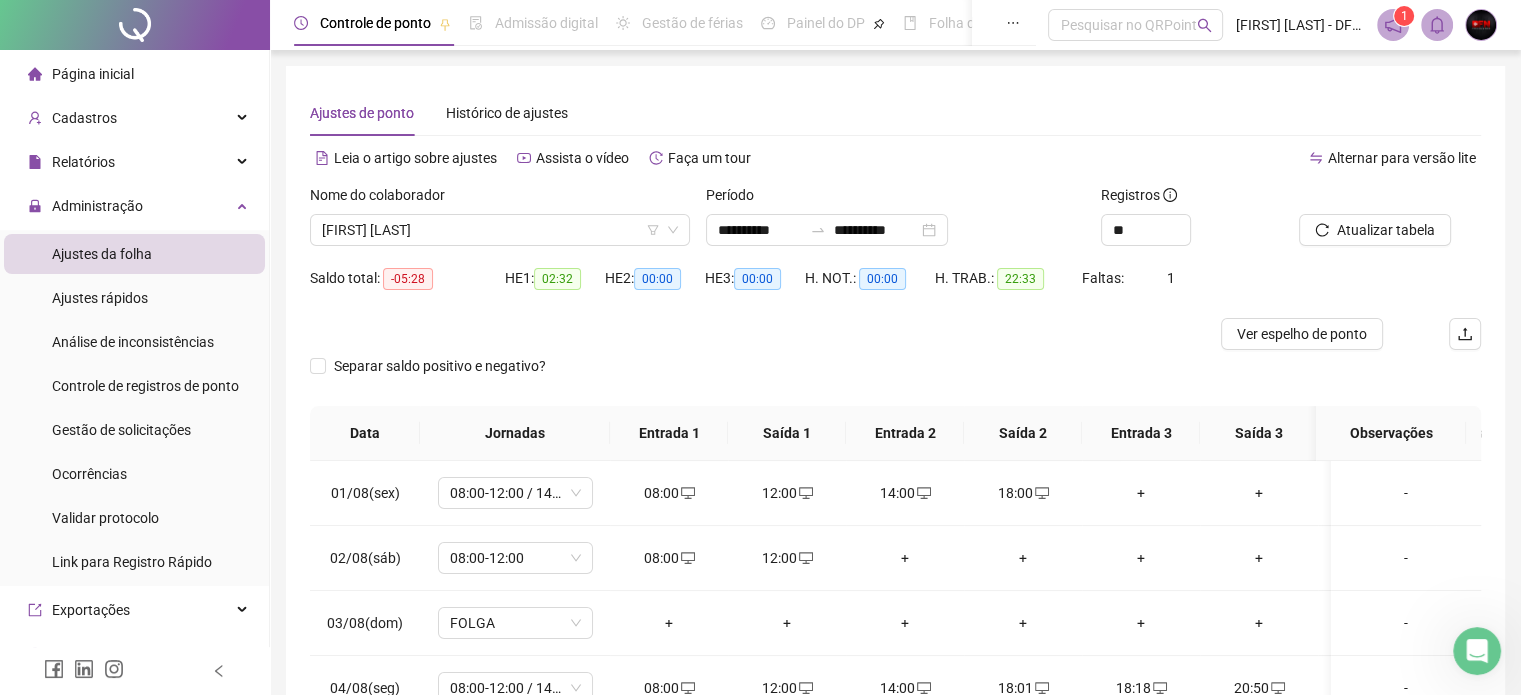 scroll, scrollTop: 0, scrollLeft: 0, axis: both 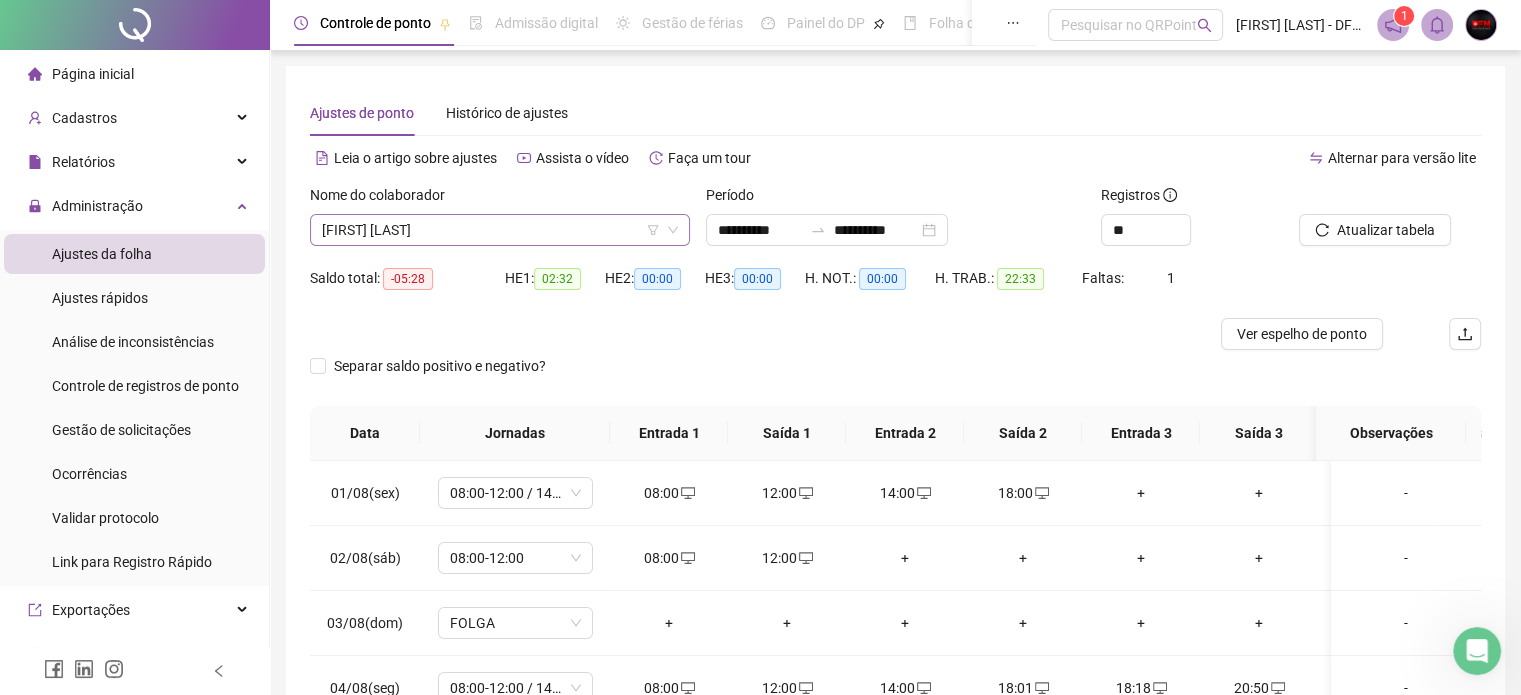 click on "[FIRST] [LAST]" at bounding box center [500, 230] 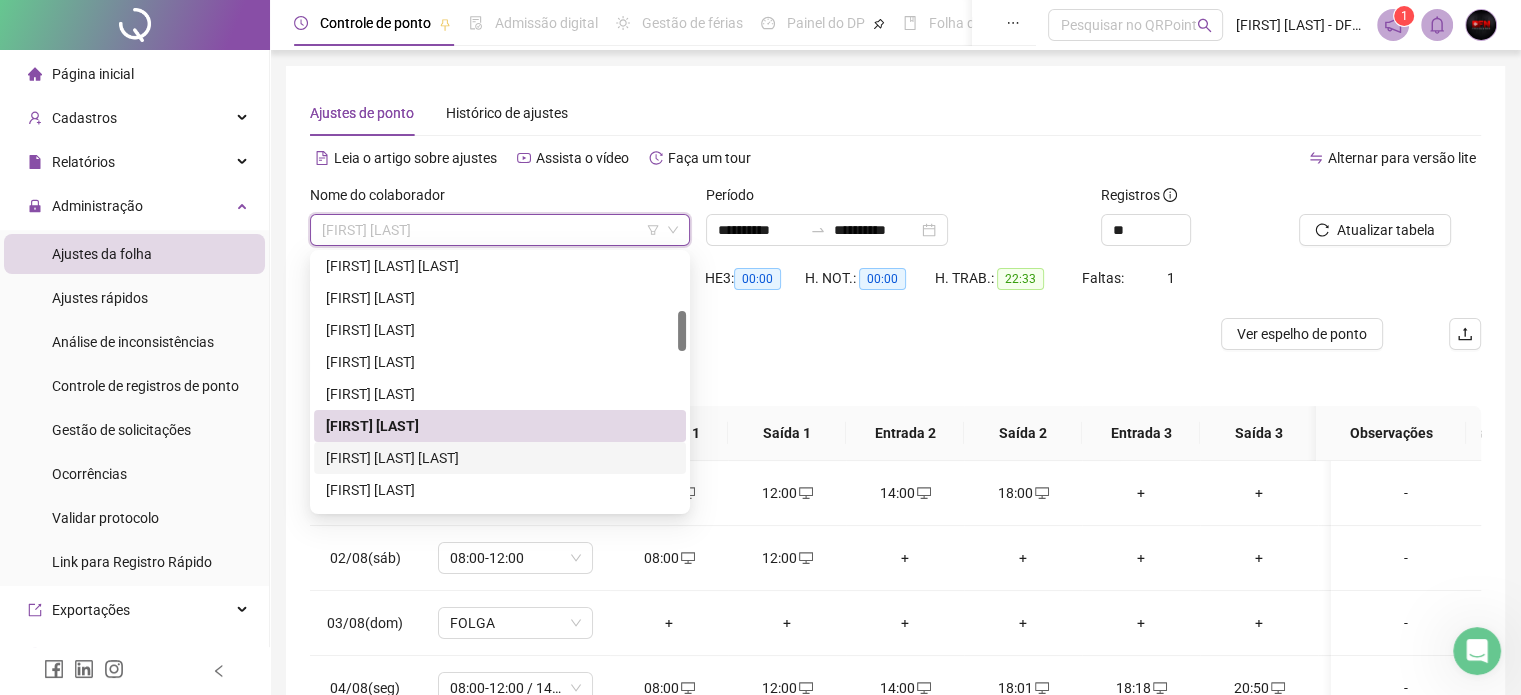 click on "[FIRST] [LAST] [LAST]" at bounding box center (500, 458) 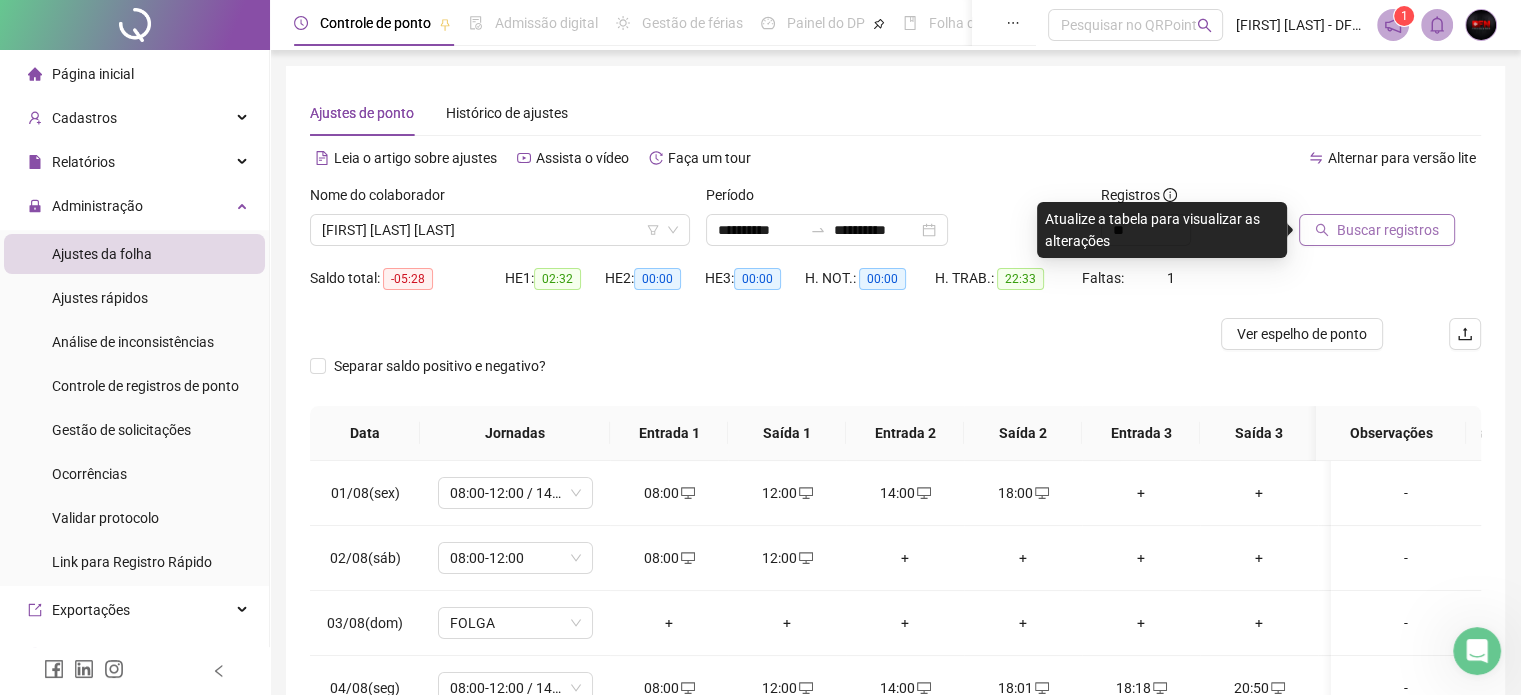 click on "Buscar registros" at bounding box center (1388, 230) 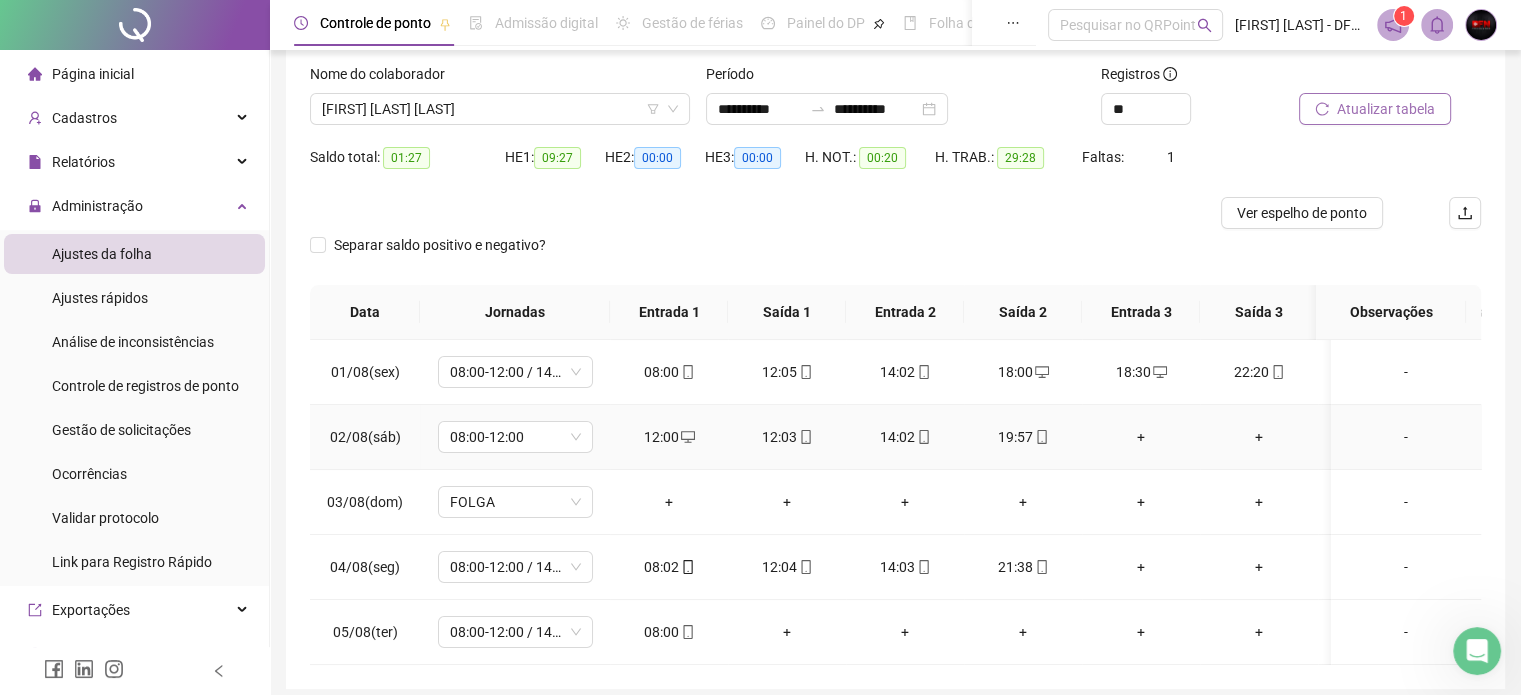 scroll, scrollTop: 215, scrollLeft: 0, axis: vertical 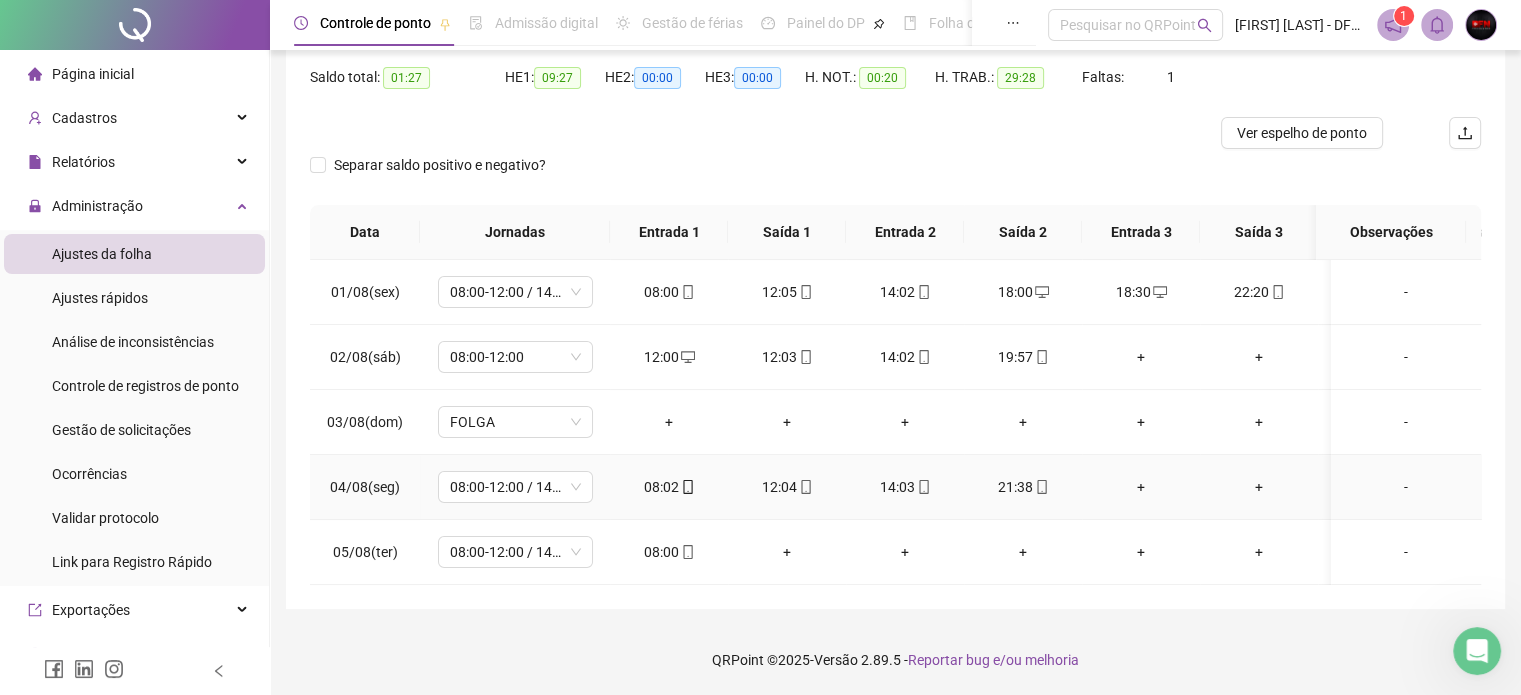 click at bounding box center [1041, 487] 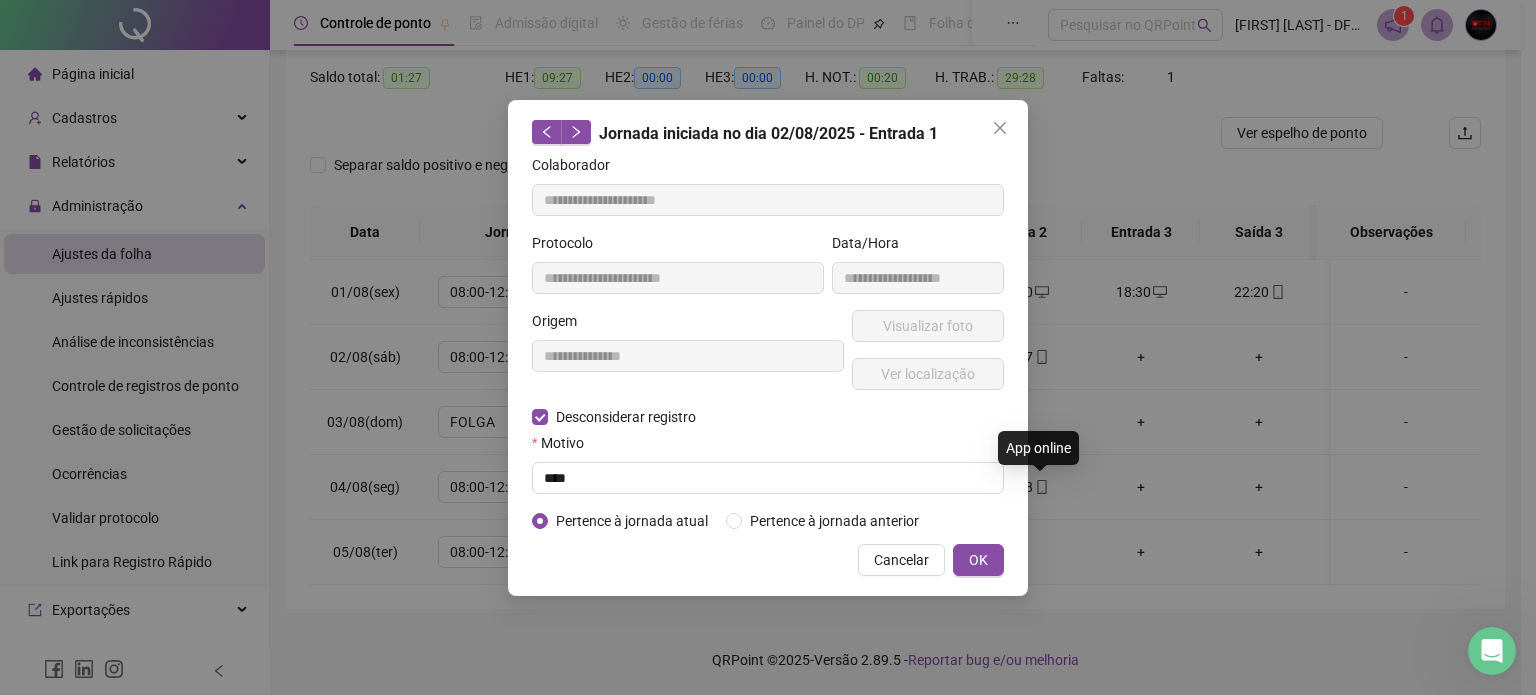 type on "**********" 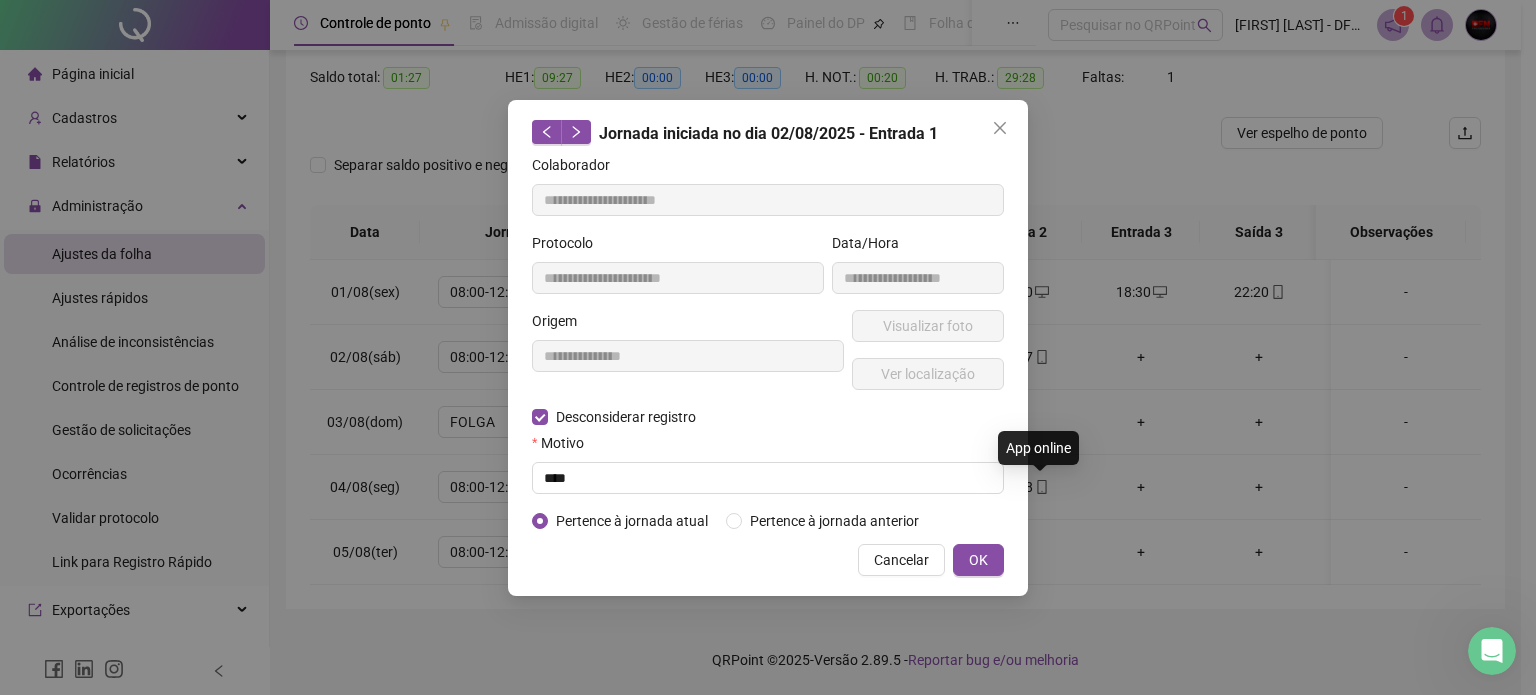 type on "**********" 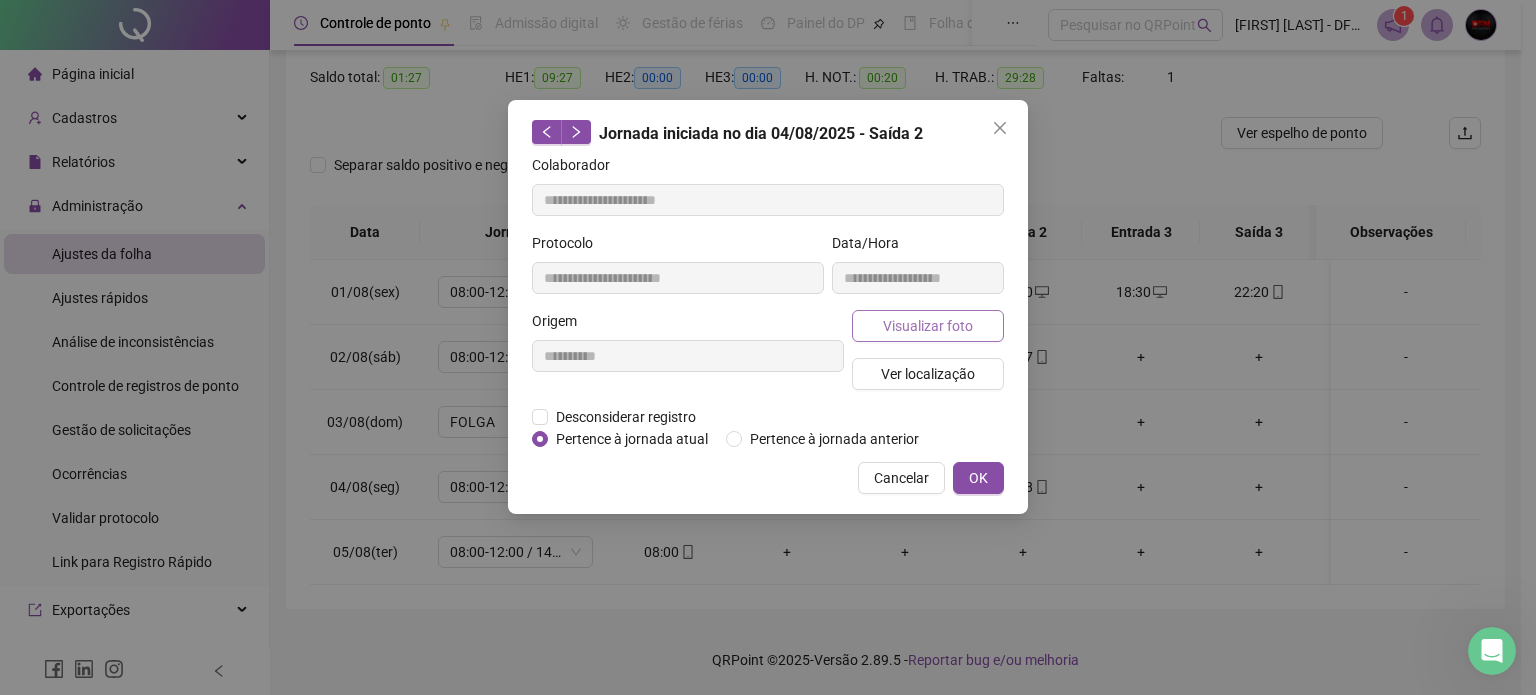 click on "Visualizar foto" at bounding box center (928, 326) 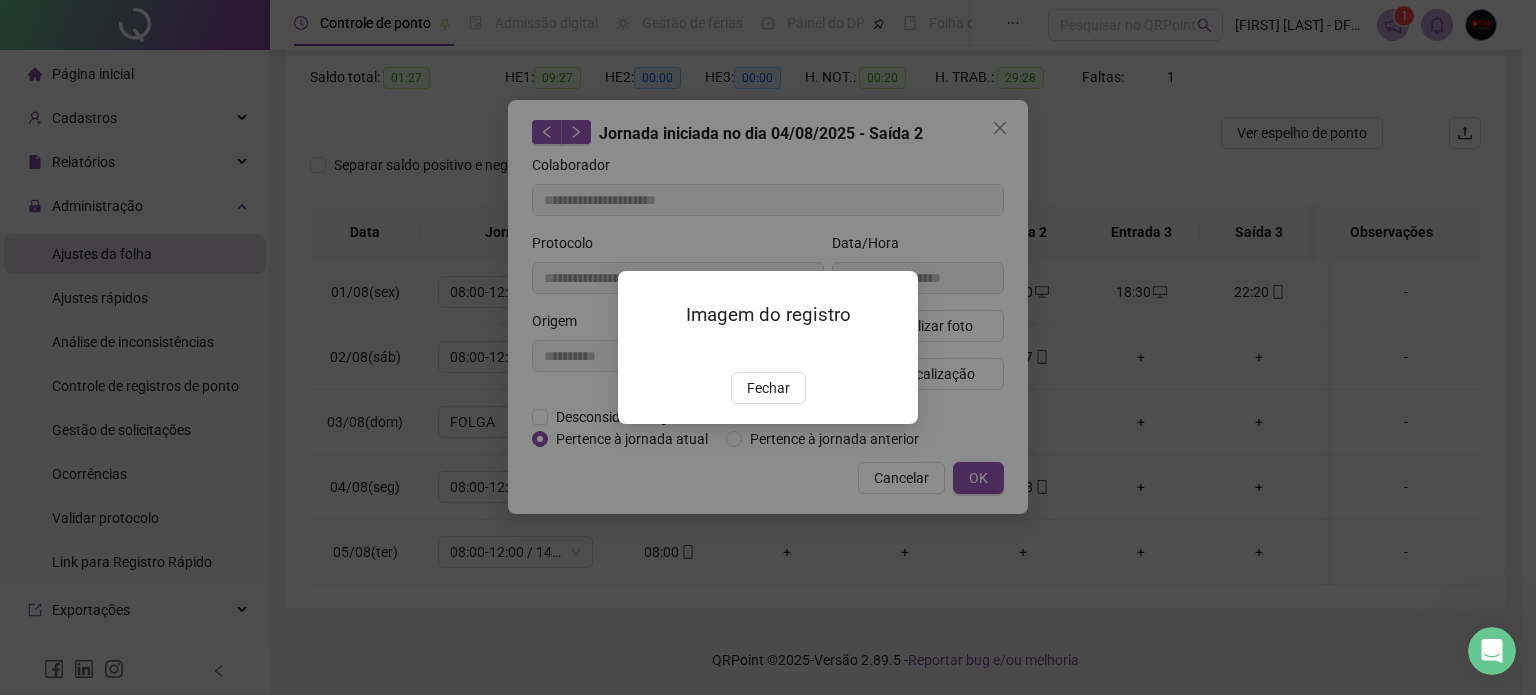 drag, startPoint x: 752, startPoint y: 503, endPoint x: 766, endPoint y: 480, distance: 26.925823 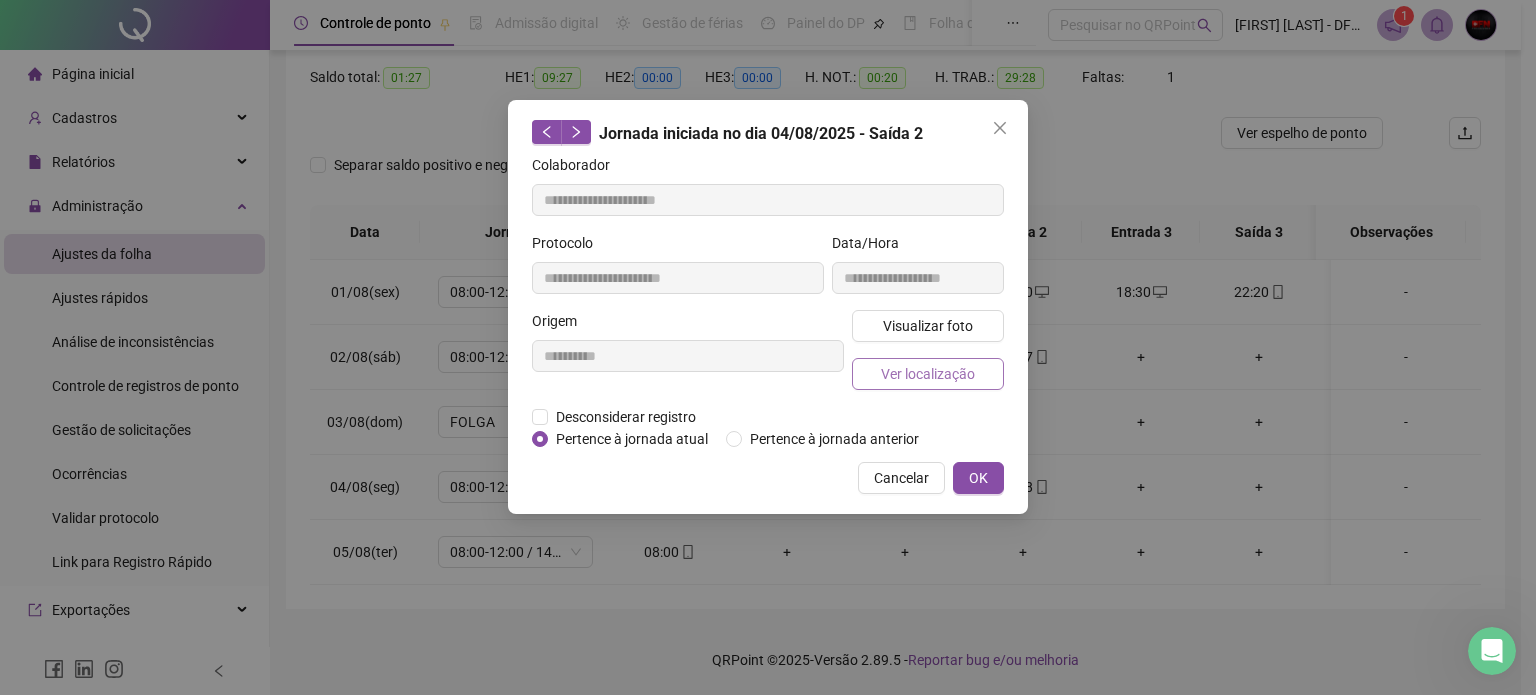 click on "Ver localização" at bounding box center (928, 374) 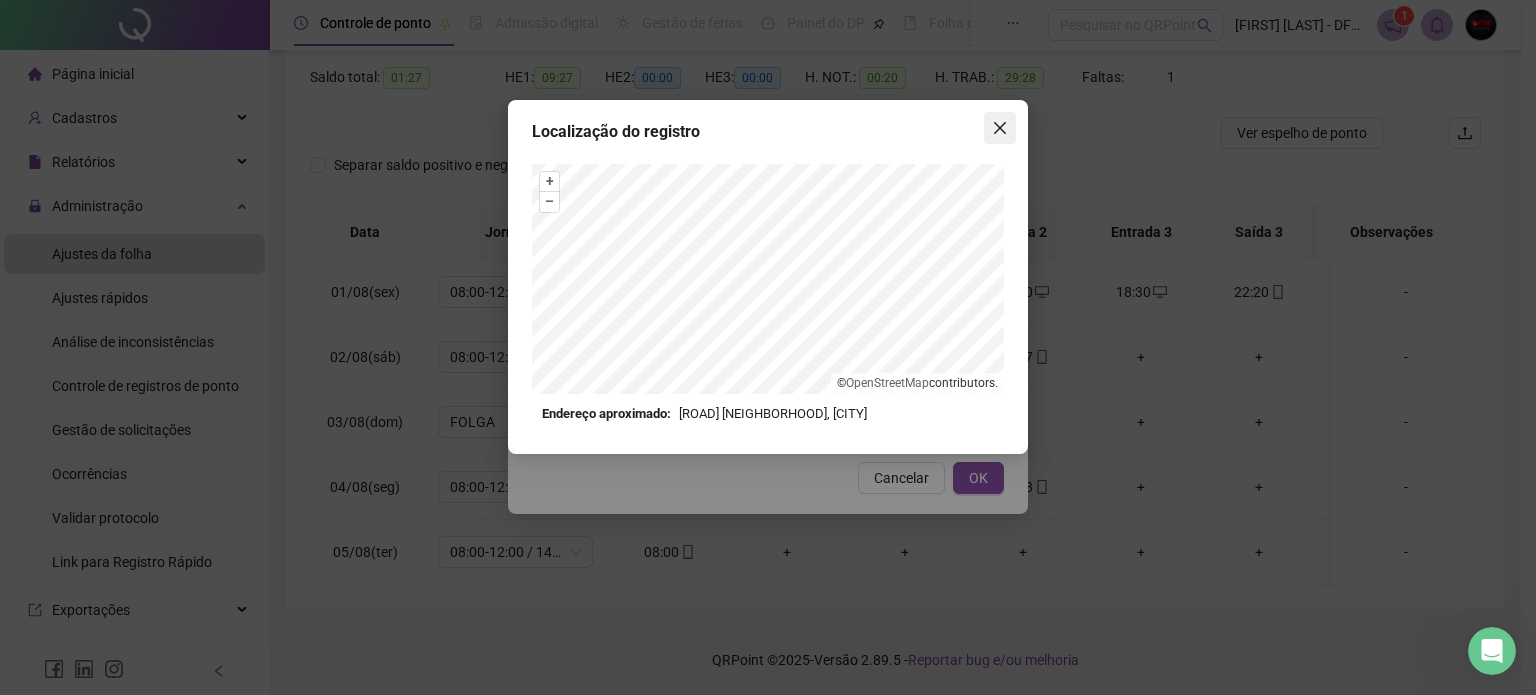 click at bounding box center [1000, 128] 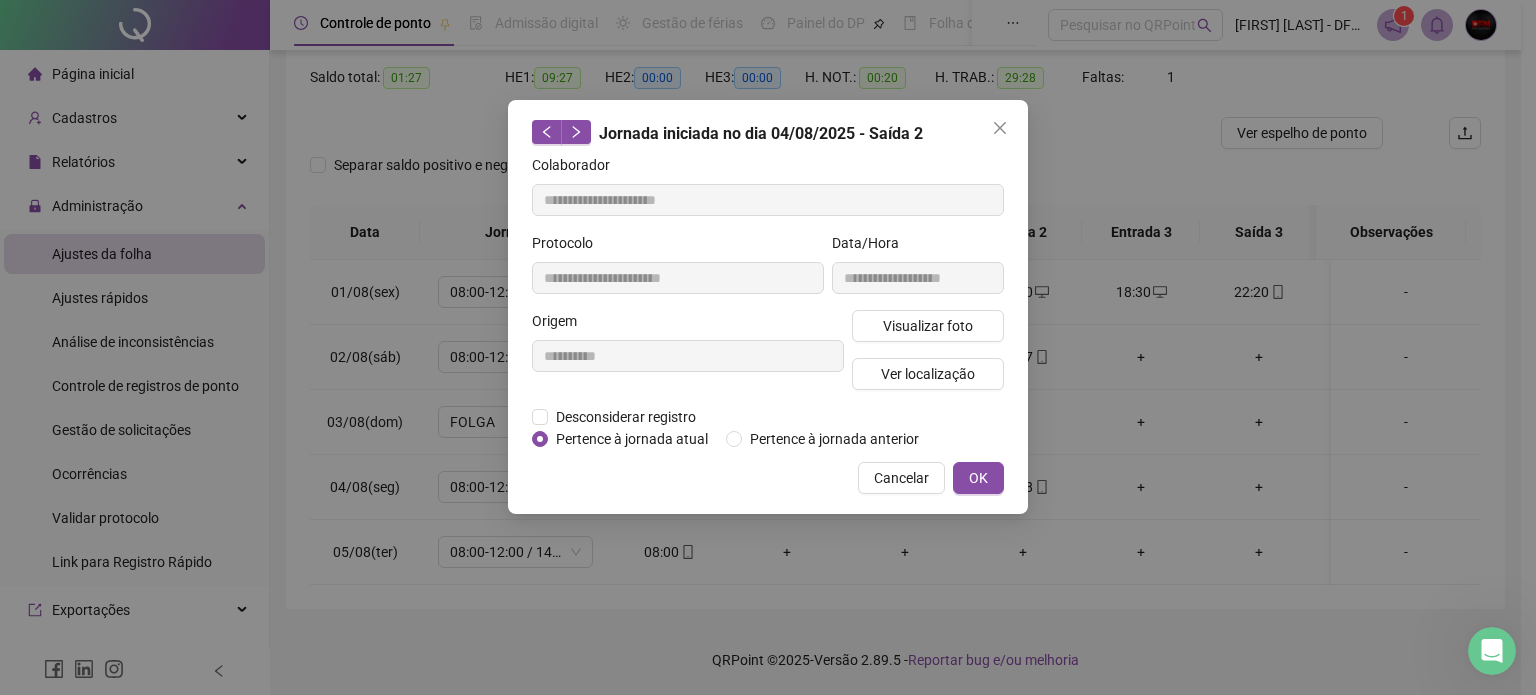 click 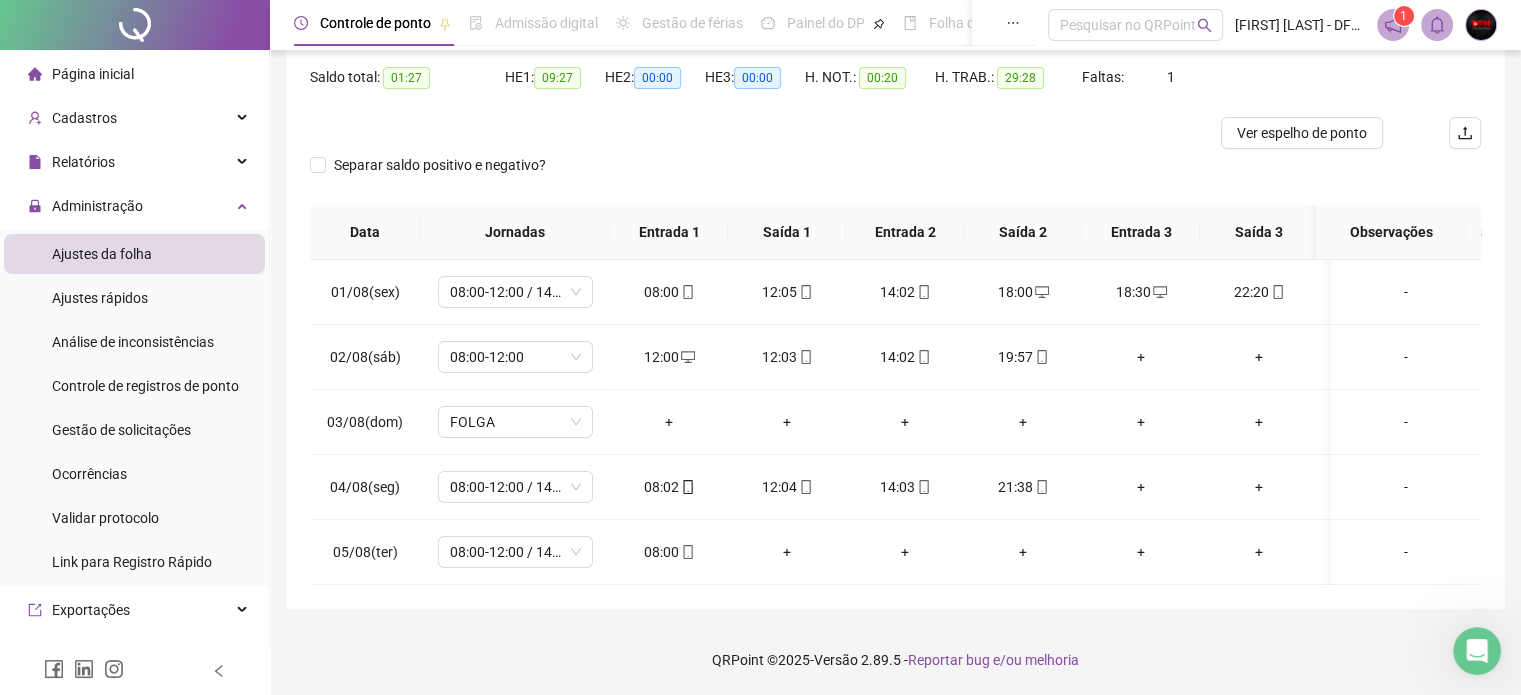 scroll, scrollTop: 0, scrollLeft: 0, axis: both 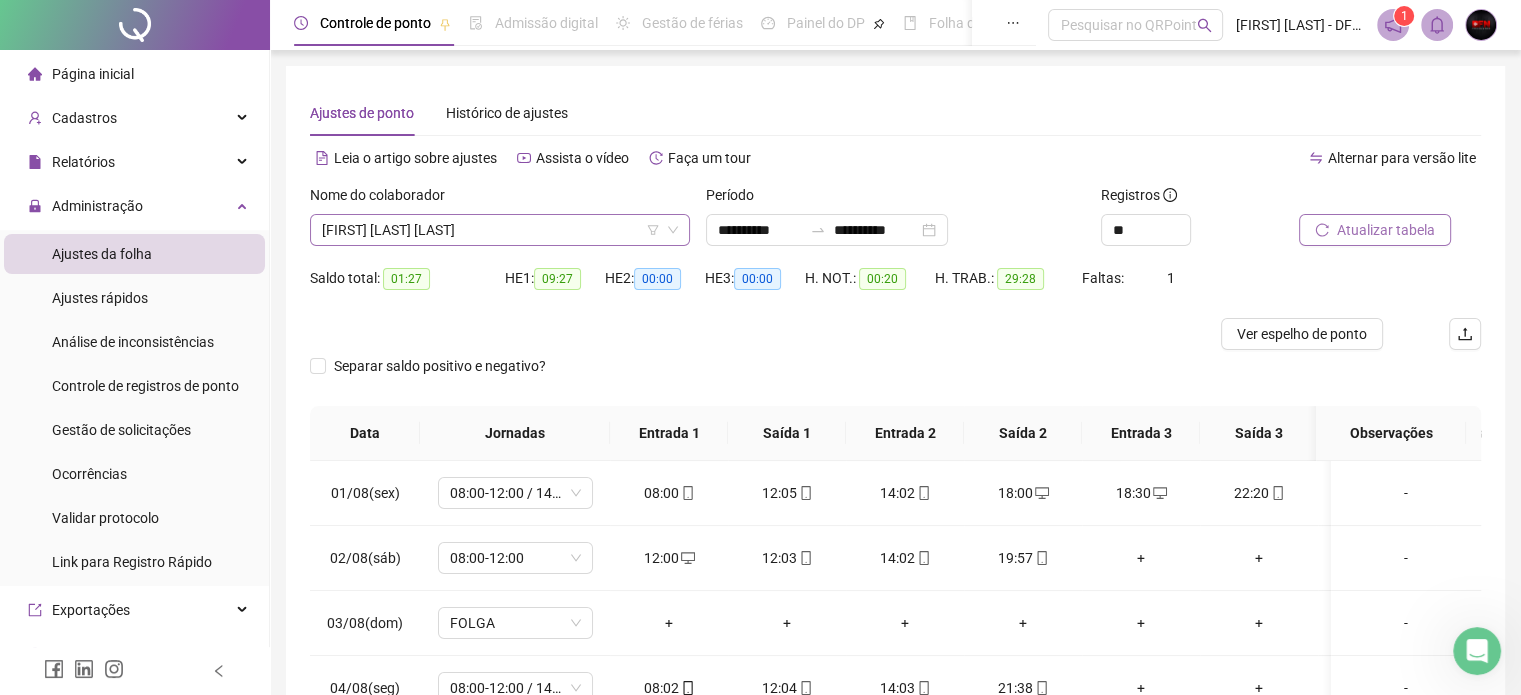 click on "[FIRST] [LAST] [LAST]" at bounding box center (500, 230) 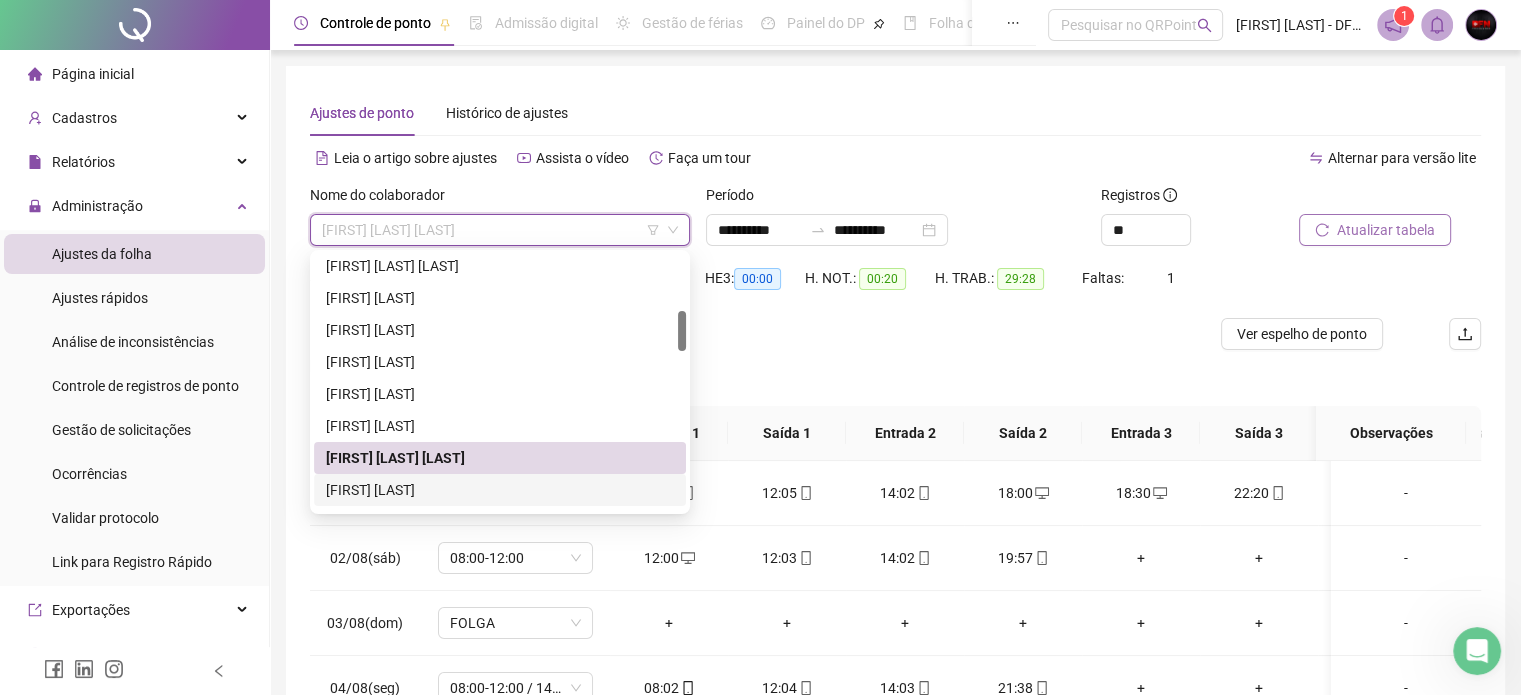 click on "[FIRST] [LAST]" at bounding box center (500, 490) 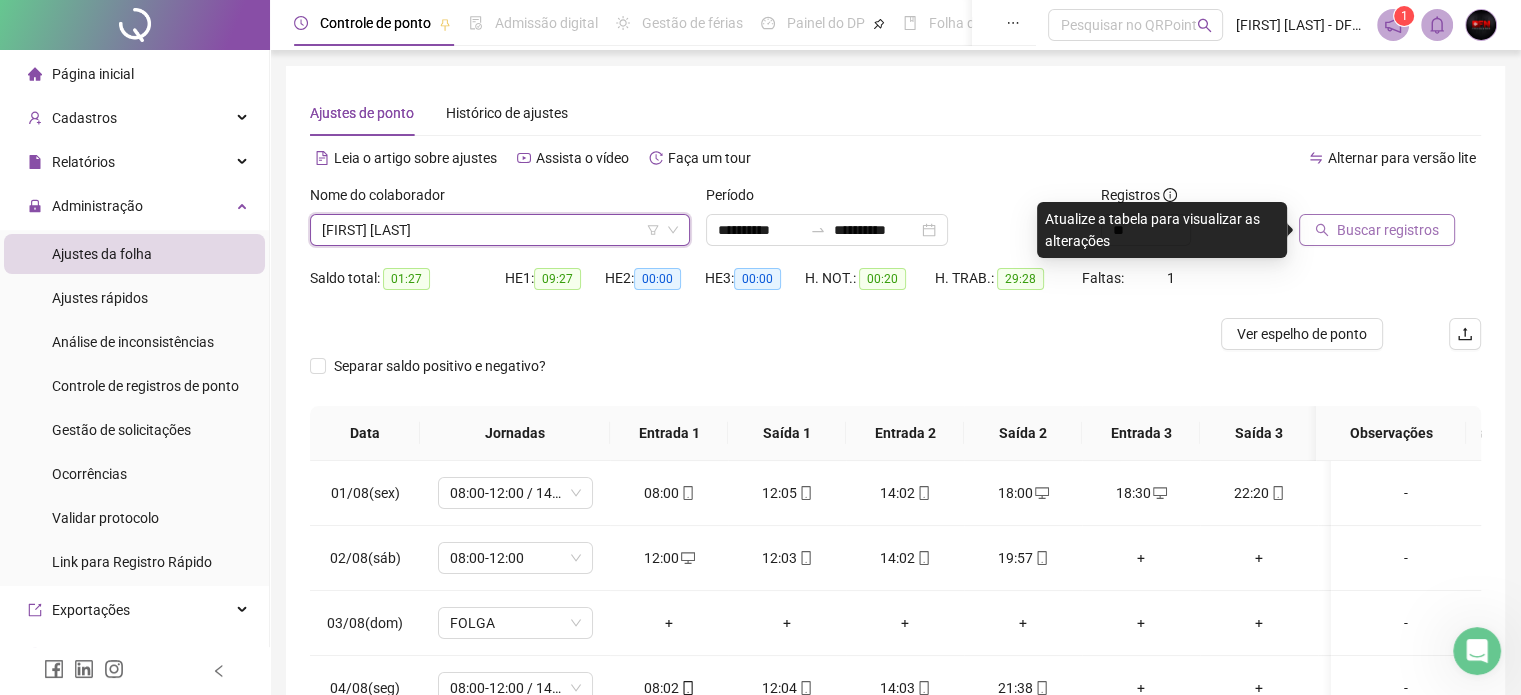 click on "Buscar registros" at bounding box center [1388, 230] 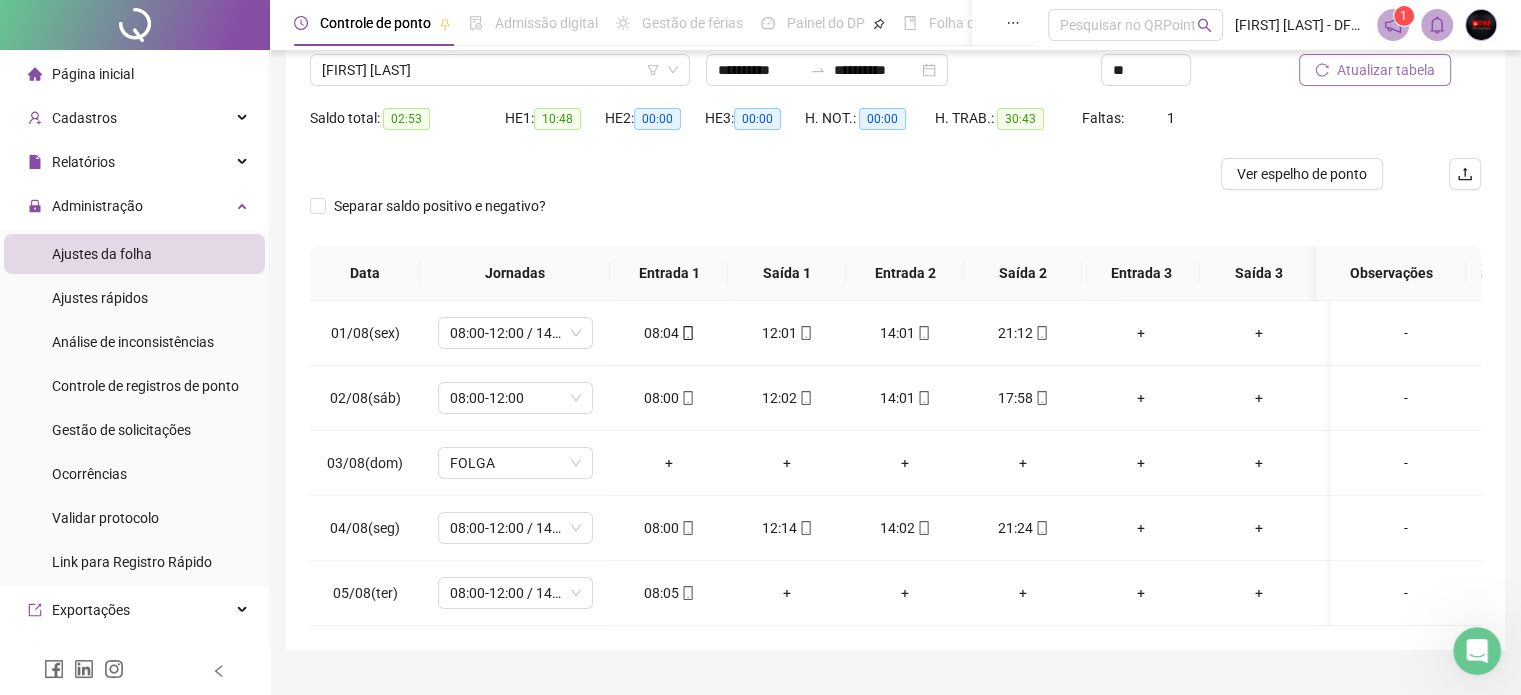 scroll, scrollTop: 215, scrollLeft: 0, axis: vertical 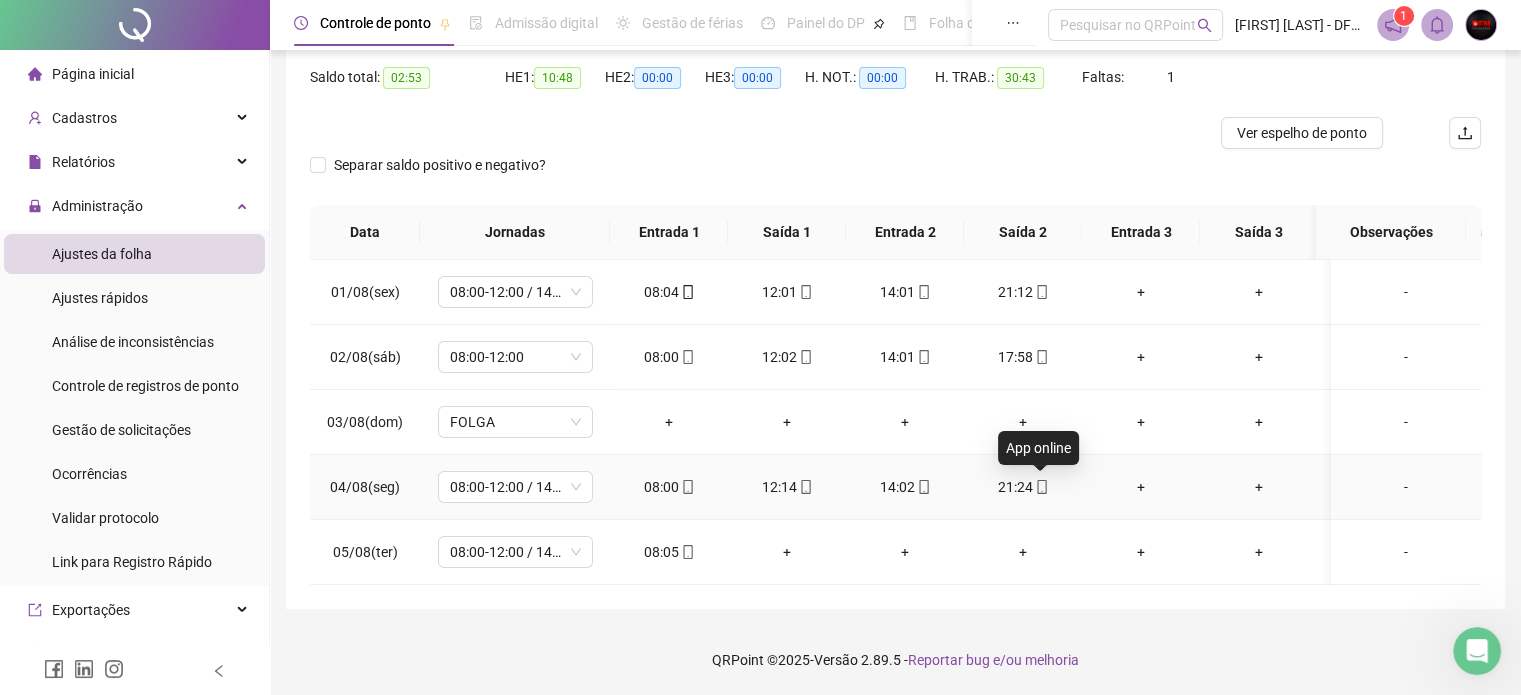 click 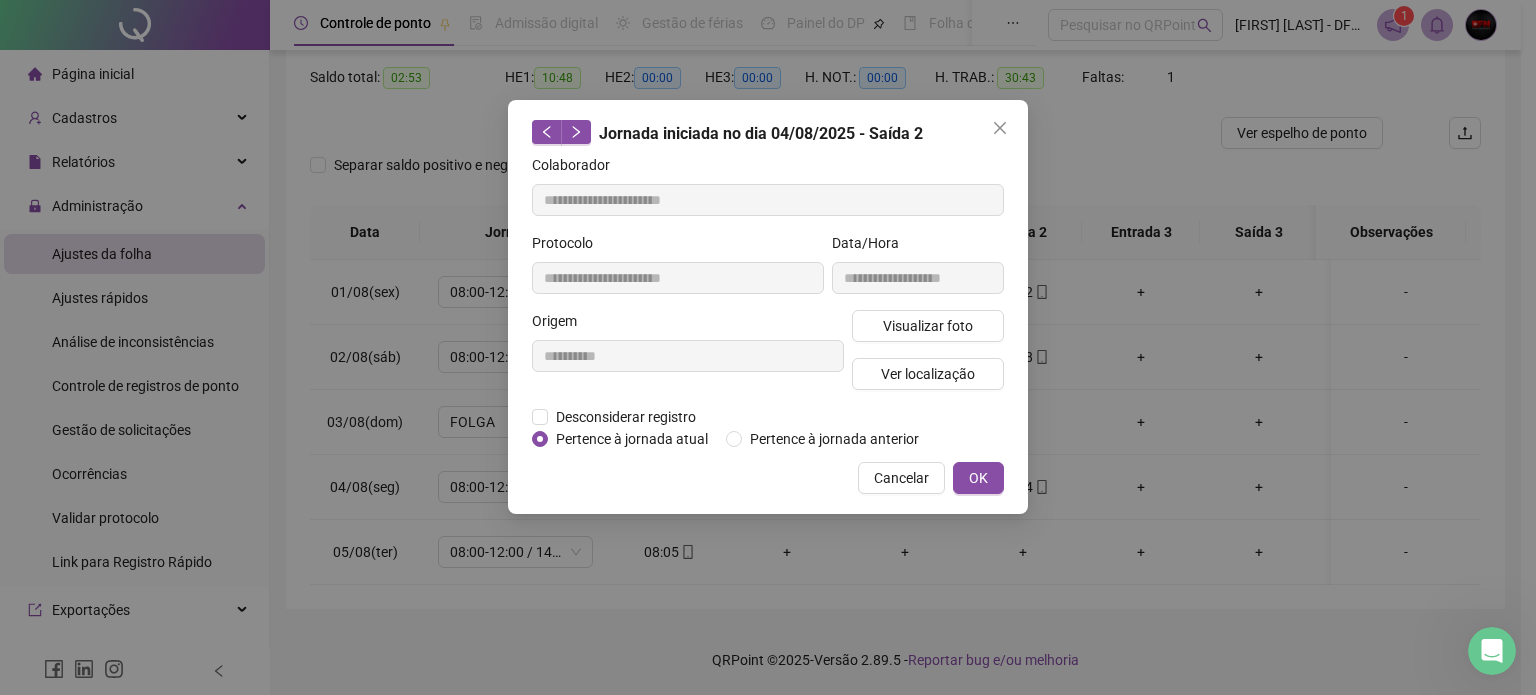 type on "**********" 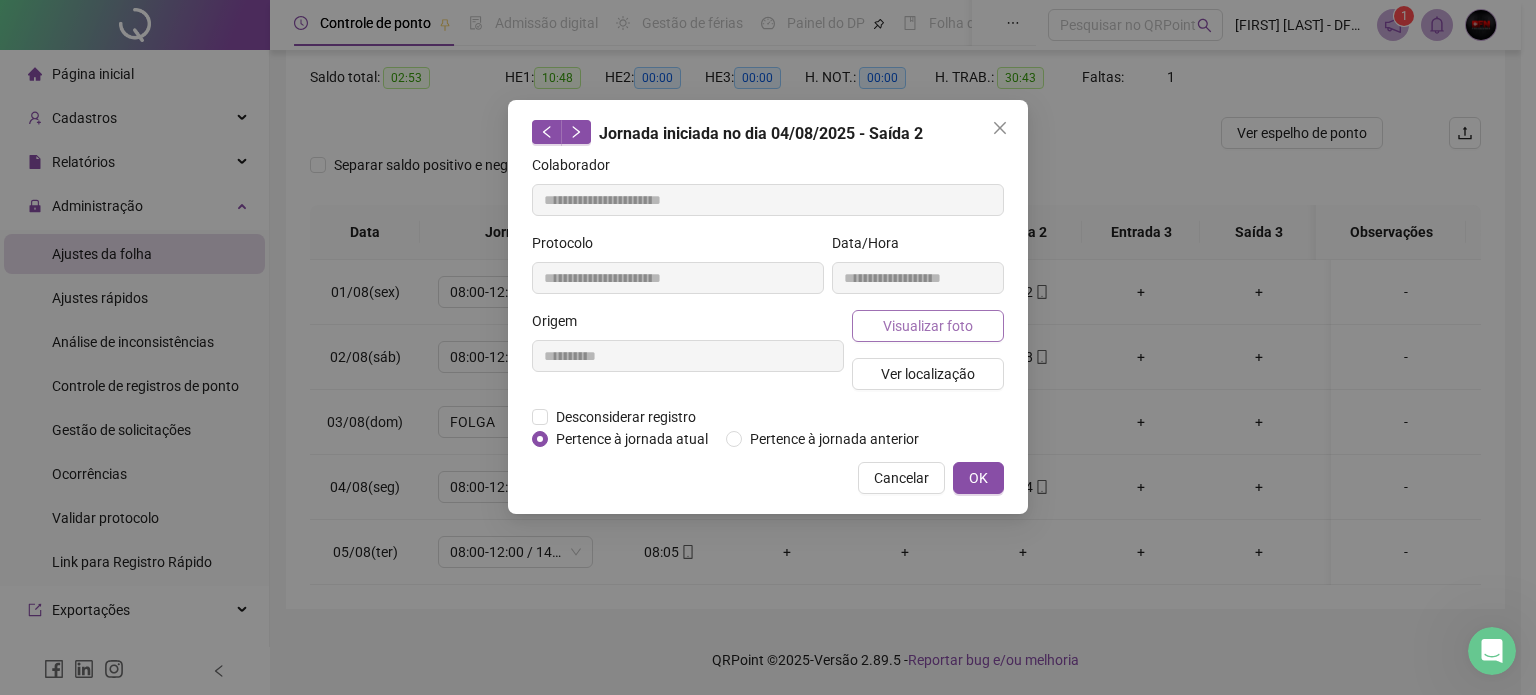 click on "Visualizar foto" at bounding box center (928, 326) 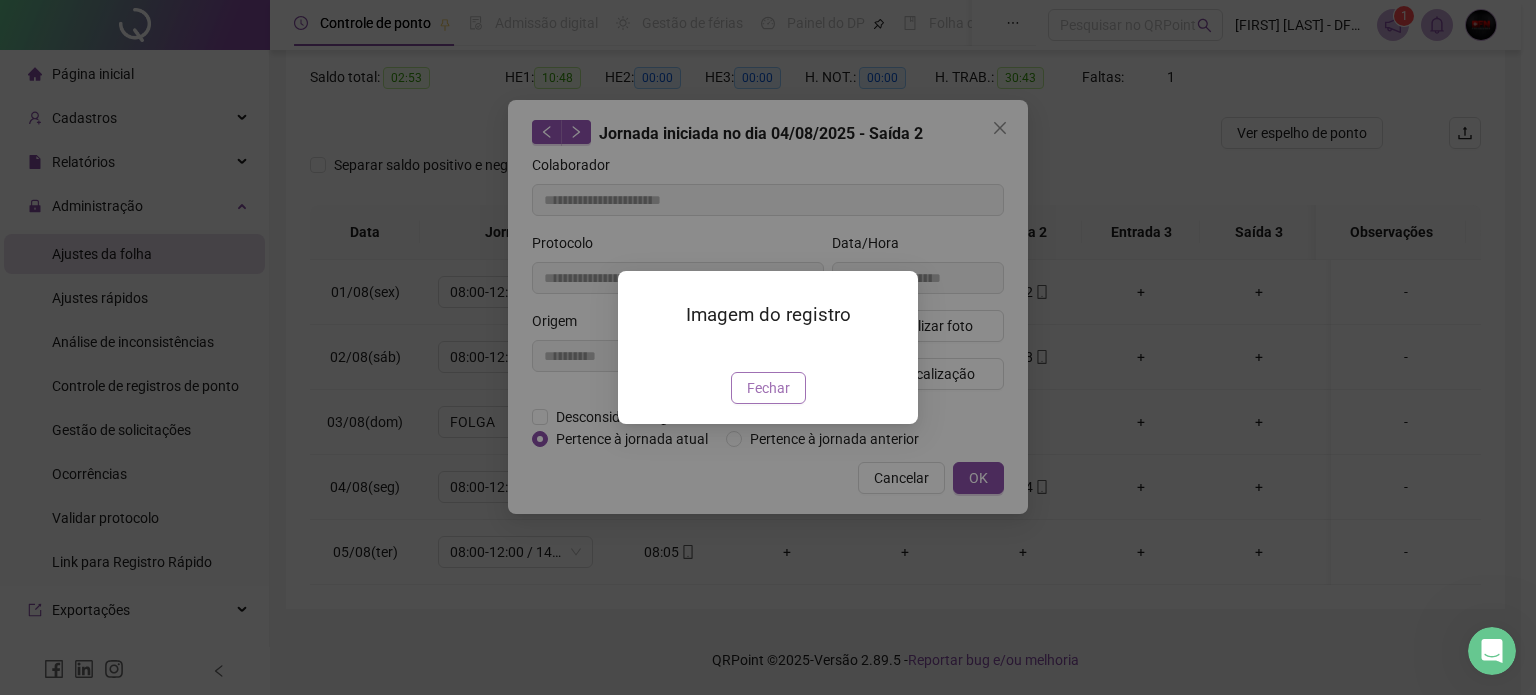 click on "Fechar" at bounding box center [768, 388] 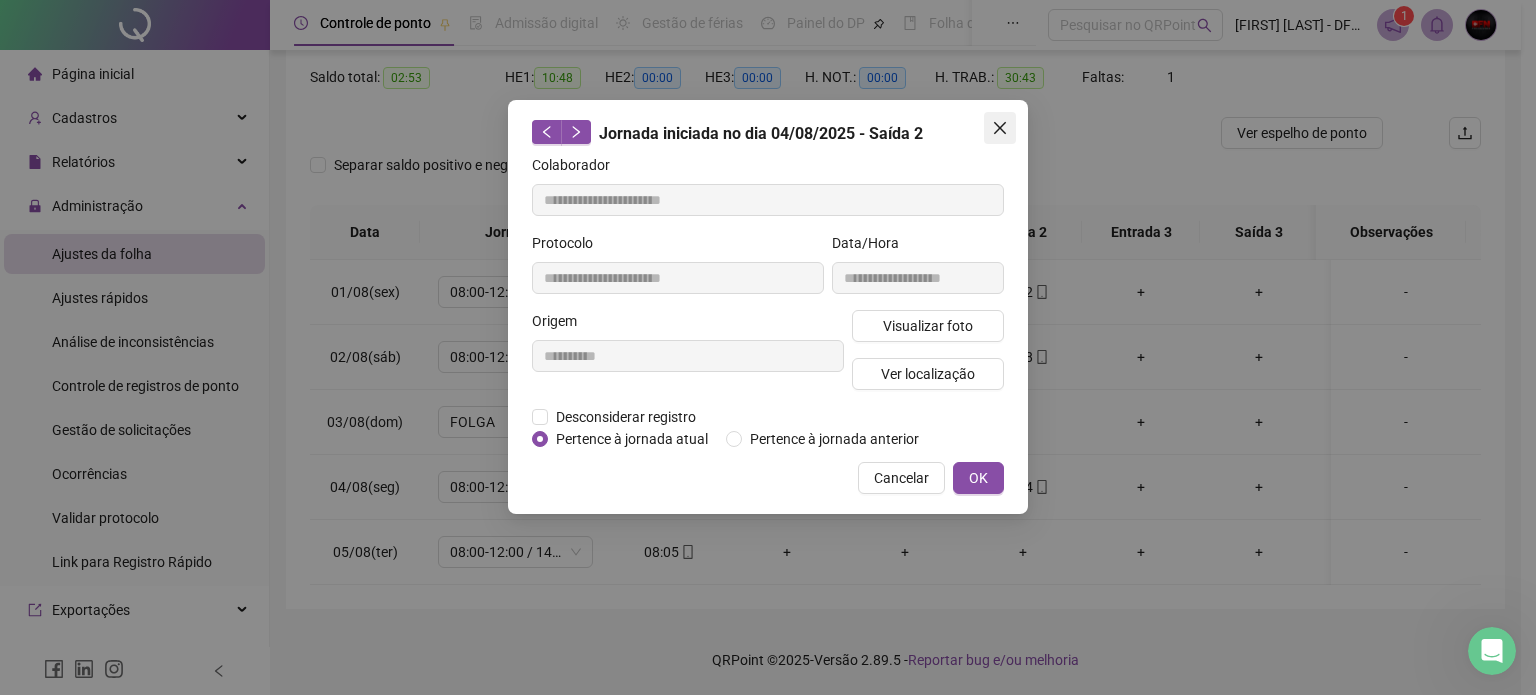 click 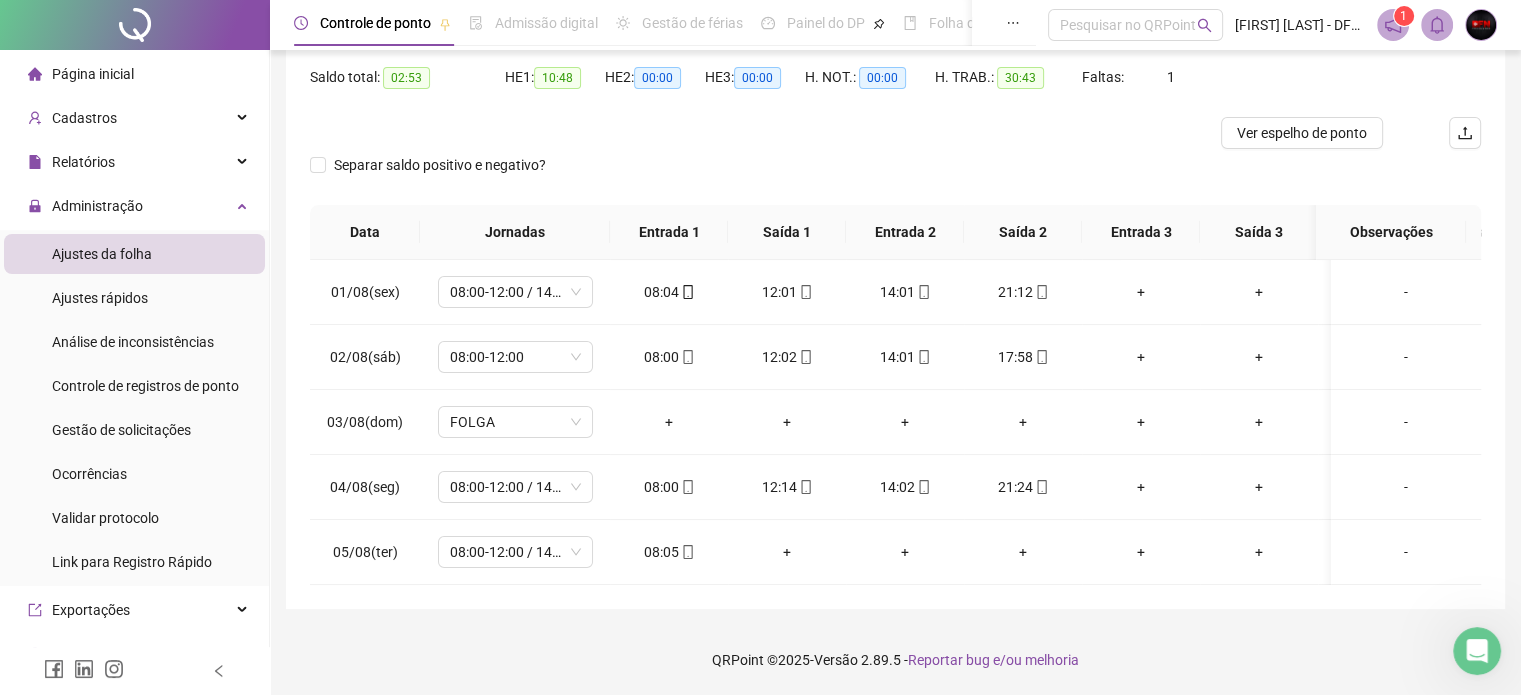 scroll, scrollTop: 0, scrollLeft: 0, axis: both 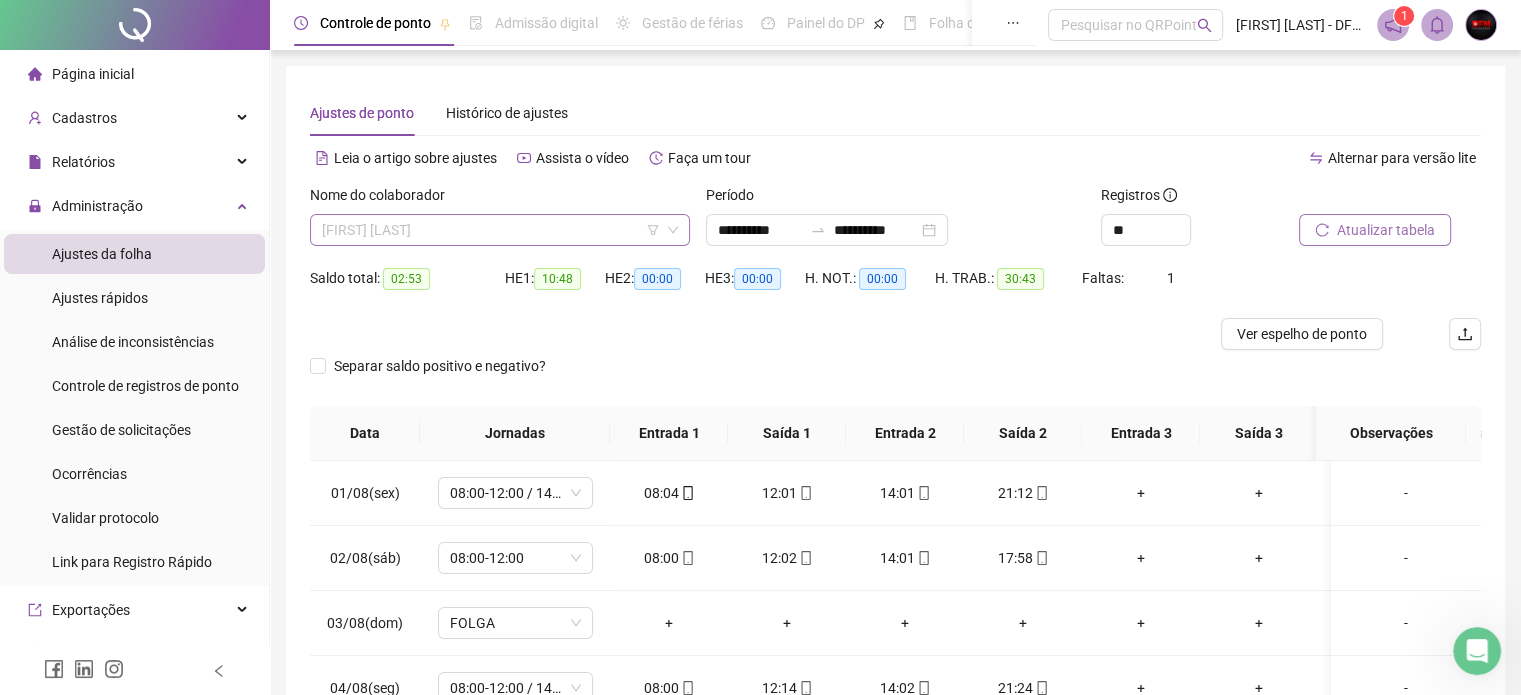 click on "[FIRST] [LAST]" at bounding box center (500, 230) 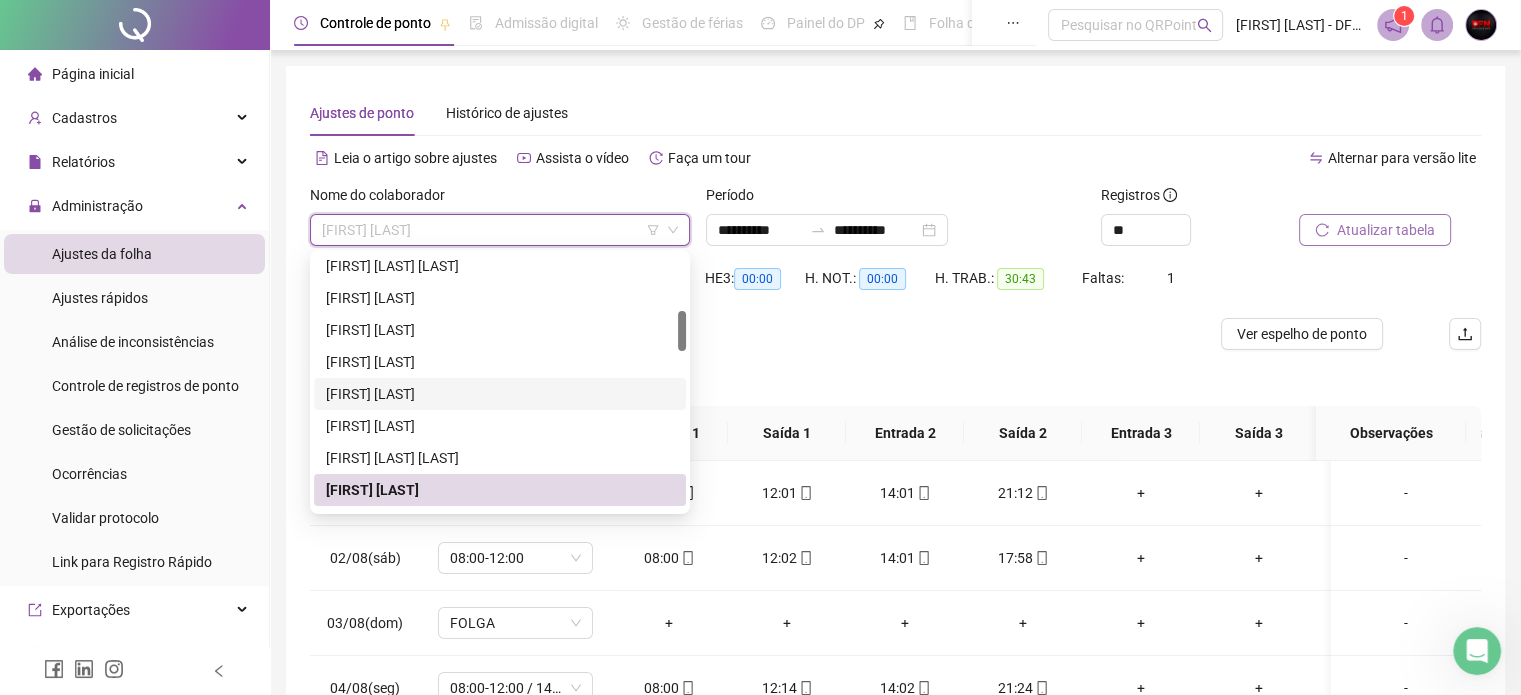 scroll, scrollTop: 556, scrollLeft: 0, axis: vertical 